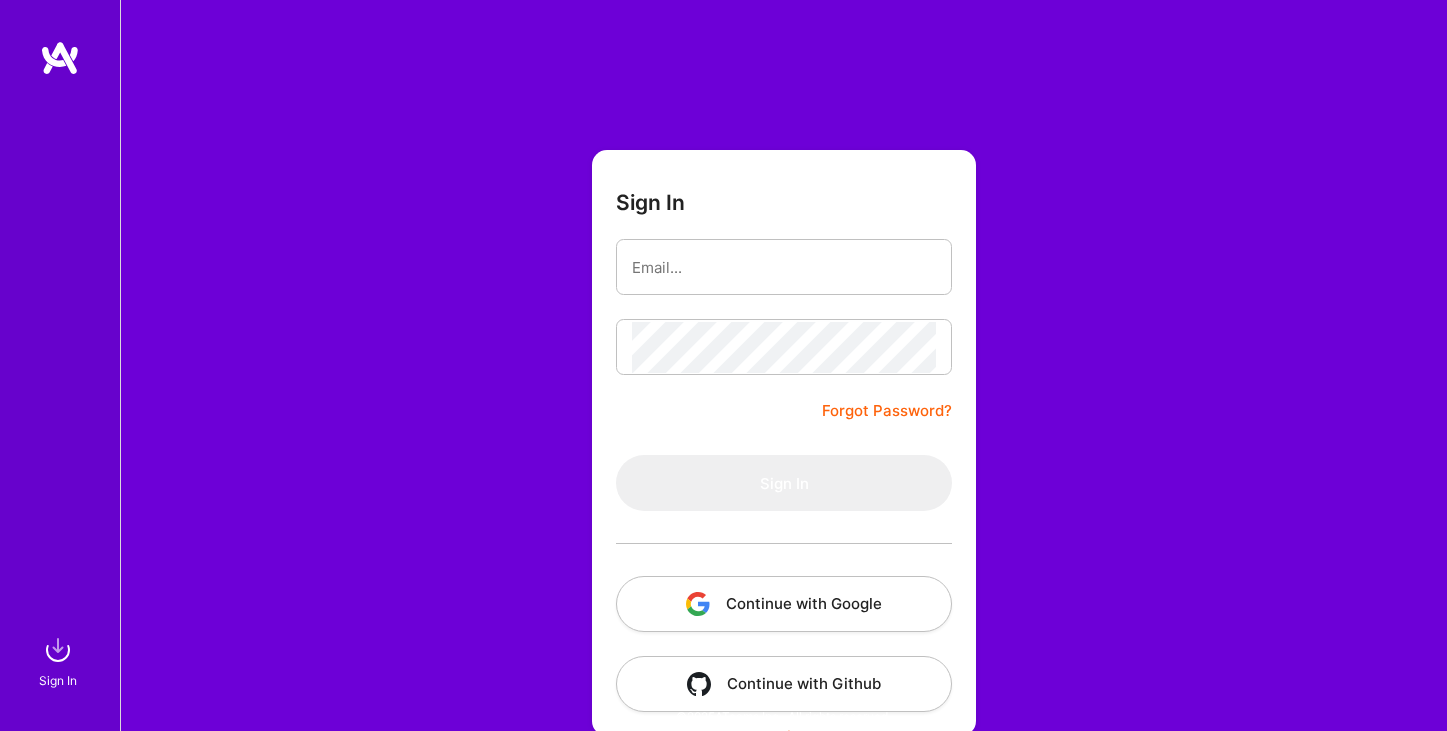 scroll, scrollTop: 0, scrollLeft: 0, axis: both 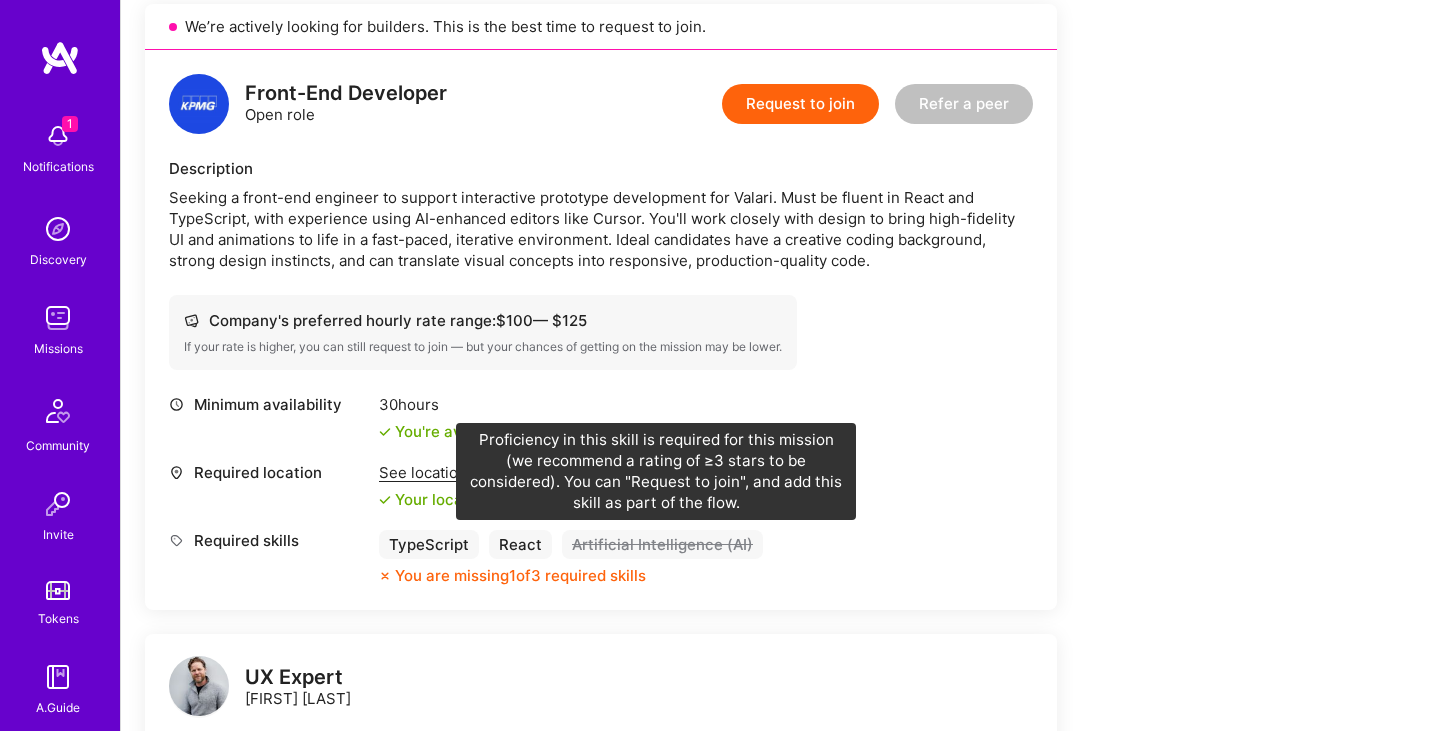 click on "Artificial Intelligence (AI)" at bounding box center (662, 544) 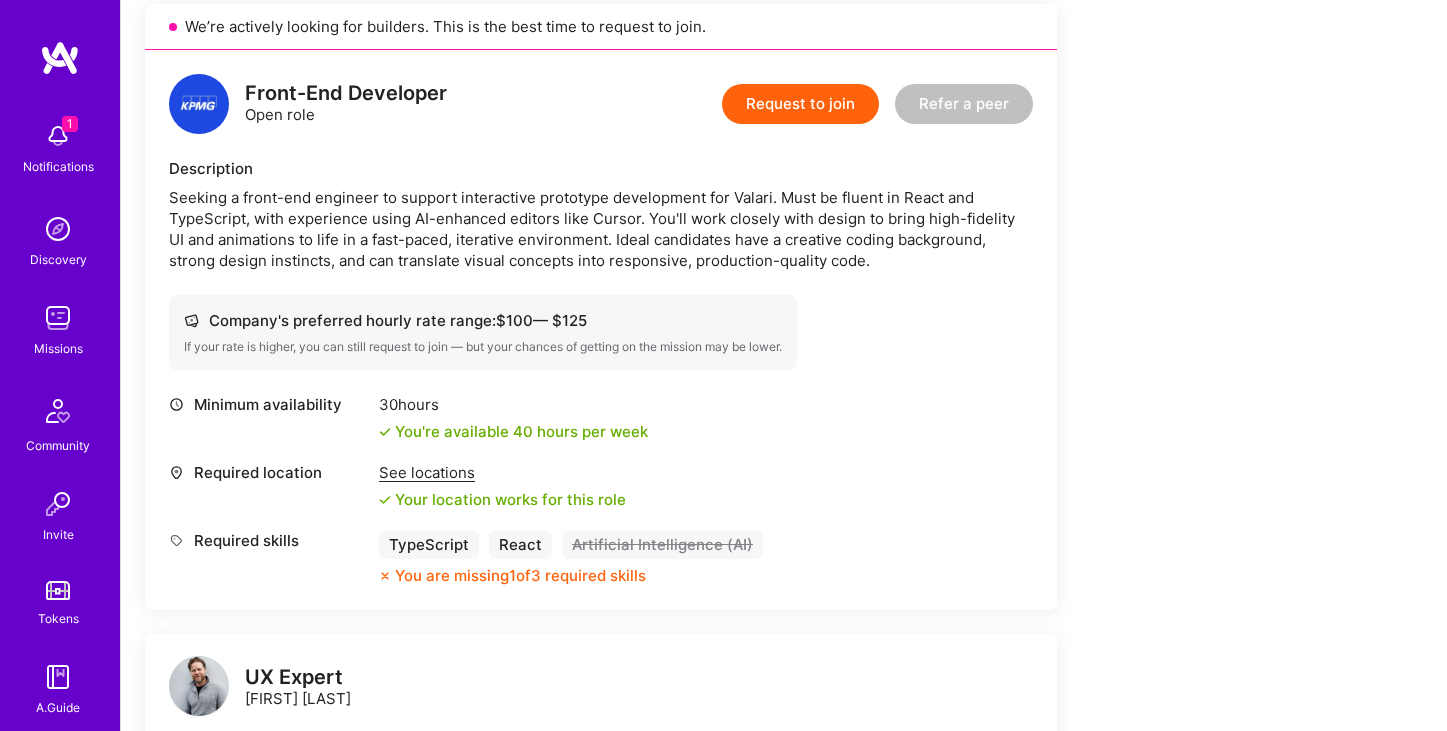 click on "Request to join" at bounding box center (800, 104) 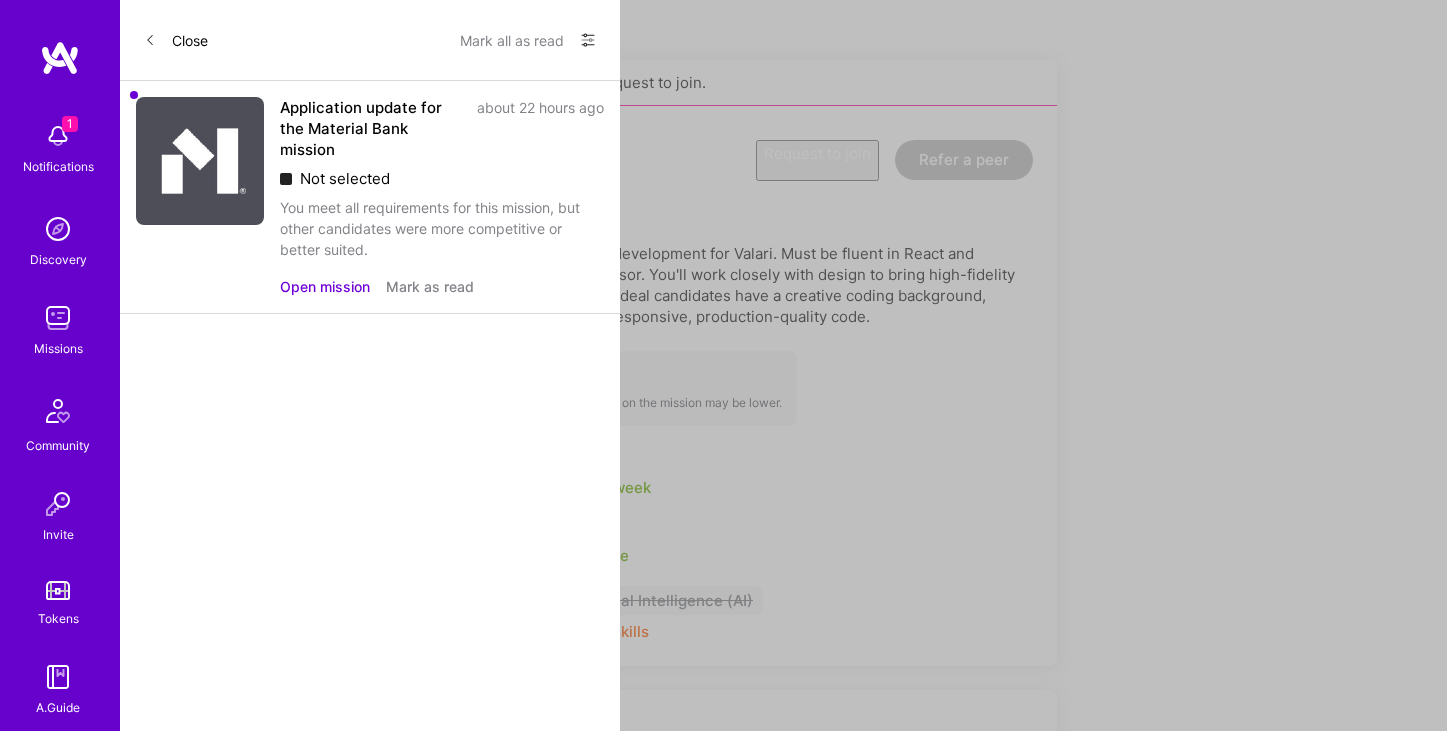 scroll, scrollTop: 0, scrollLeft: 0, axis: both 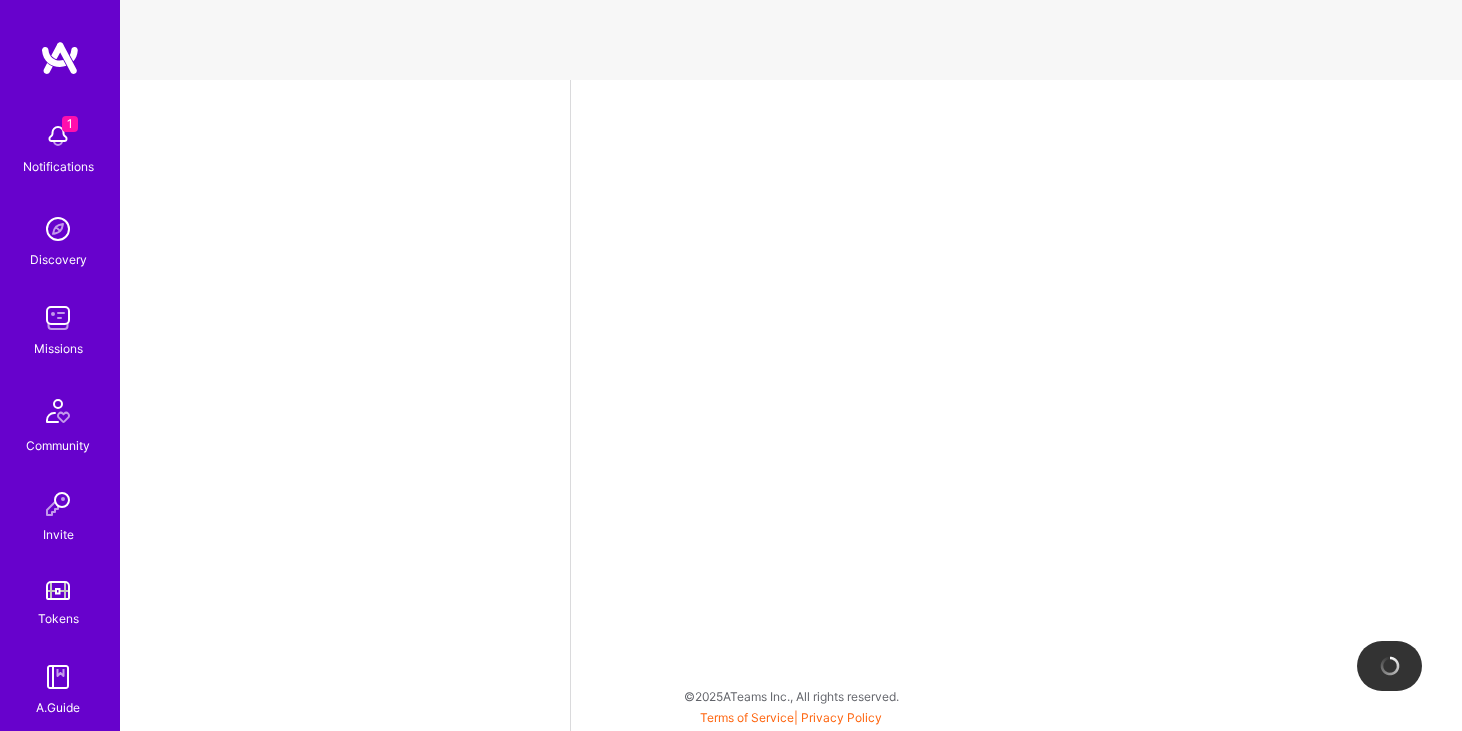 select on "US" 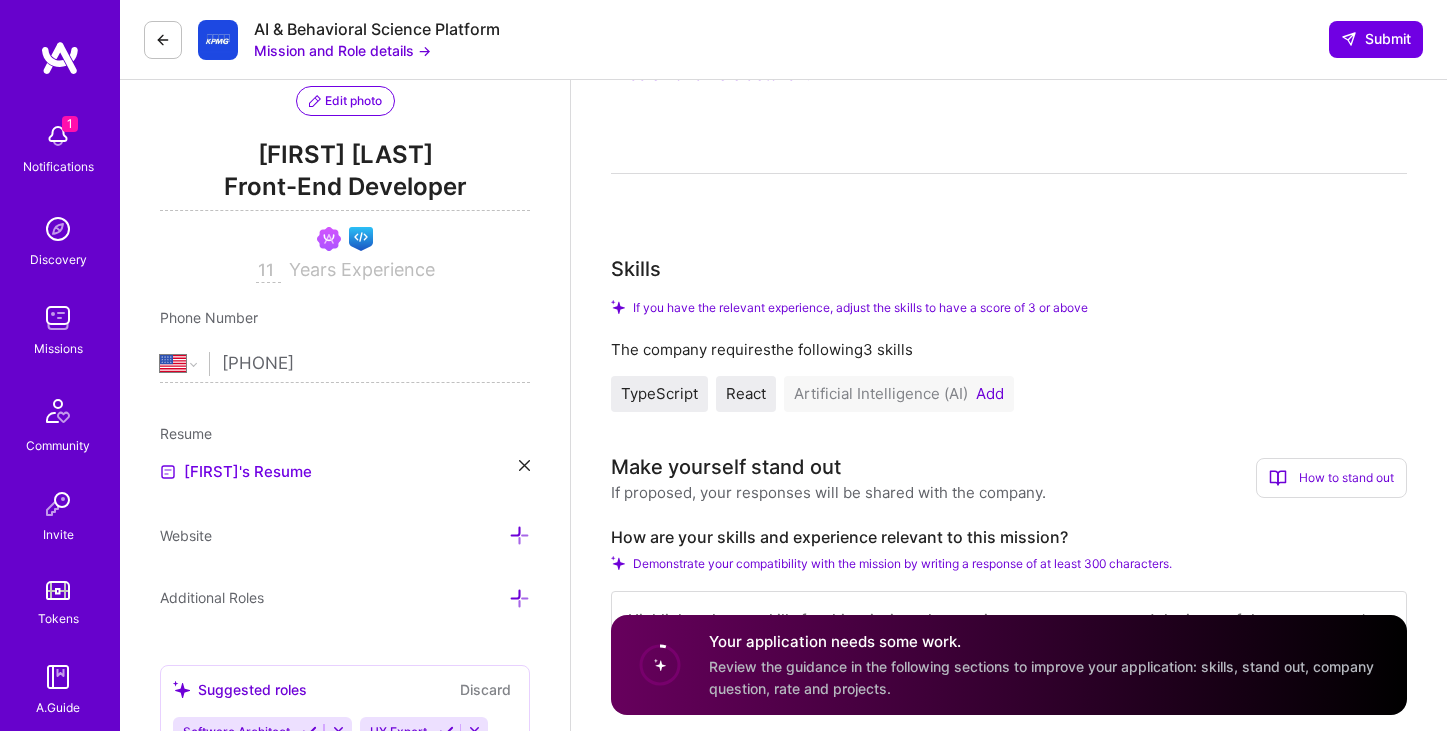 scroll, scrollTop: 215, scrollLeft: 0, axis: vertical 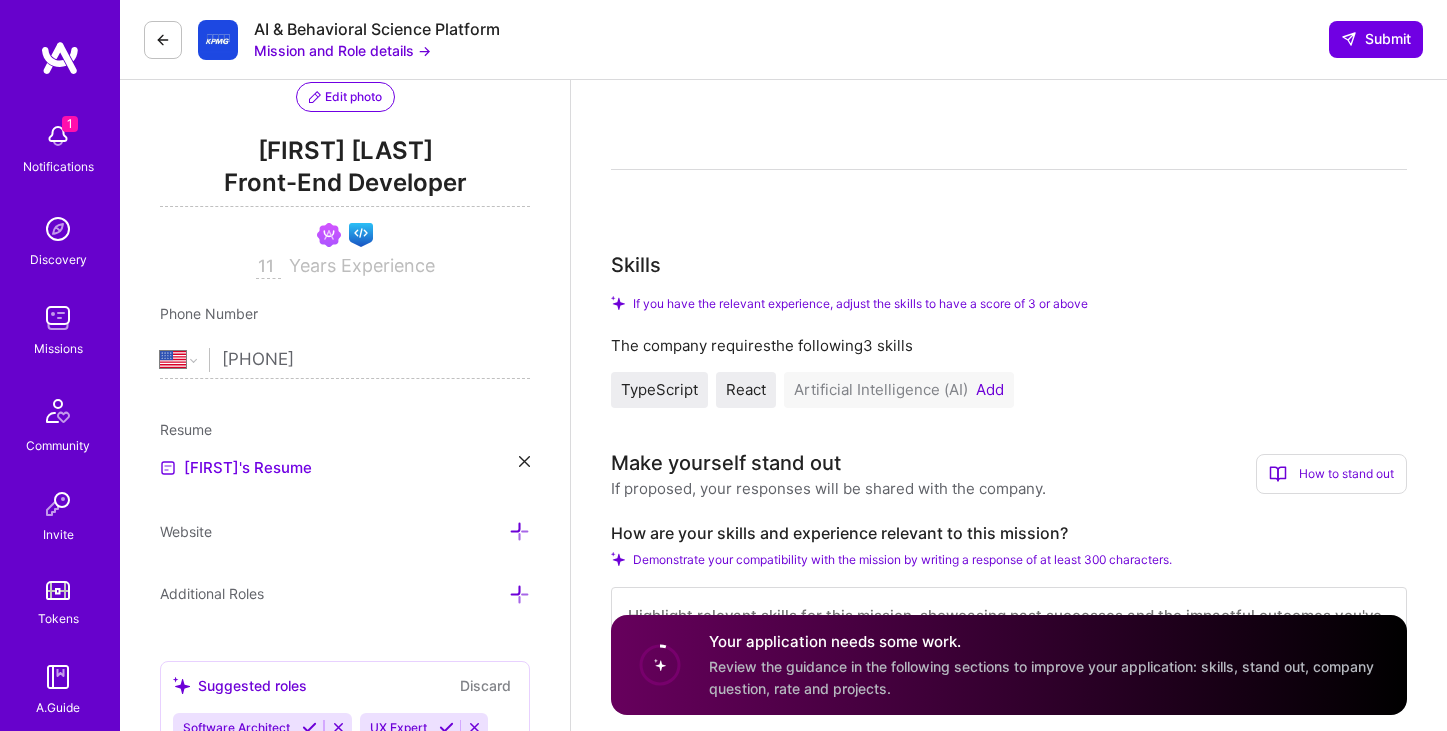 click on "Add" at bounding box center (990, 390) 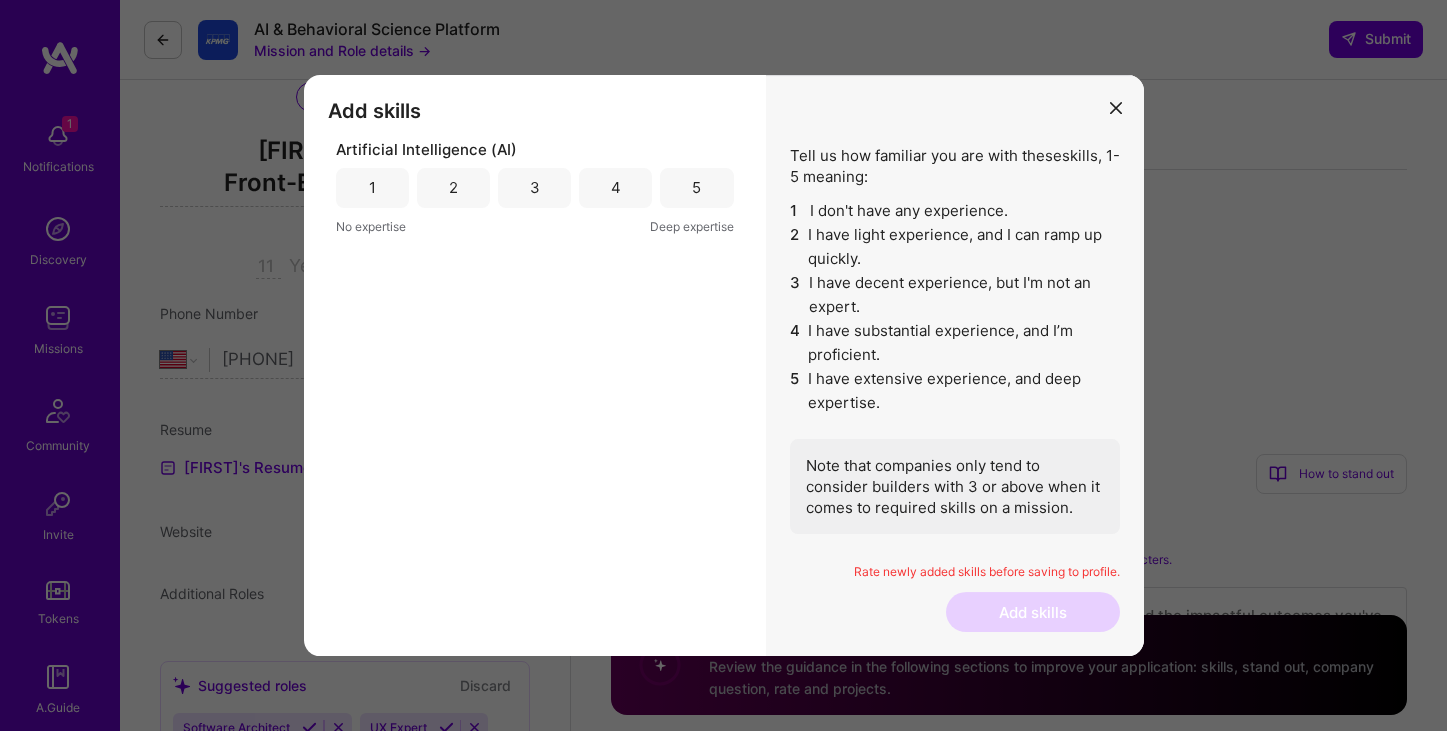 click on "3" at bounding box center (535, 187) 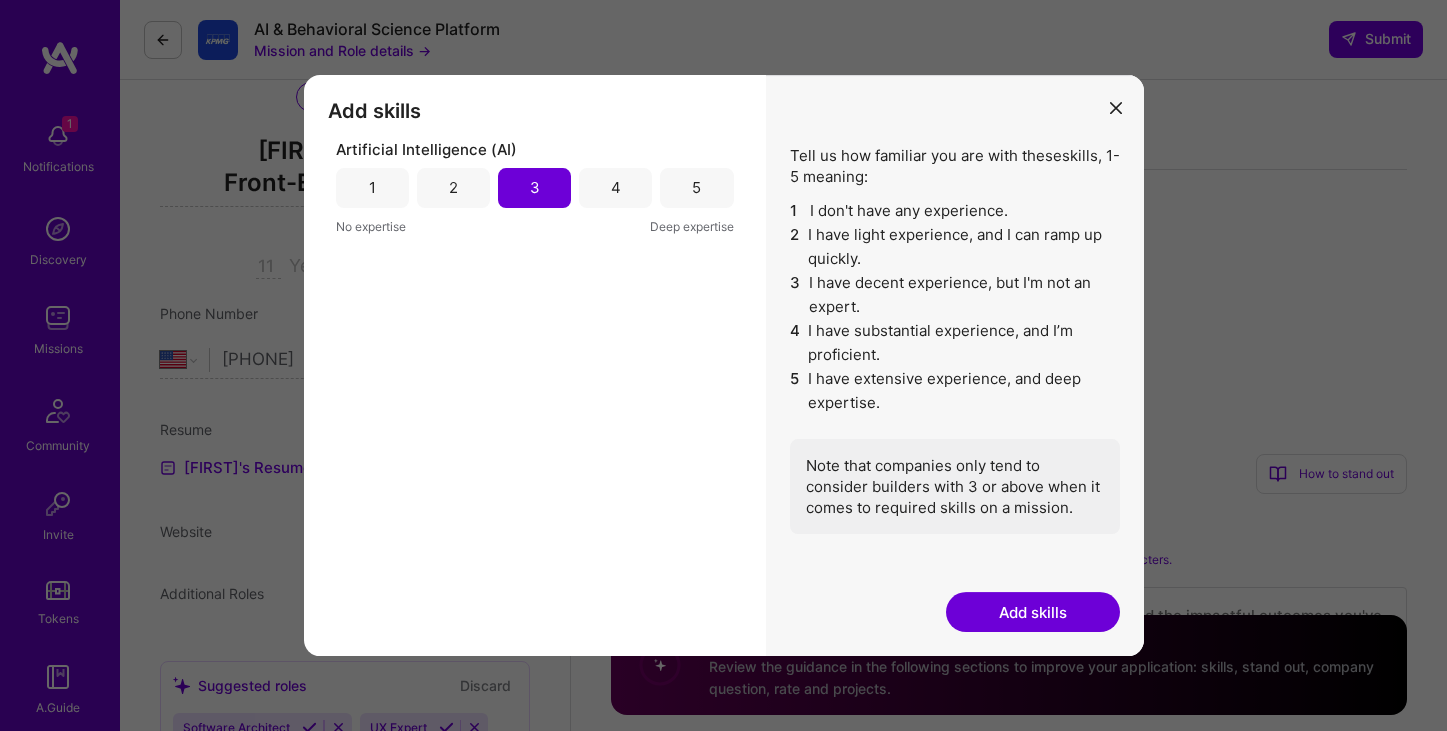 click on "4" at bounding box center [615, 188] 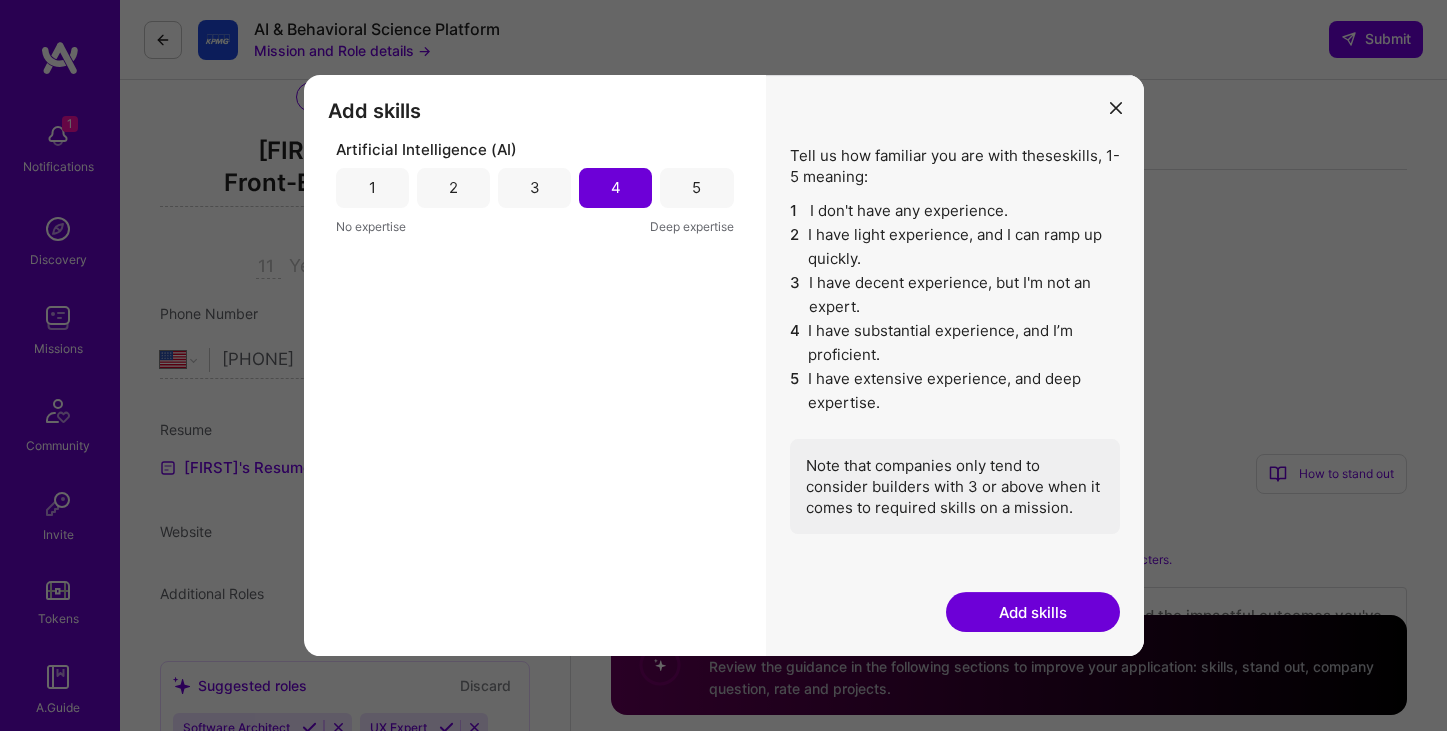 click on "Add skills" at bounding box center (1033, 612) 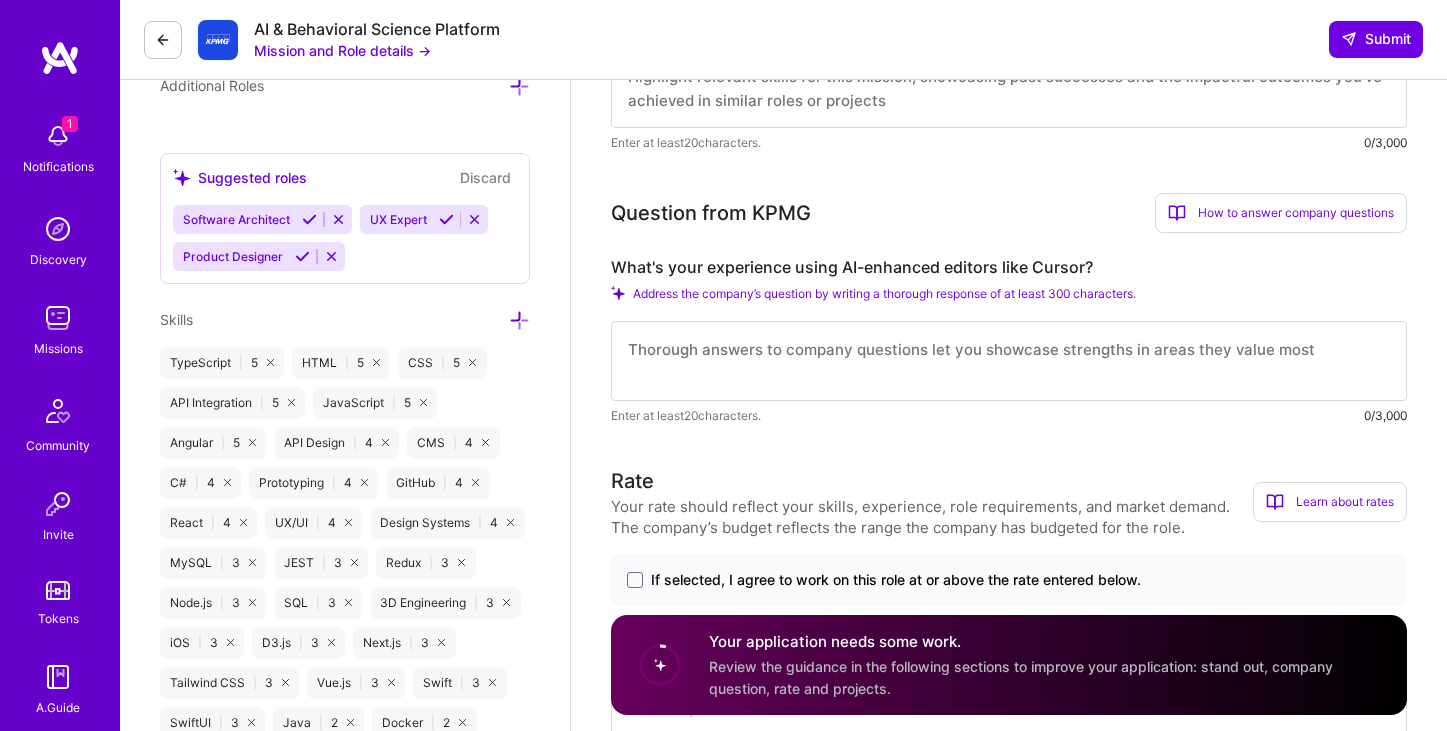 scroll, scrollTop: 728, scrollLeft: 0, axis: vertical 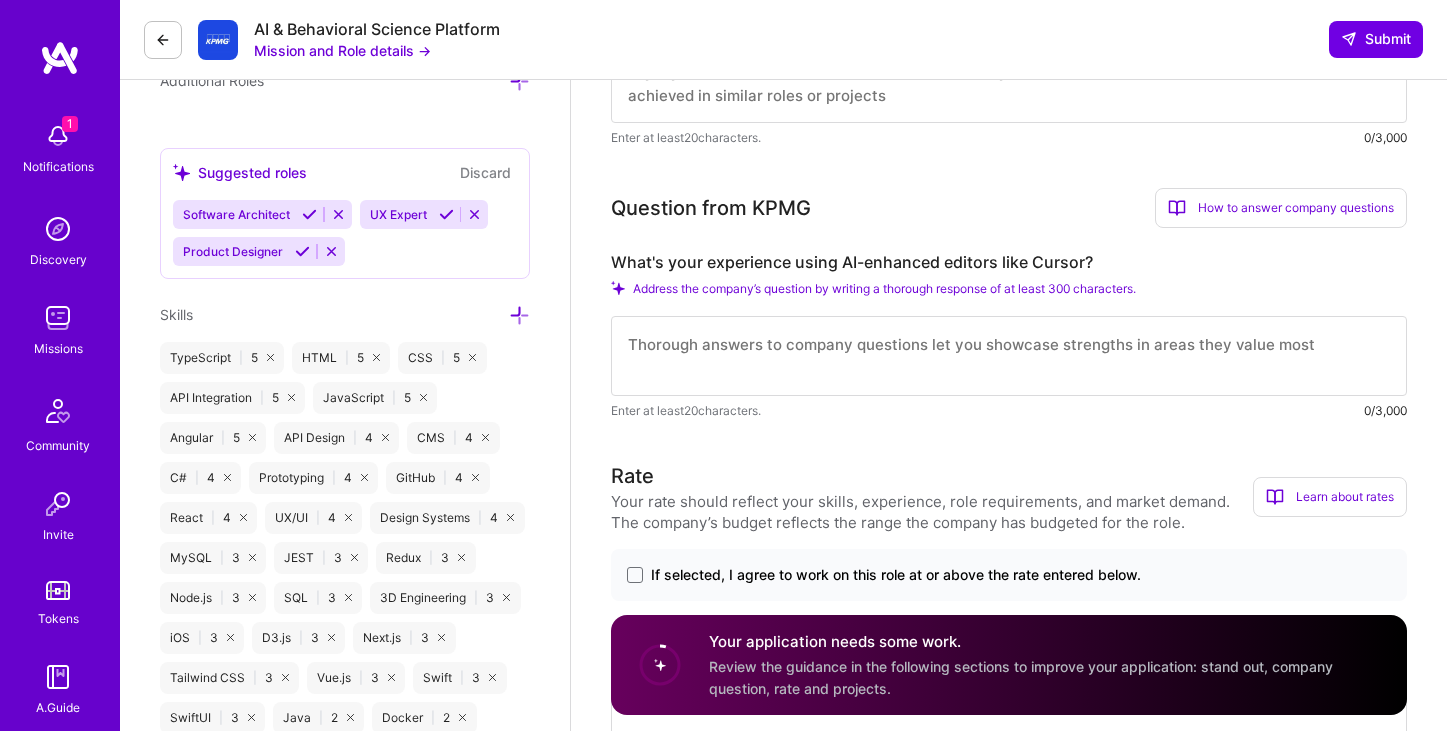 click at bounding box center [1009, 356] 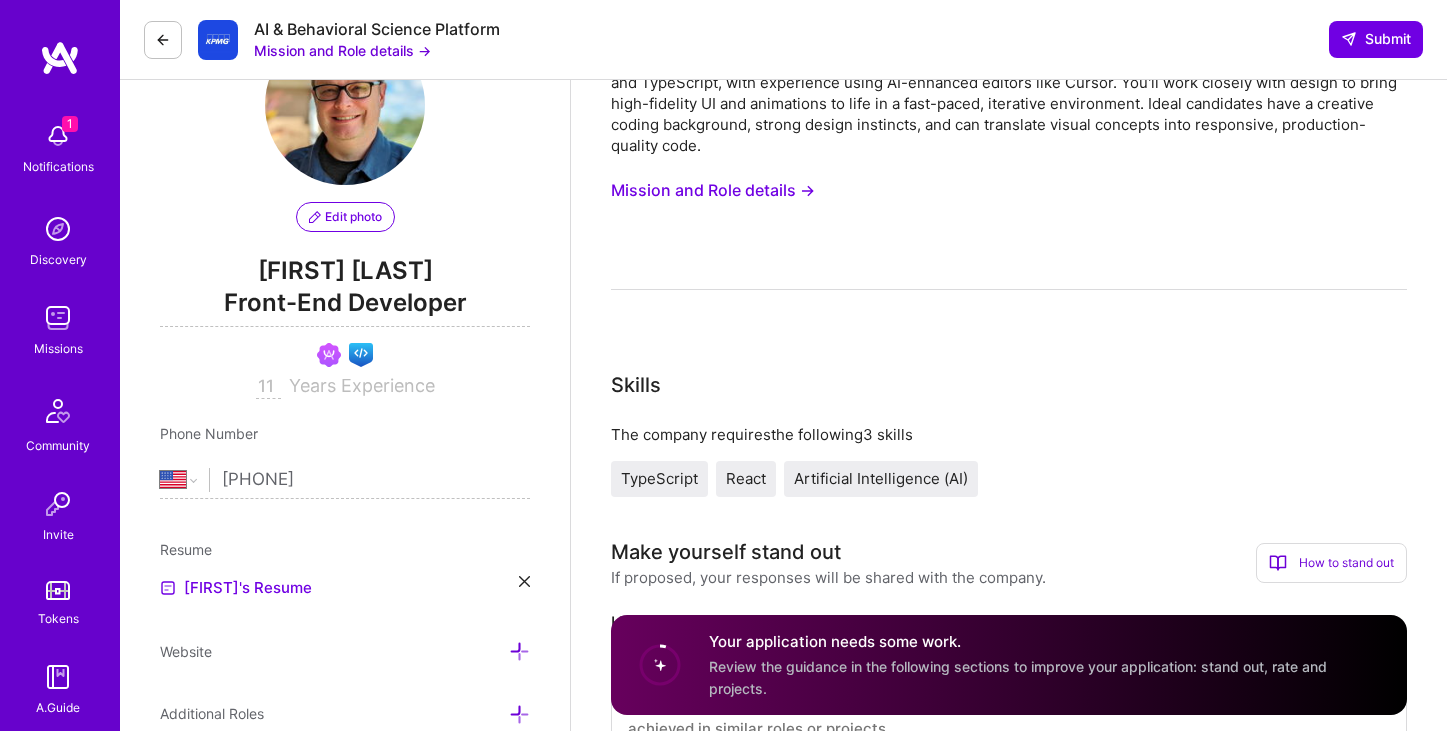 scroll, scrollTop: 0, scrollLeft: 0, axis: both 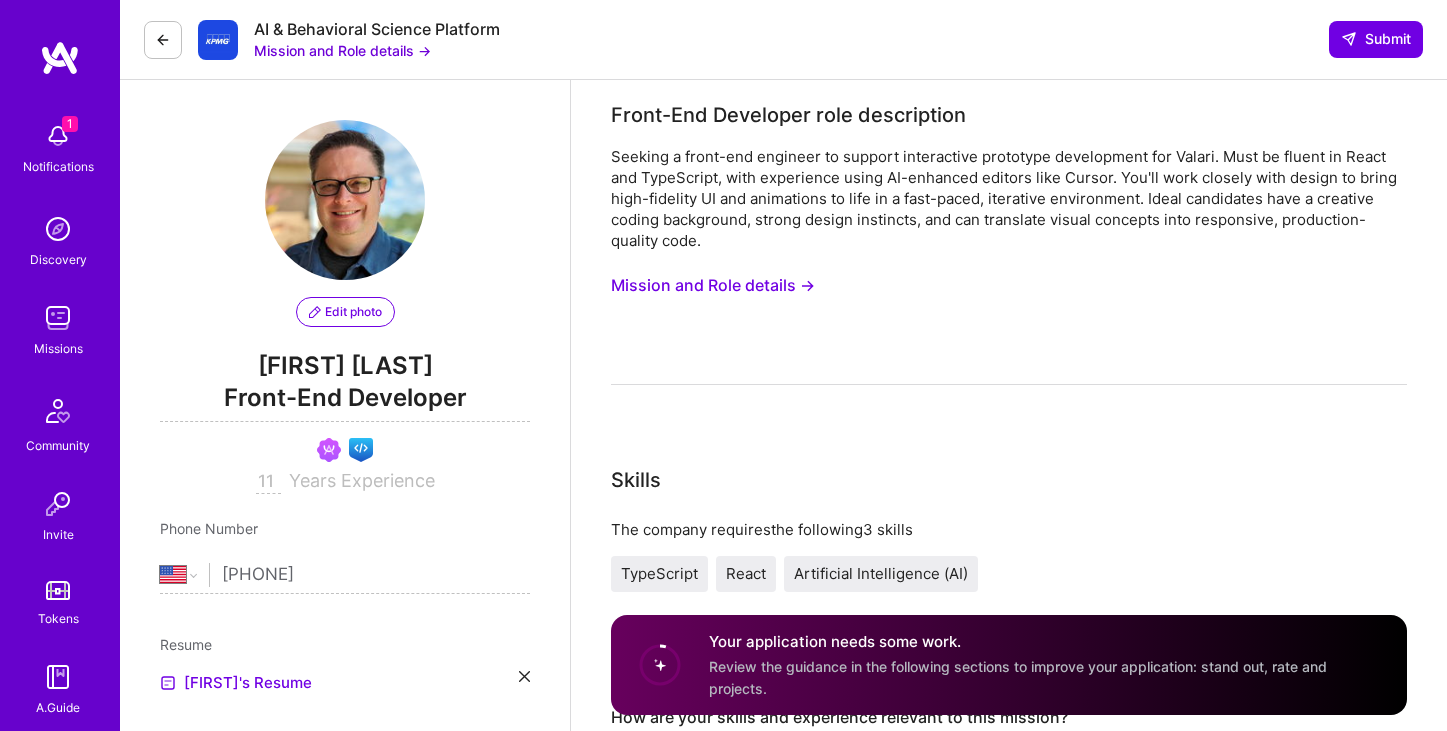 type on "I use Cursor every day. It has been very helpful in refactoring components, creating test suites, and completing tasks in a fraction of the time it would take a human developer." 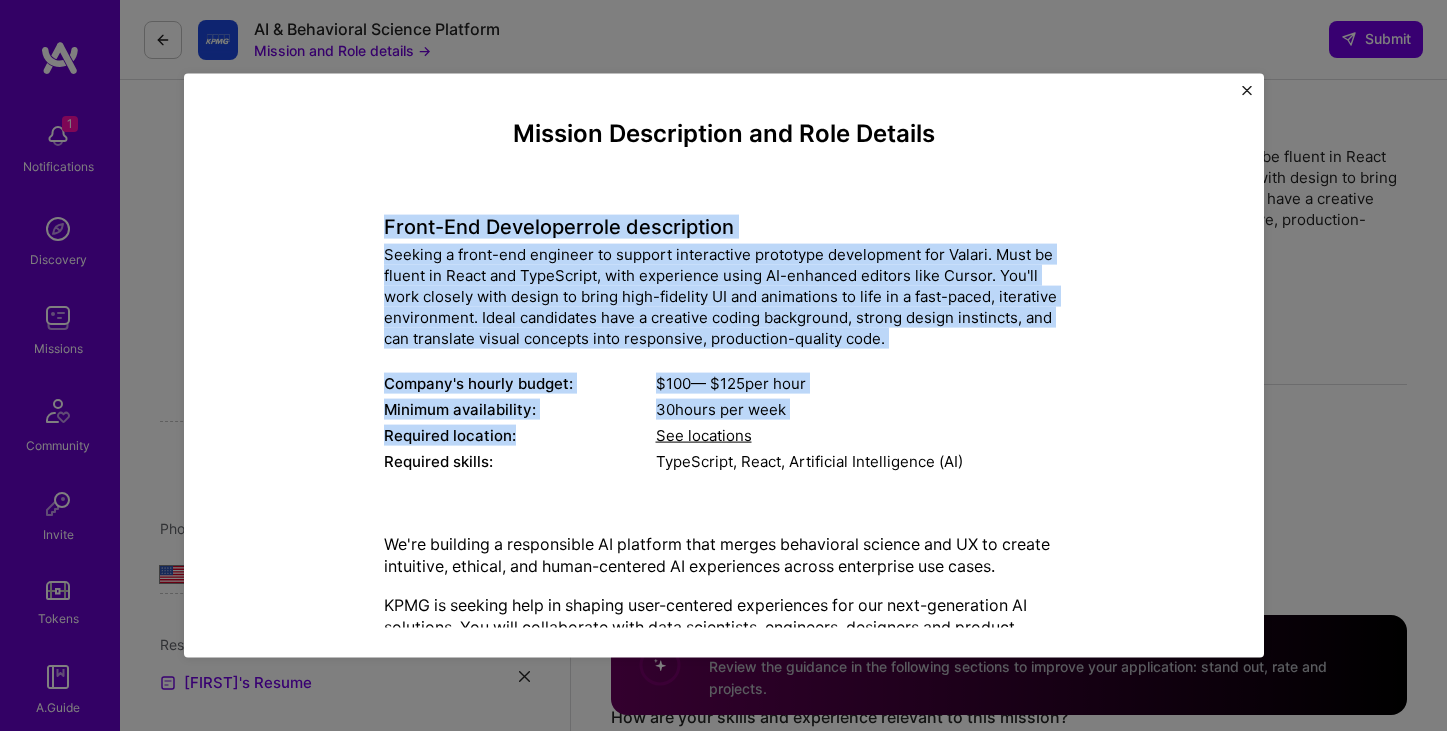 drag, startPoint x: 377, startPoint y: 228, endPoint x: 657, endPoint y: 489, distance: 382.7806 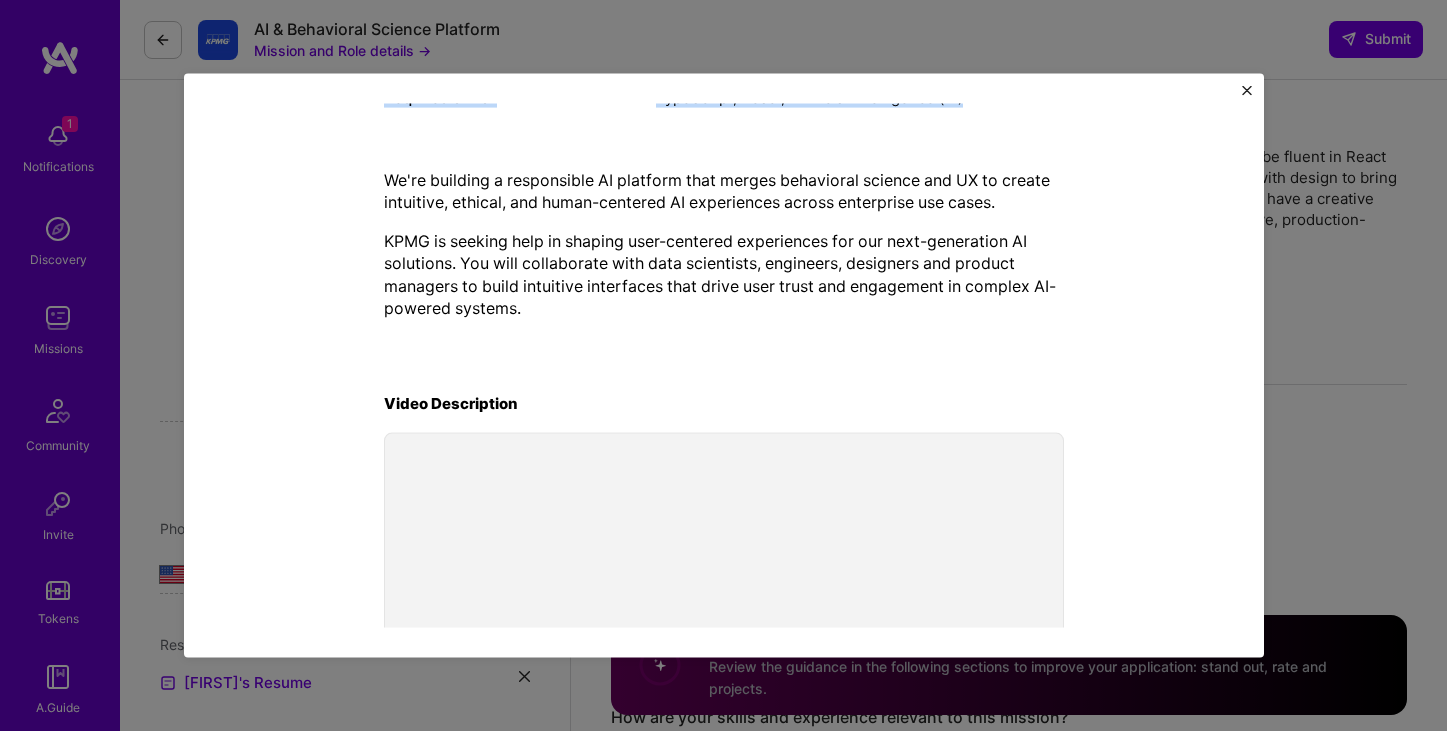scroll, scrollTop: 358, scrollLeft: 0, axis: vertical 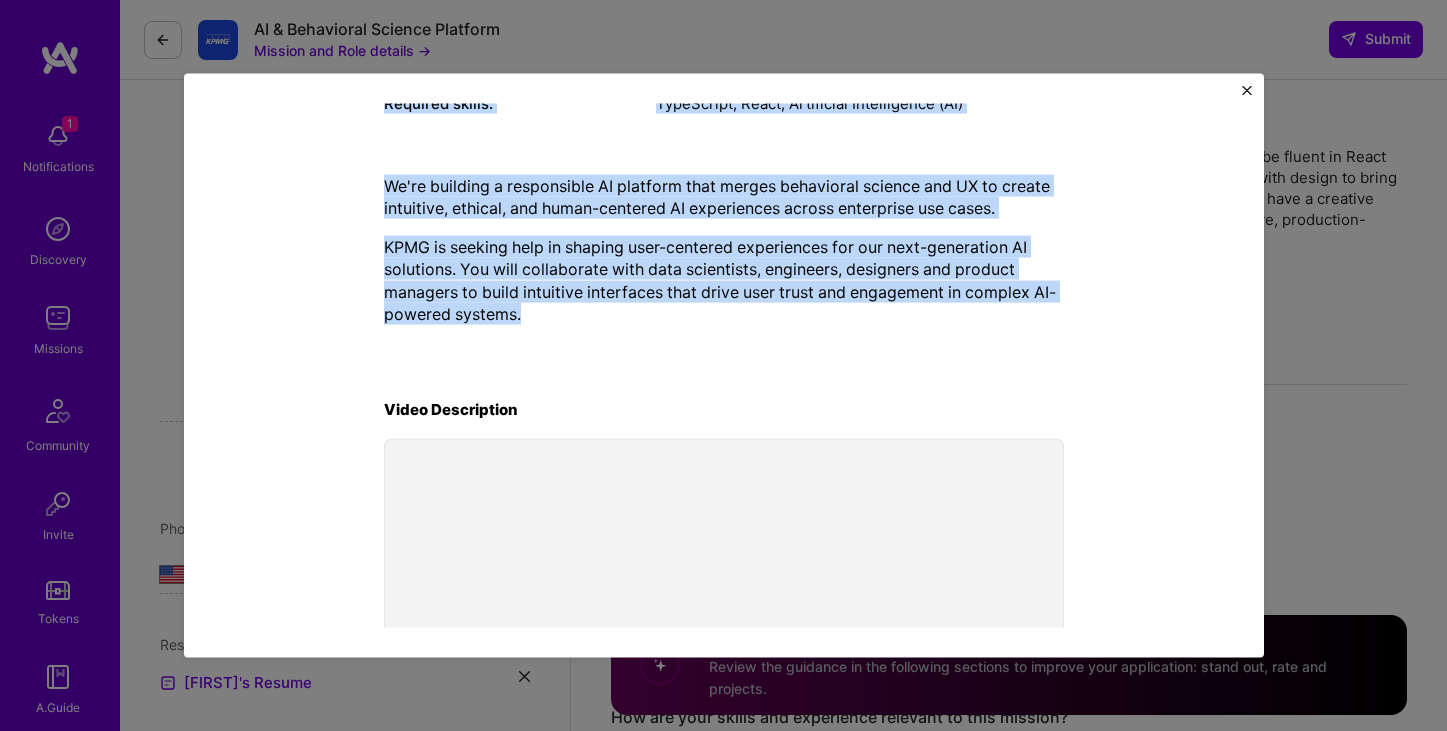 click on "KPMG is seeking help in shaping user-centered experiences for our next-generation AI solutions. You will collaborate with data scientists, engineers, designers and product managers to build intuitive interfaces that drive user trust and engagement in complex AI-powered systems." at bounding box center [724, 280] 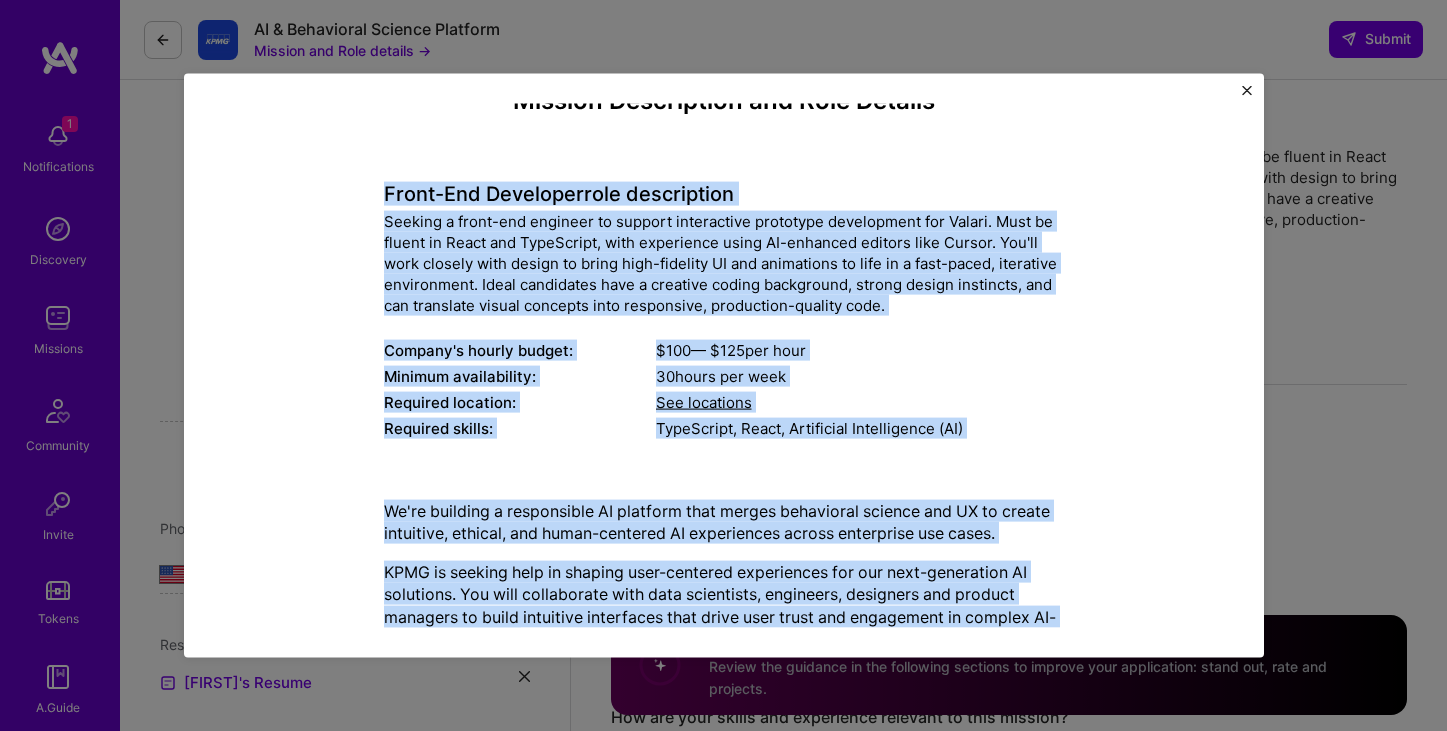 scroll, scrollTop: 0, scrollLeft: 0, axis: both 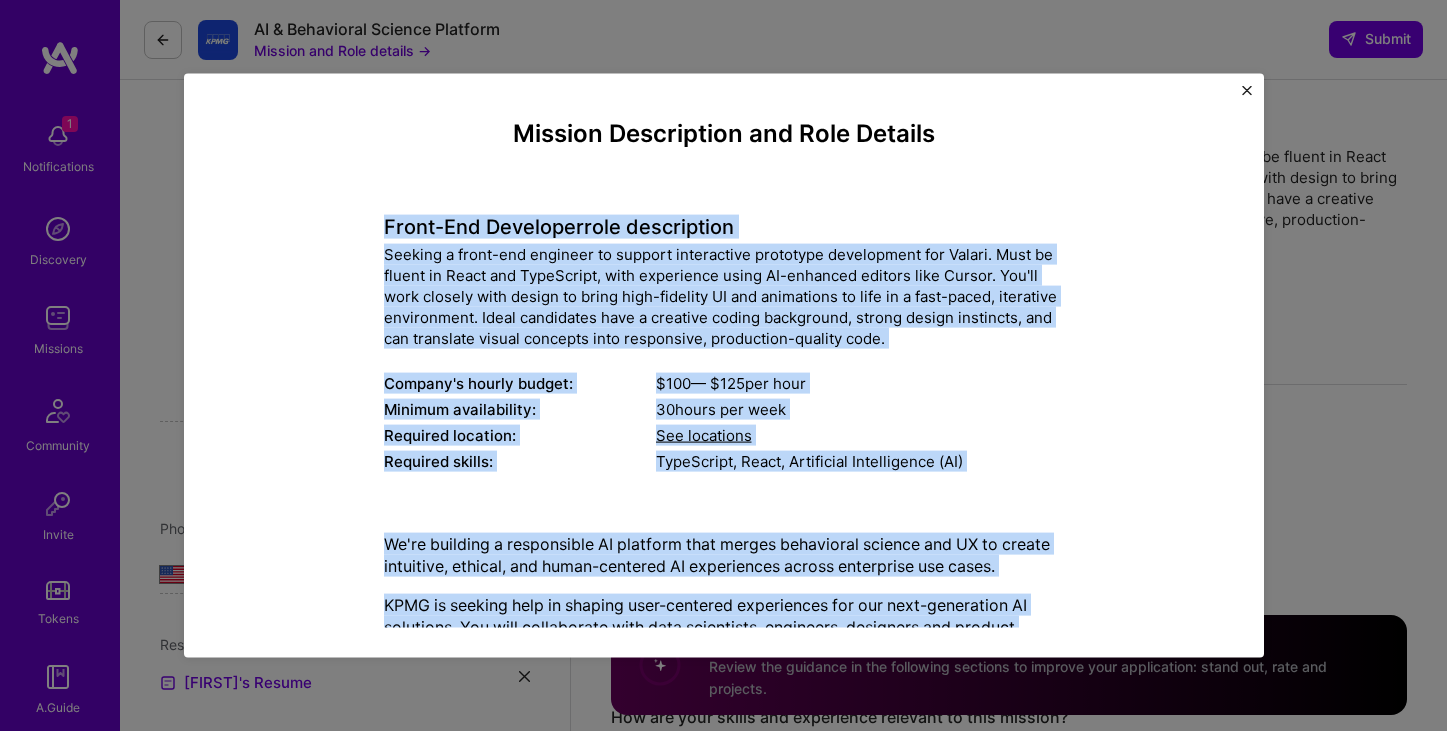 click at bounding box center (1247, 90) 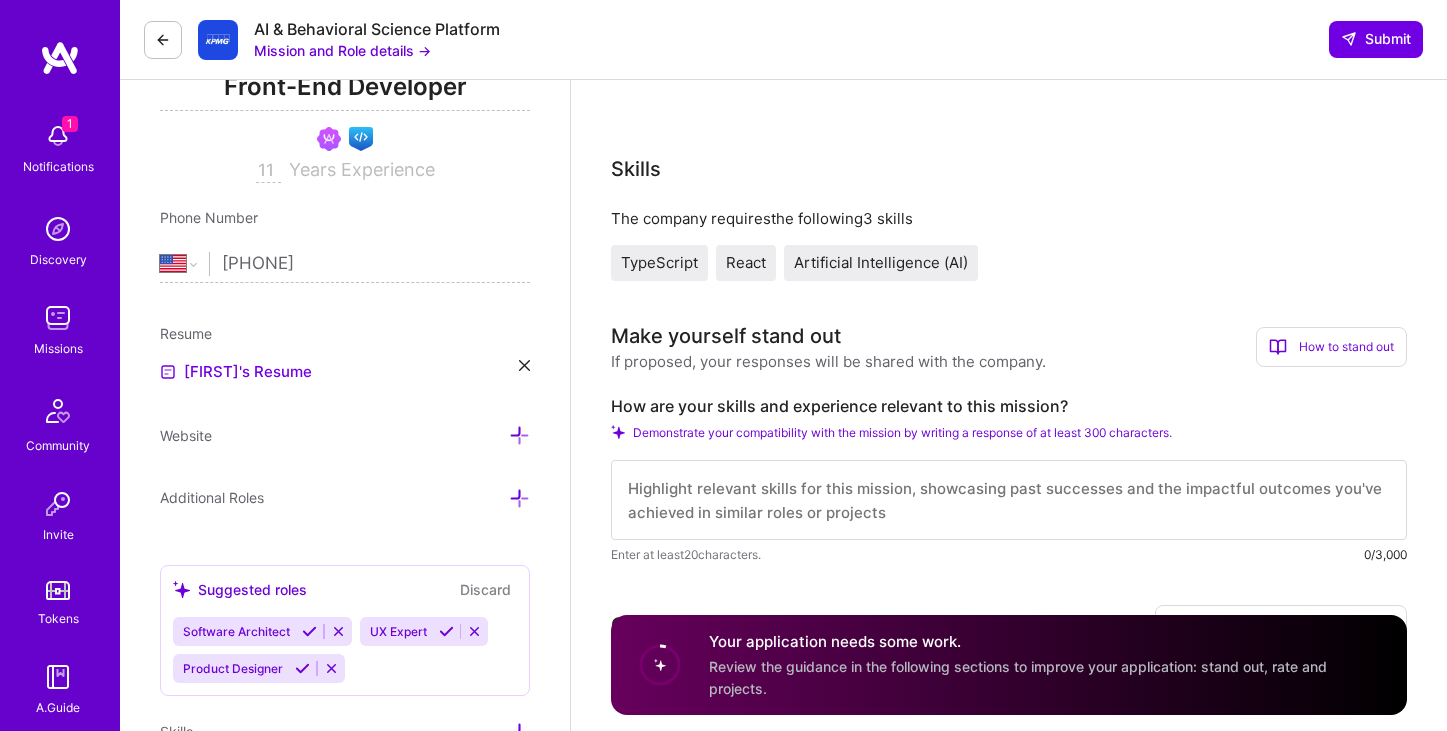 scroll, scrollTop: 314, scrollLeft: 0, axis: vertical 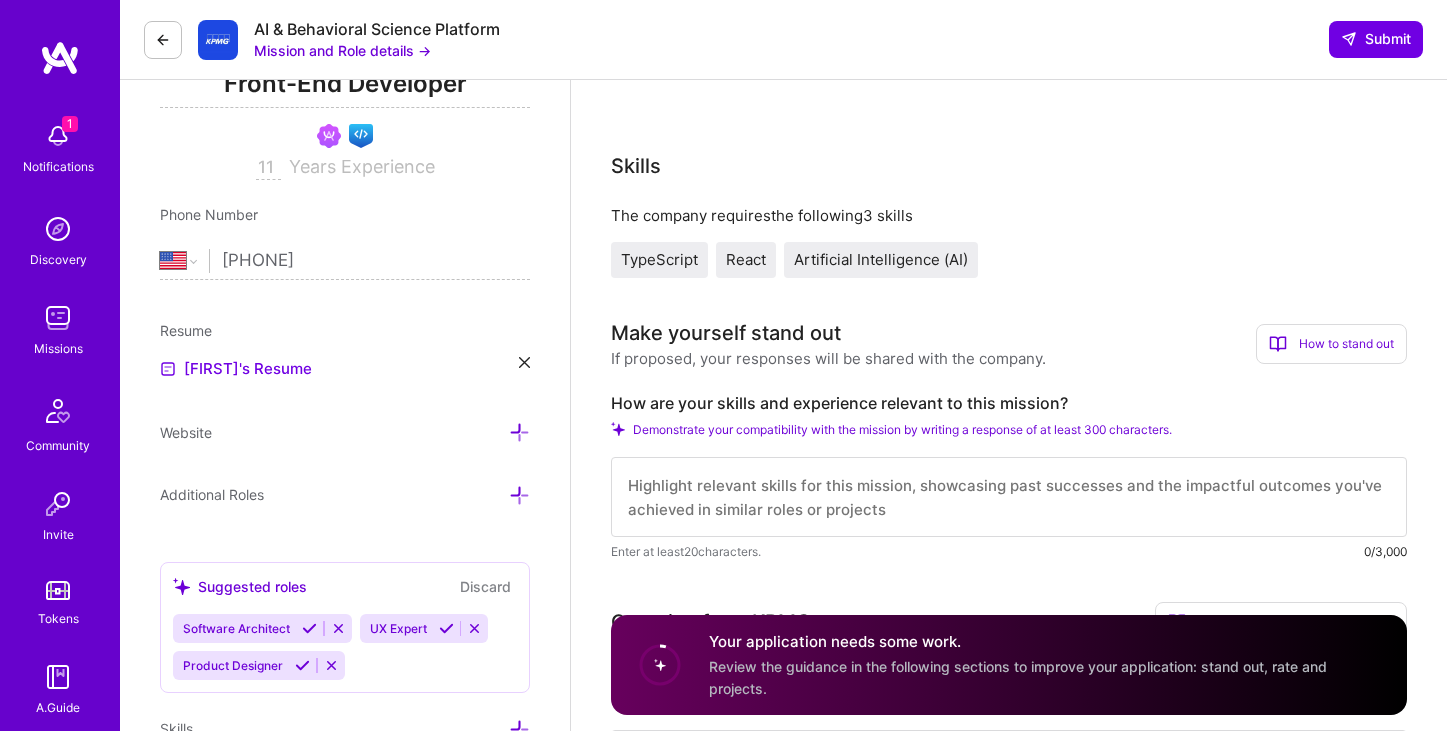 click at bounding box center [1009, 497] 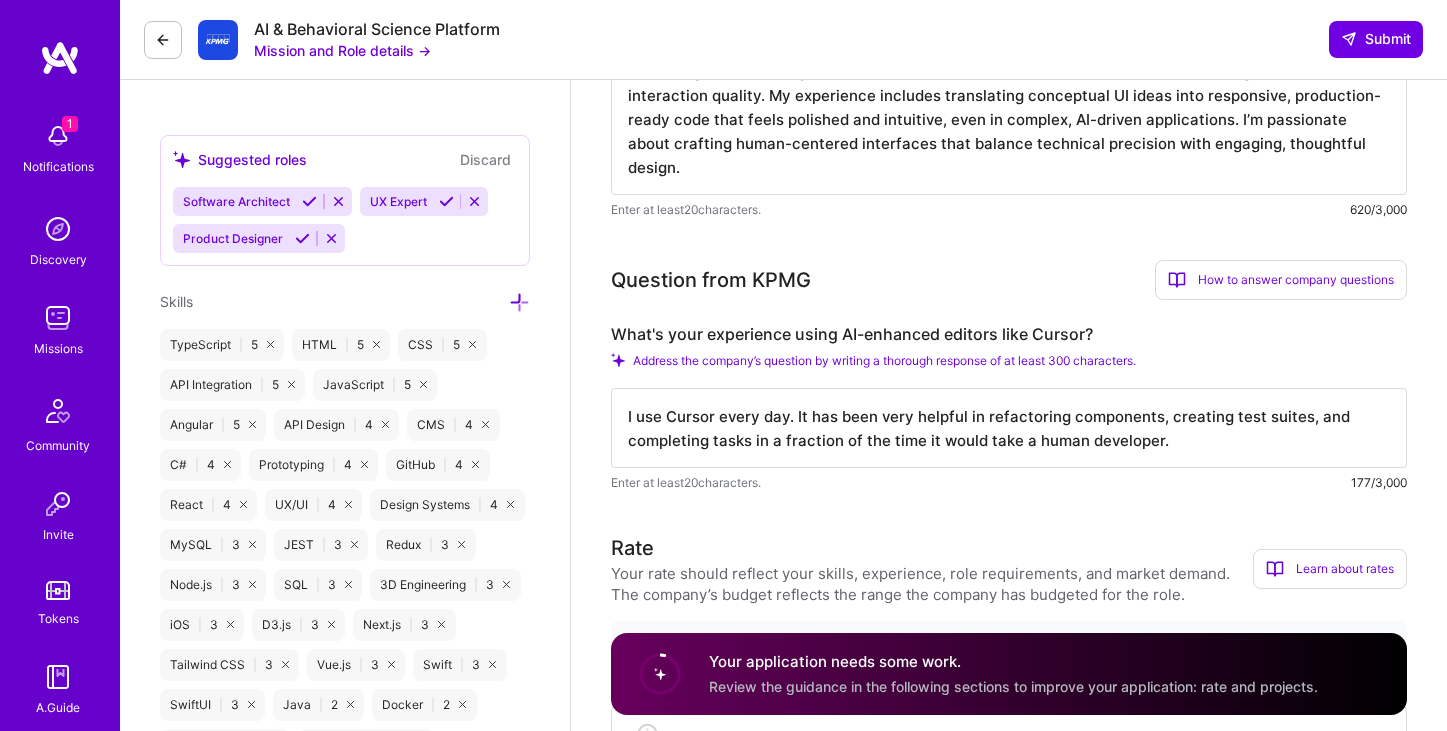 scroll, scrollTop: 755, scrollLeft: 0, axis: vertical 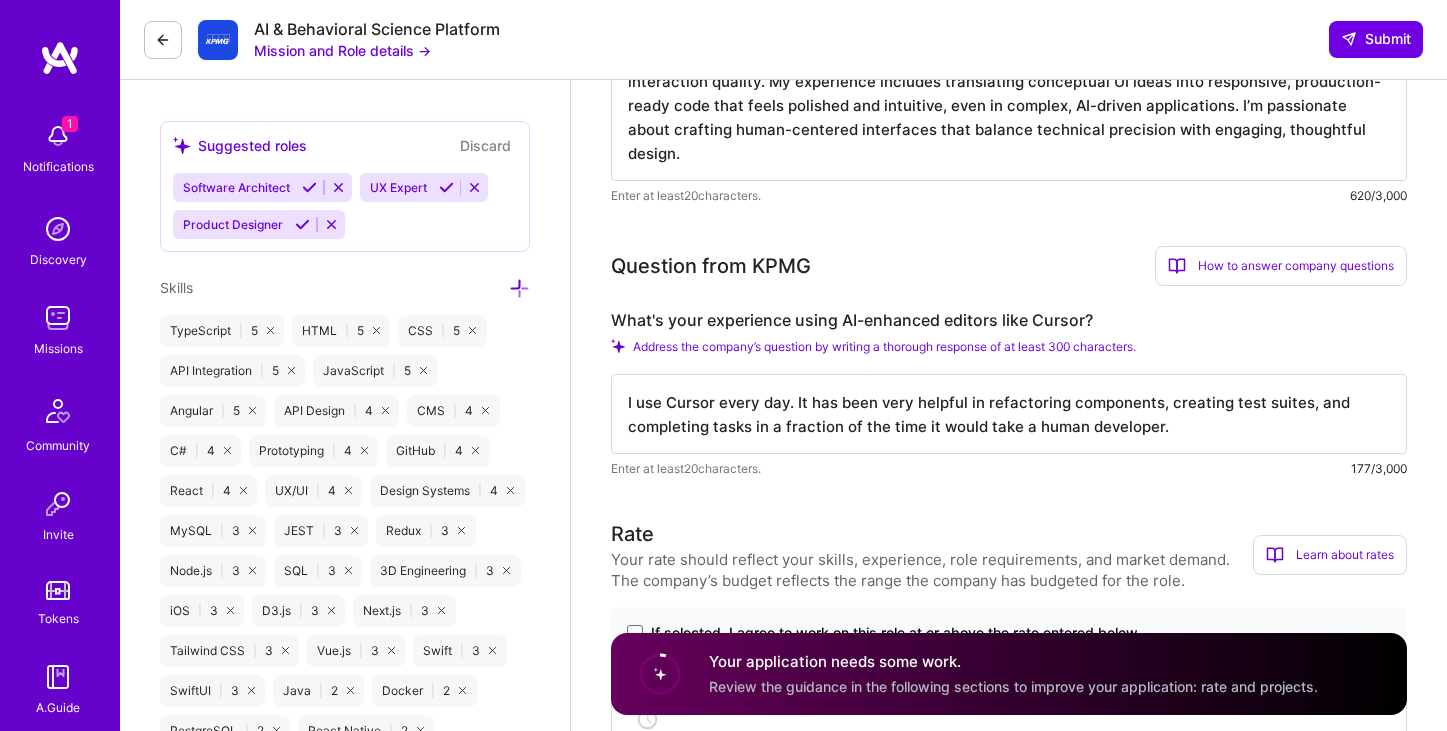type on "I combine deep expertise in React and TypeScript with a creative-coding mindset, bringing high-fidelity designs and nuanced animations to life in the browser. I’m comfortable iterating quickly in collaboration with design teams, using tools like Cursor to accelerate development while preserving visual and interaction quality. My experience includes translating conceptual UI ideas into responsive, production-ready code that feels polished and intuitive, even in complex, AI-driven applications. I’m passionate about crafting human-centered interfaces that balance technical precision with engaging, thoughtful design." 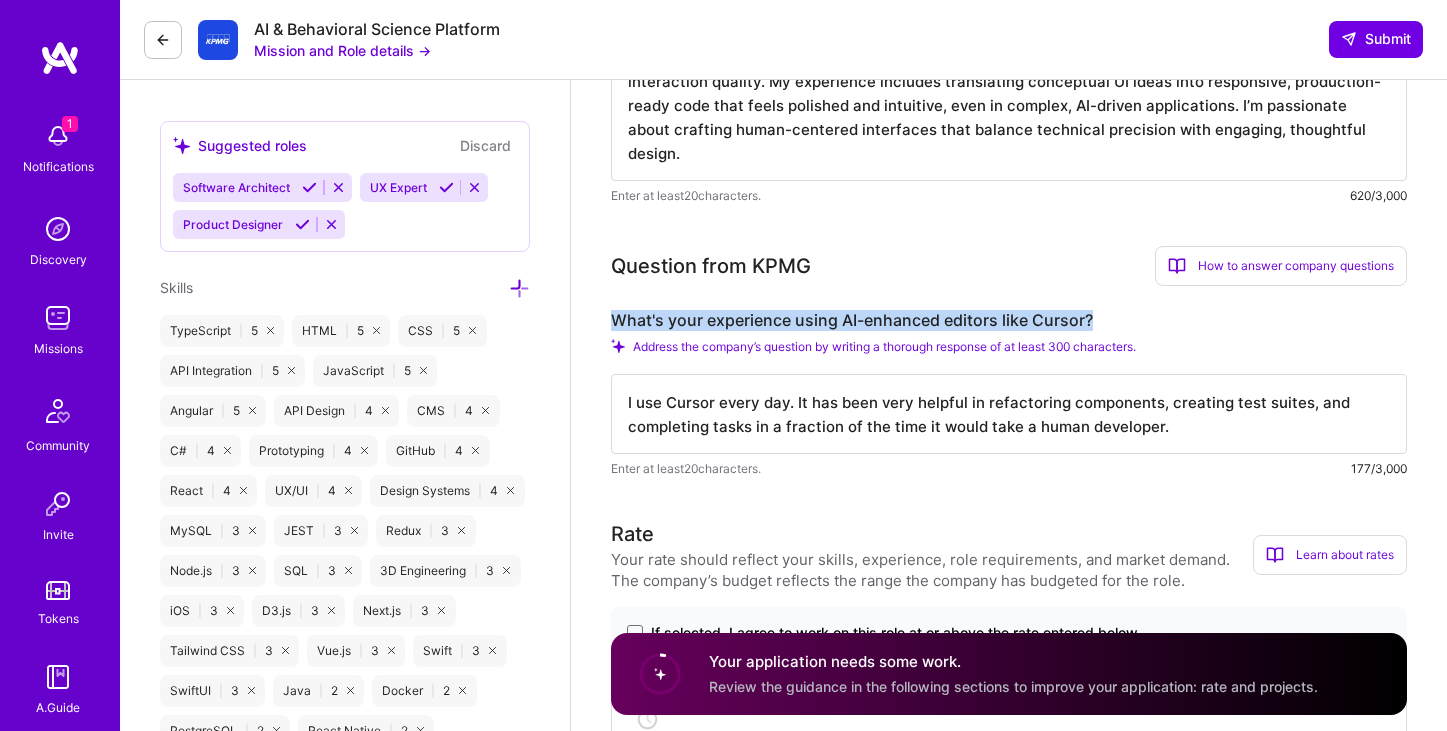 drag, startPoint x: 612, startPoint y: 317, endPoint x: 1103, endPoint y: 316, distance: 491.001 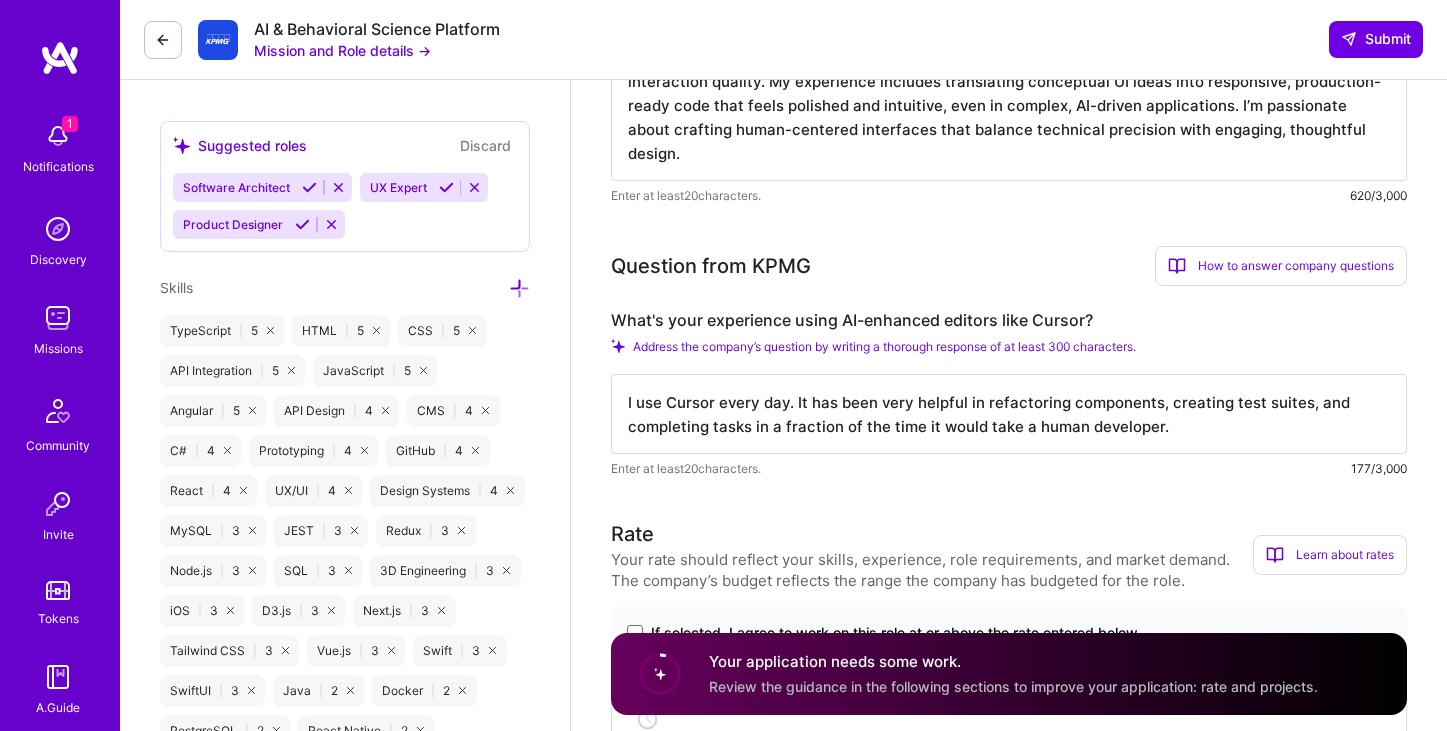 drag, startPoint x: 623, startPoint y: 406, endPoint x: 1167, endPoint y: 426, distance: 544.3675 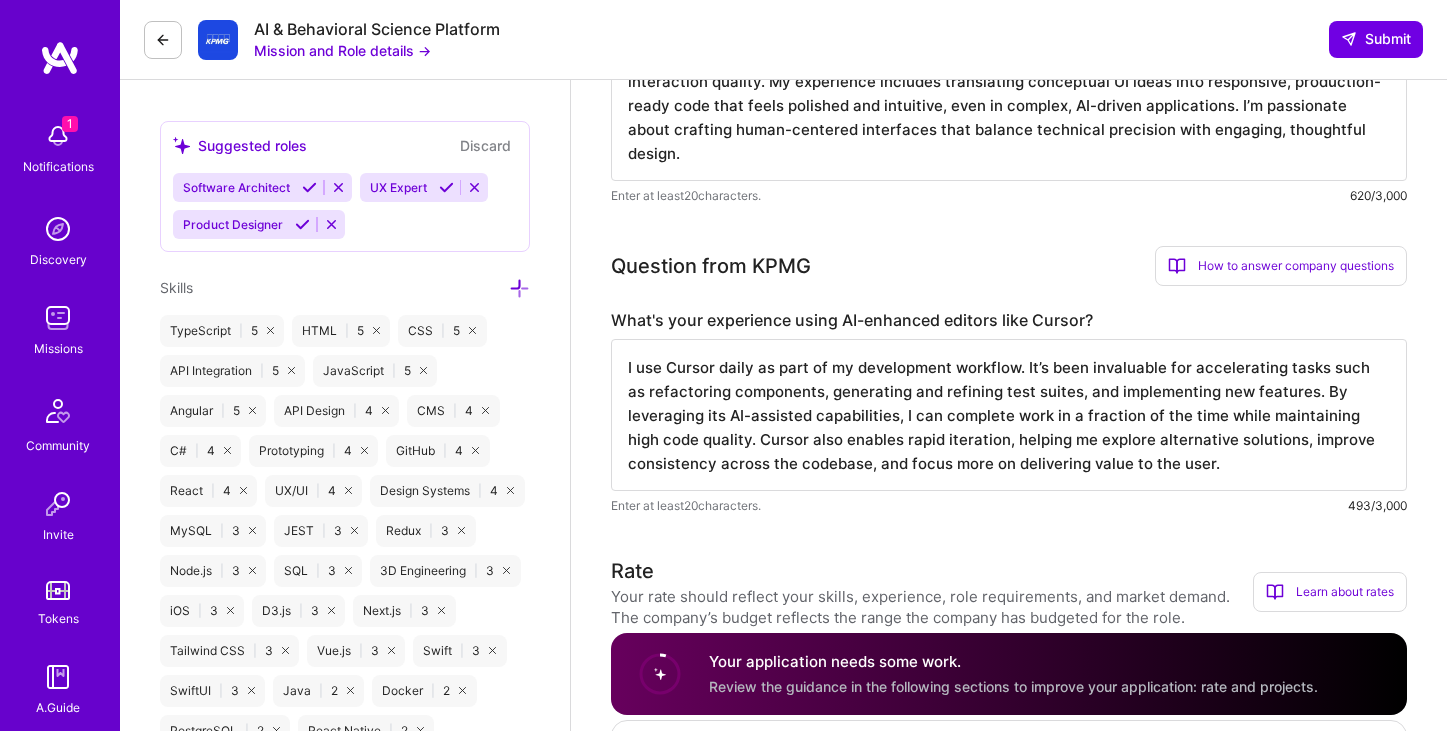 scroll, scrollTop: 2, scrollLeft: 0, axis: vertical 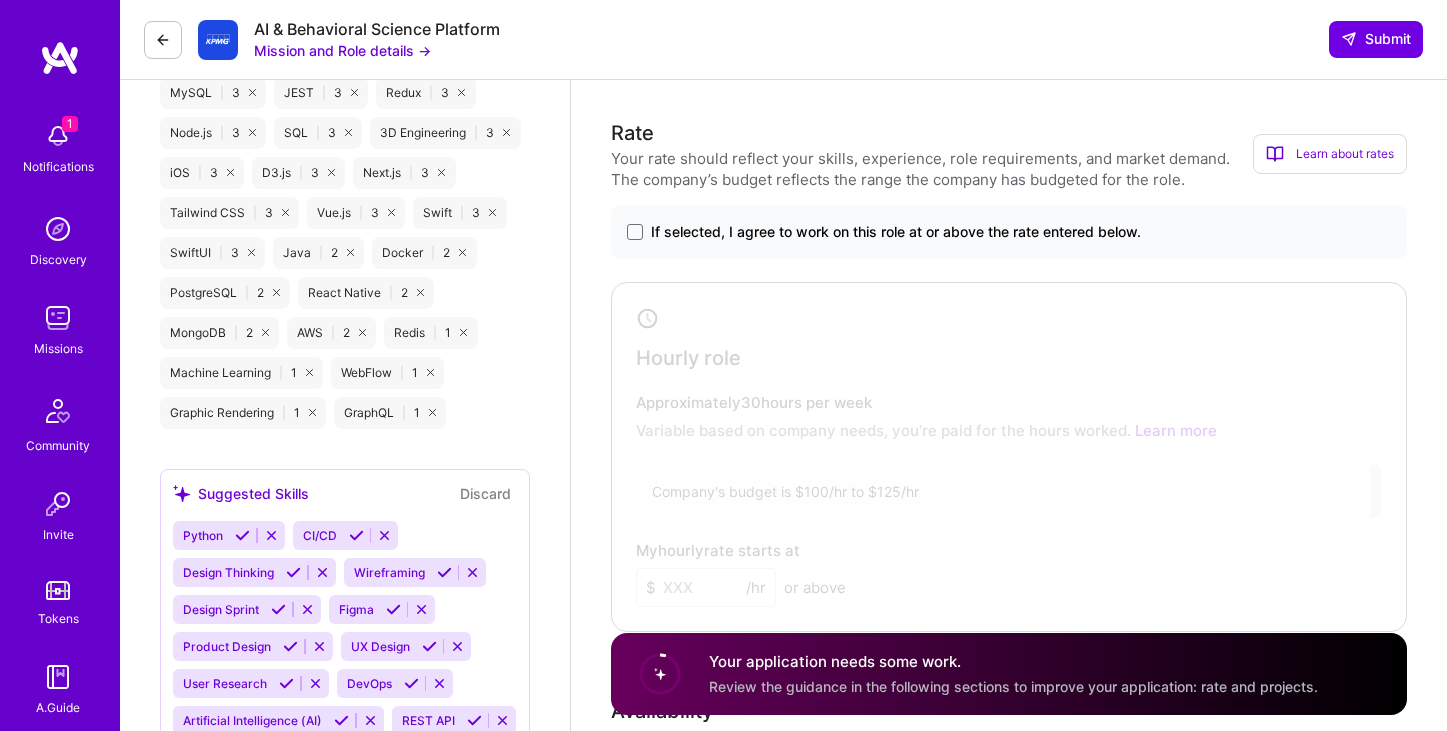 type on "I use Cursor daily as part of my development workflow. It’s been invaluable for accelerating tasks such as refactoring components, generating and refining test suites, and implementing new features. By leveraging its AI-assisted capabilities, I can complete work in a fraction of the time while maintaining high code quality. Cursor also enables rapid iteration, helping me explore alternative solutions, improve consistency across the codebase, and focus more on delivering value to the user." 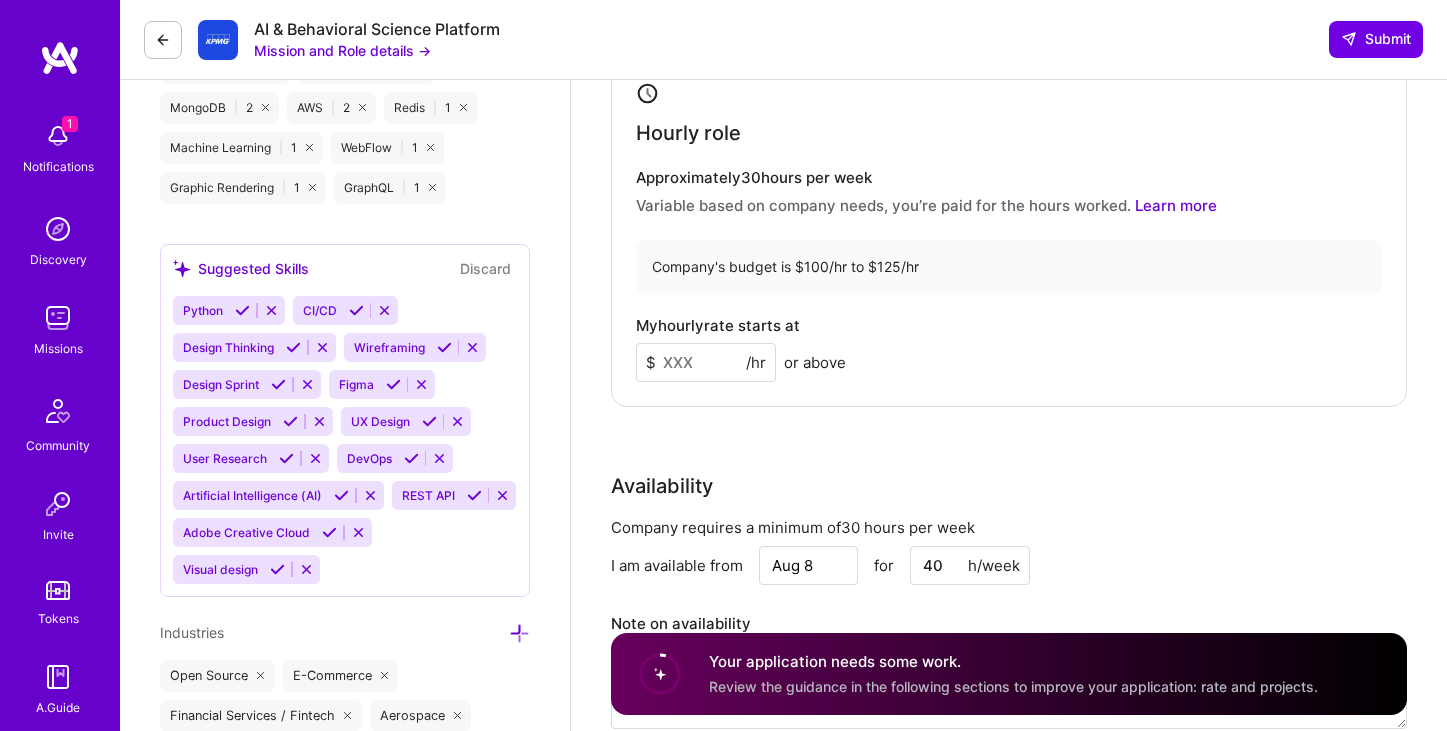 scroll, scrollTop: 1469, scrollLeft: 0, axis: vertical 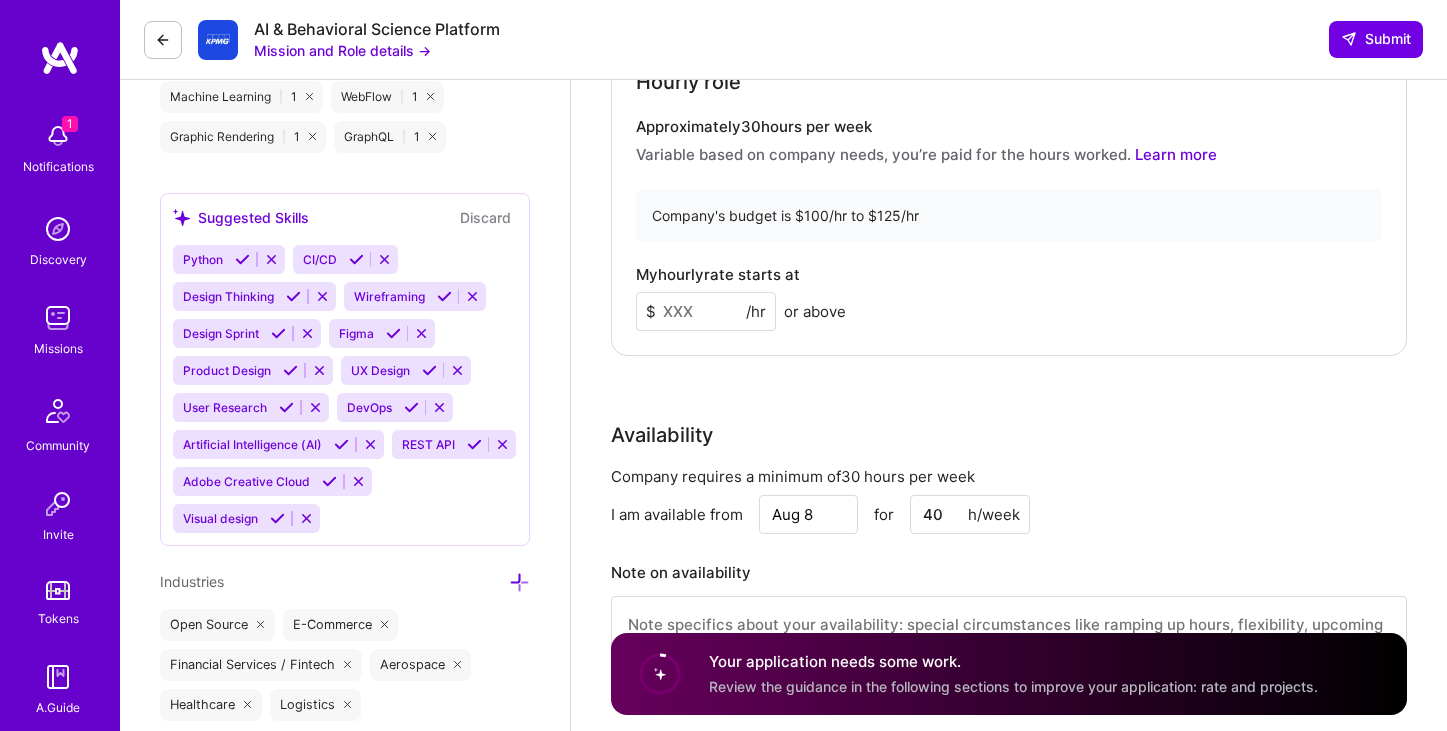 click at bounding box center (706, 311) 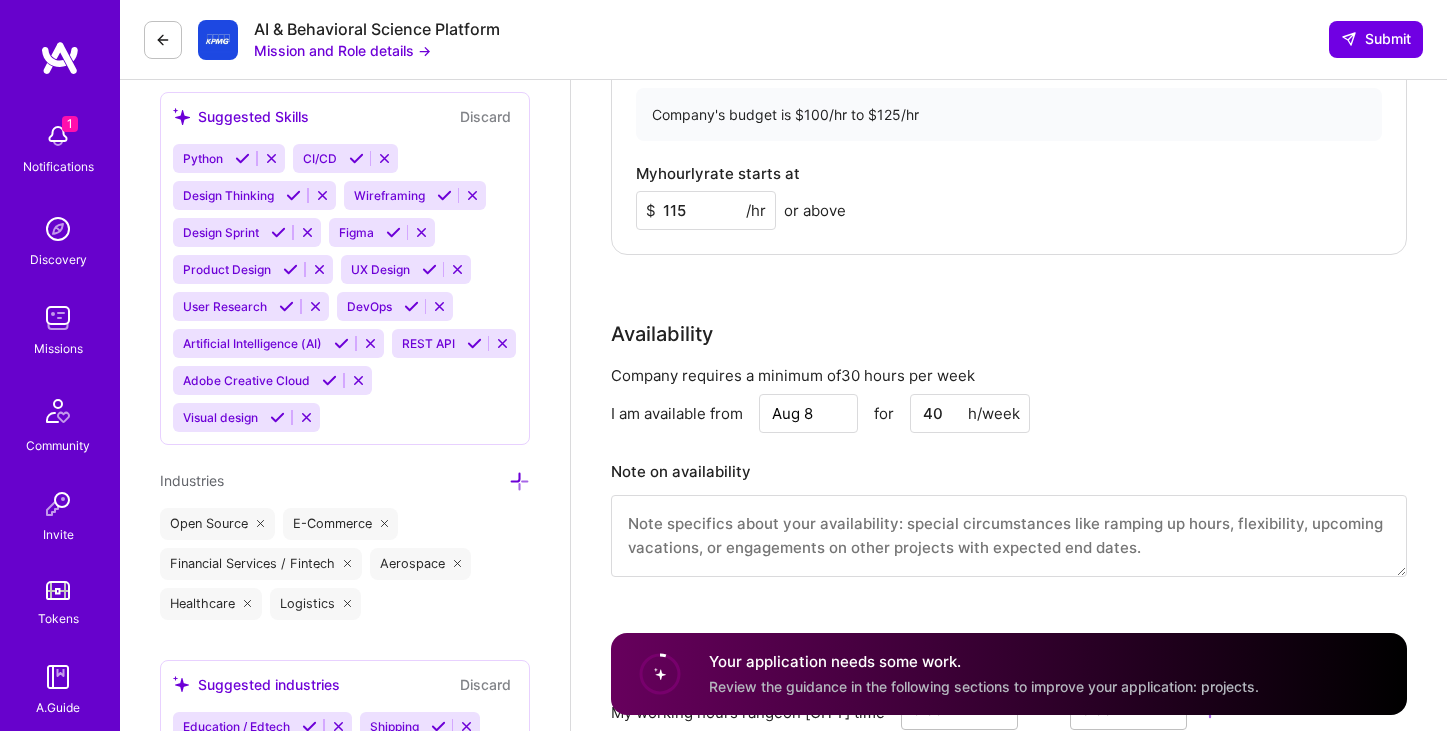 scroll, scrollTop: 1572, scrollLeft: 0, axis: vertical 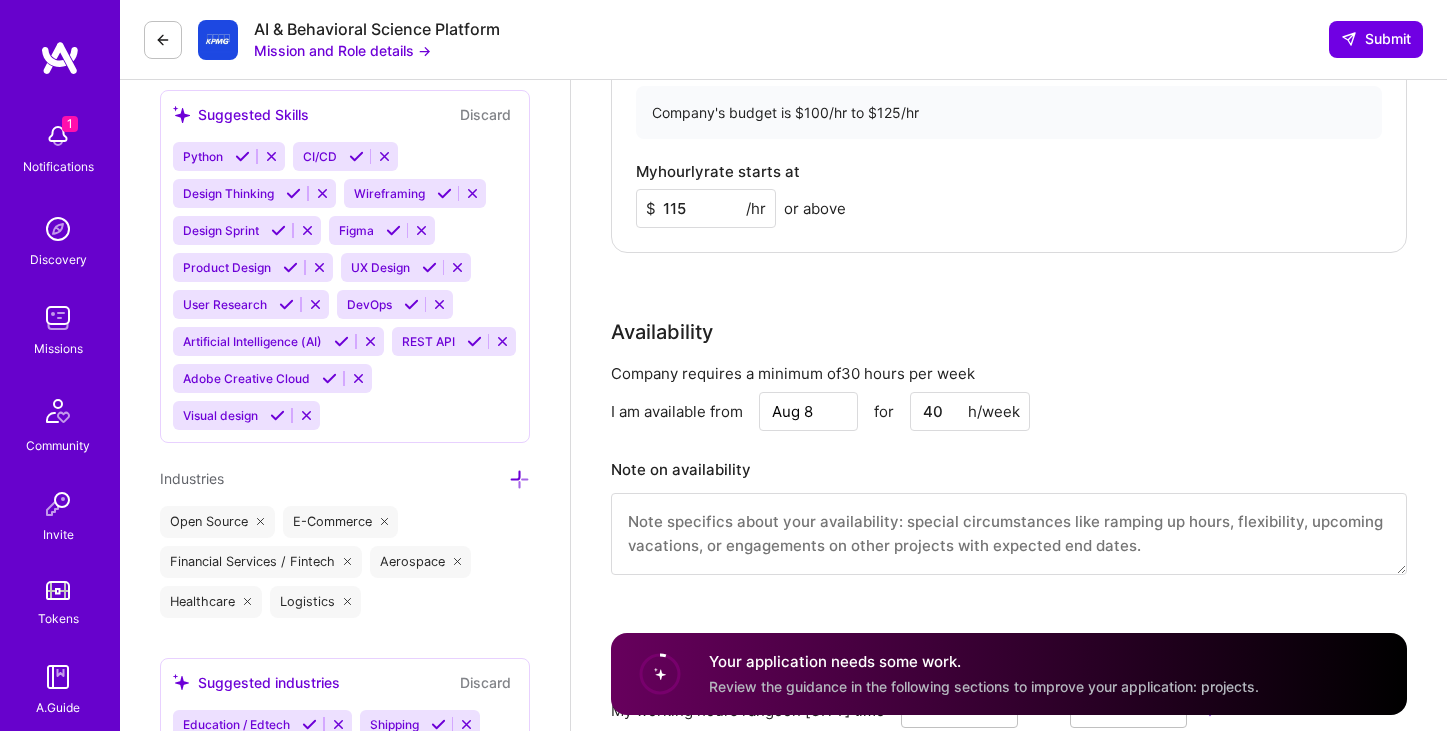 type on "115" 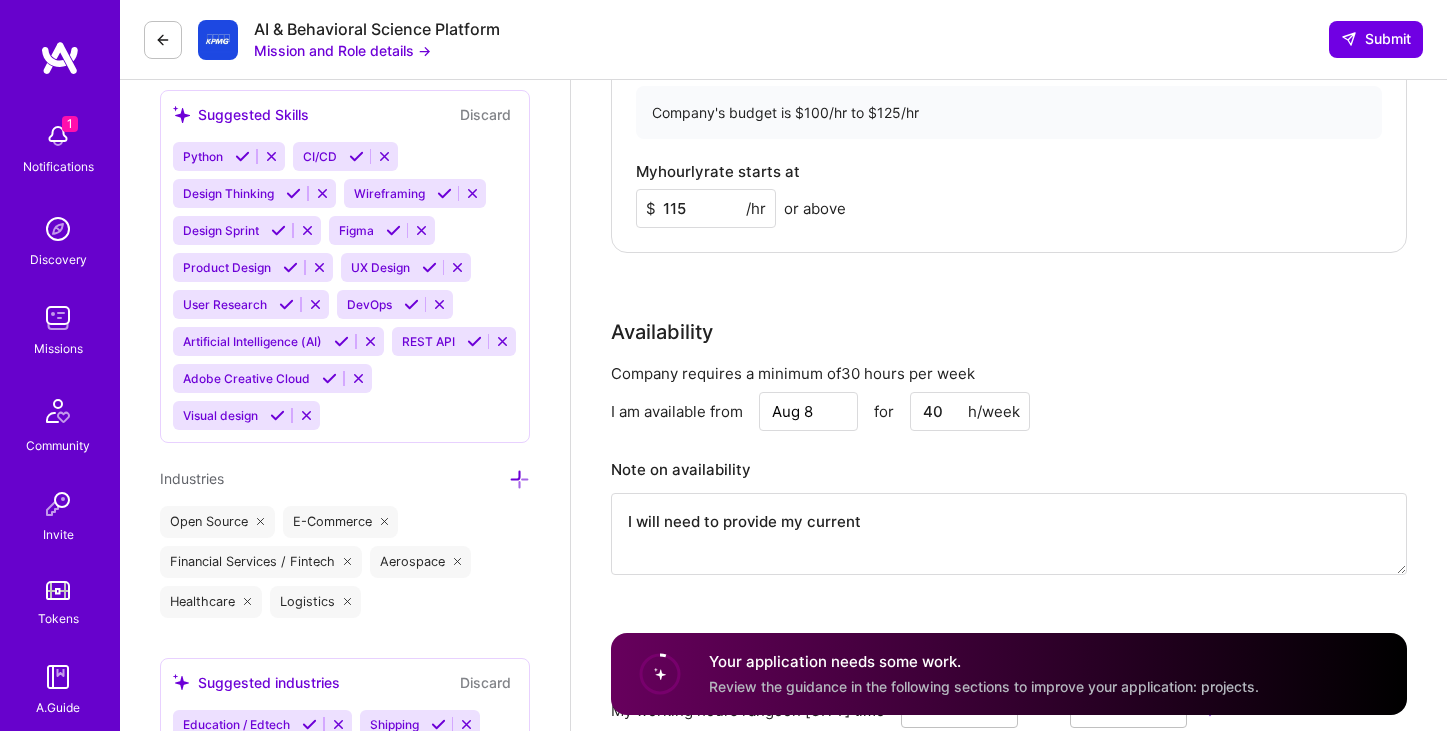 click on "I will need to provide my current" at bounding box center [1009, 534] 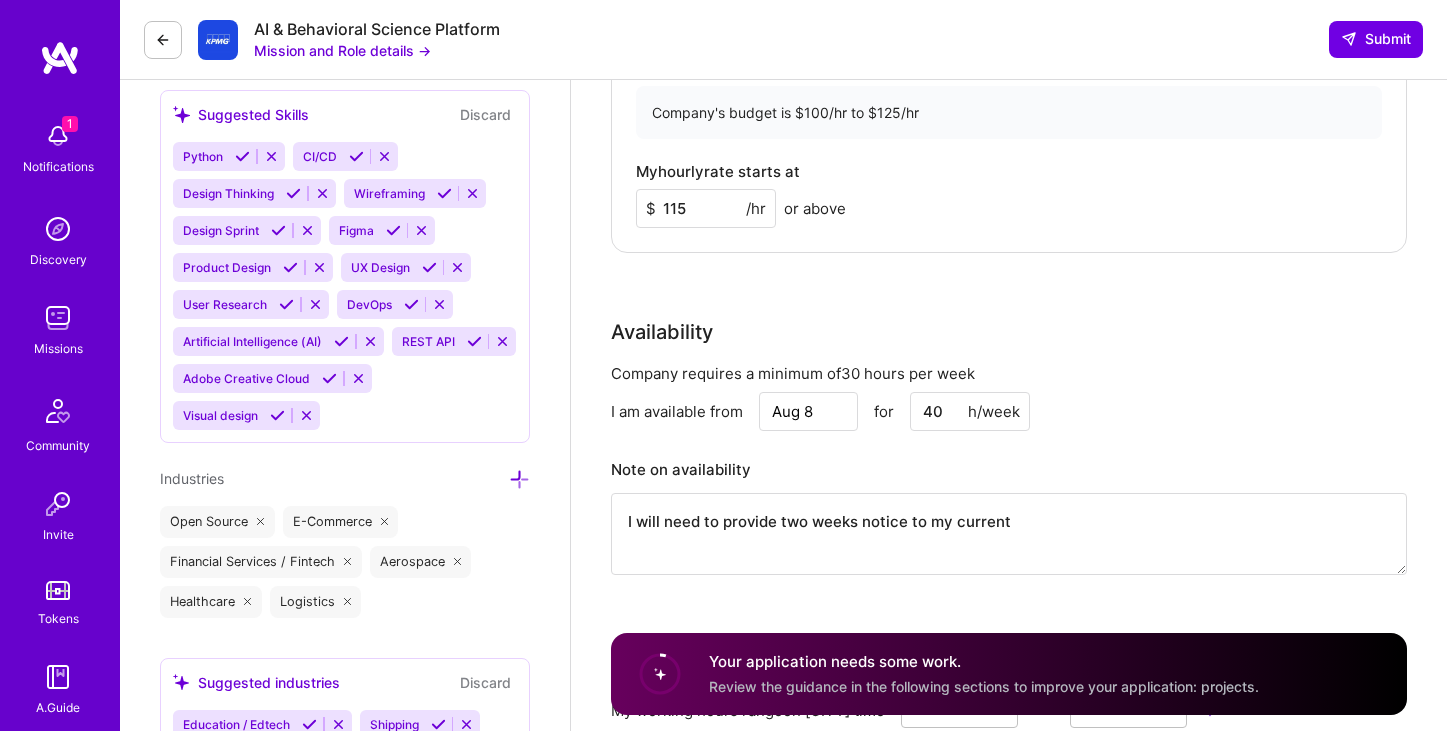 click on "I will need to provide two weeks notice to my current" at bounding box center (1009, 534) 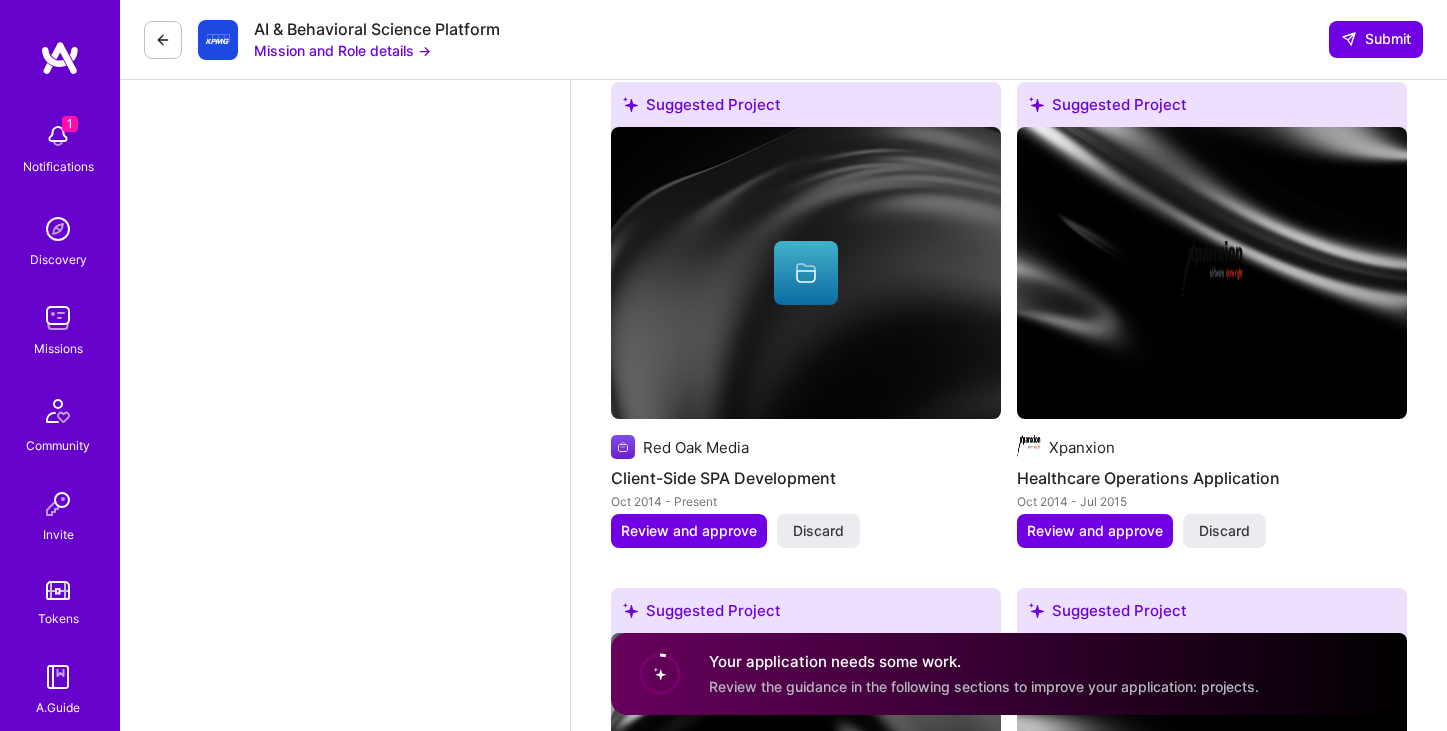 scroll, scrollTop: 2490, scrollLeft: 0, axis: vertical 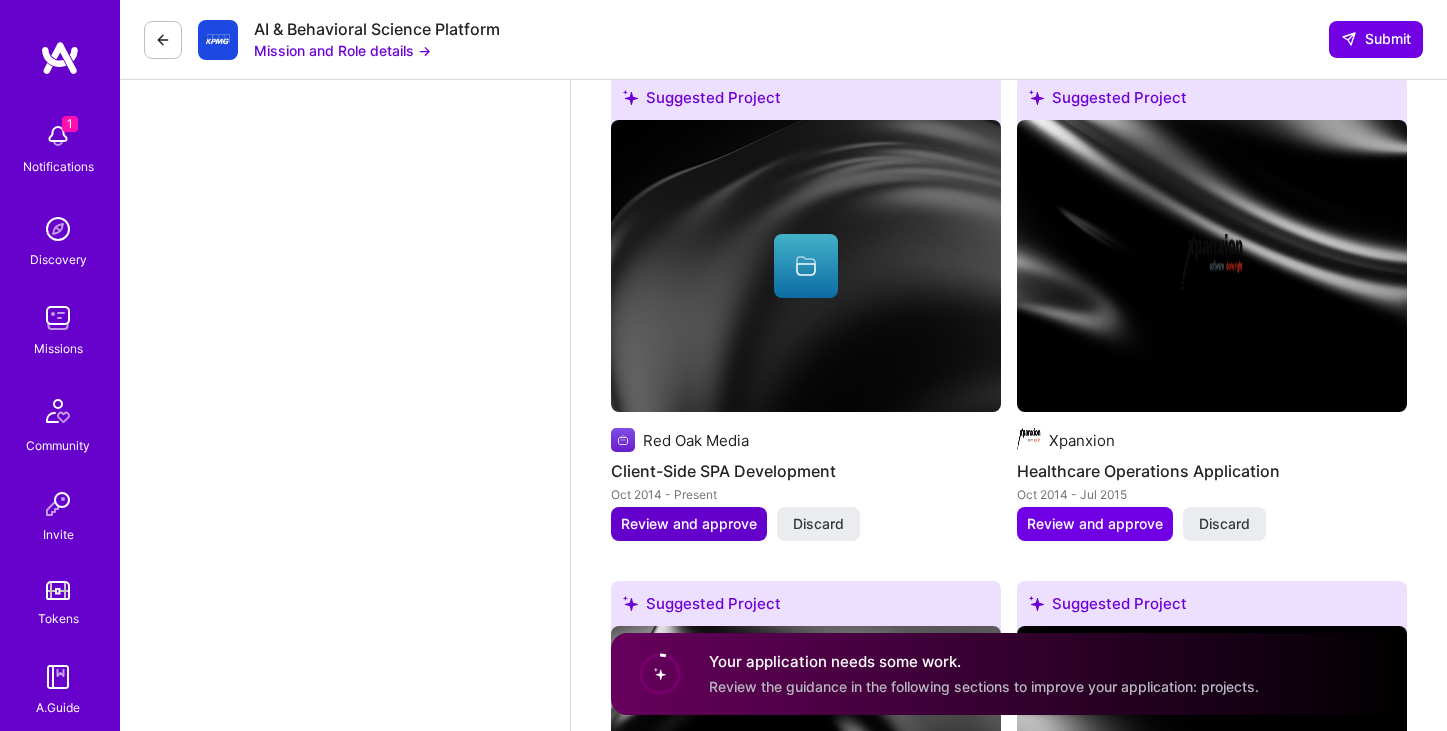 type on "I will need to provide two weeks notice to my current project." 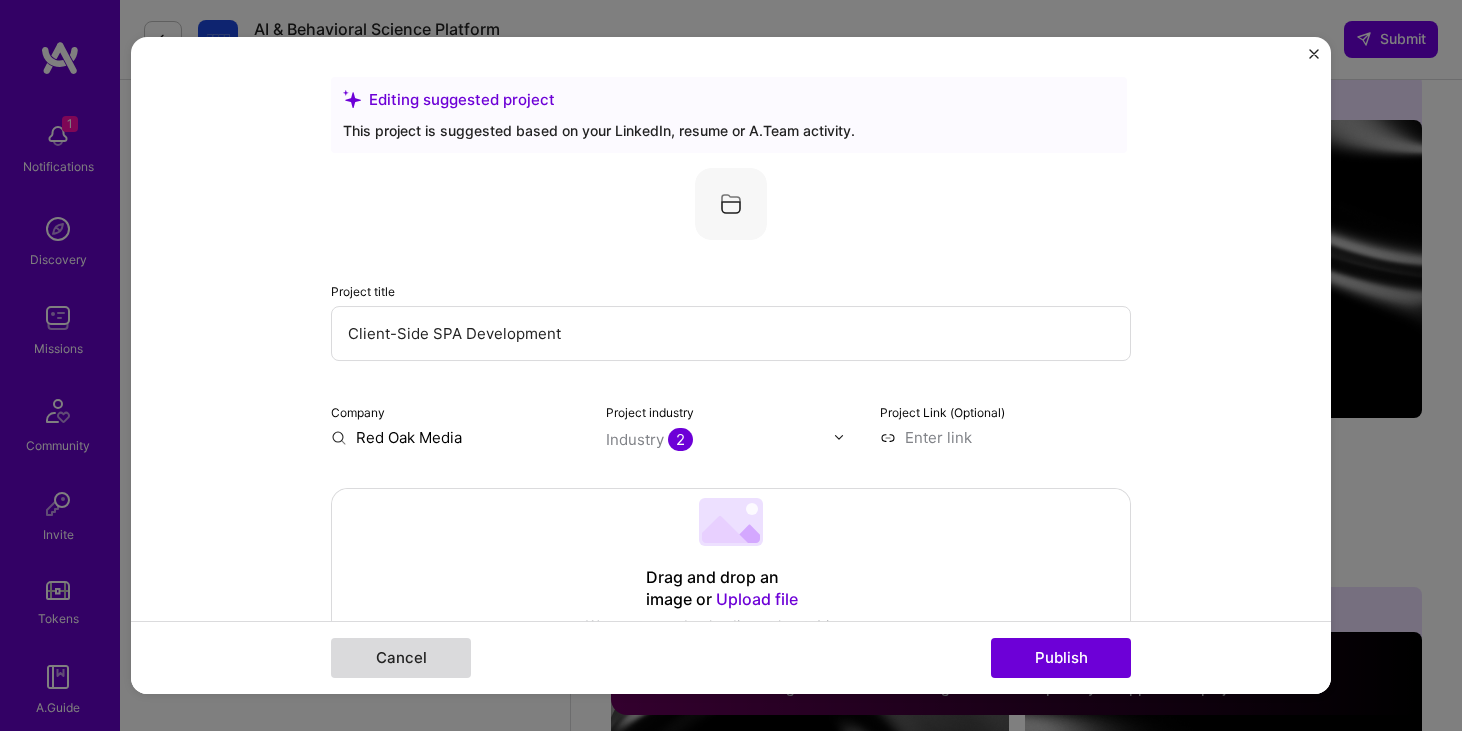 click on "Cancel" at bounding box center (401, 658) 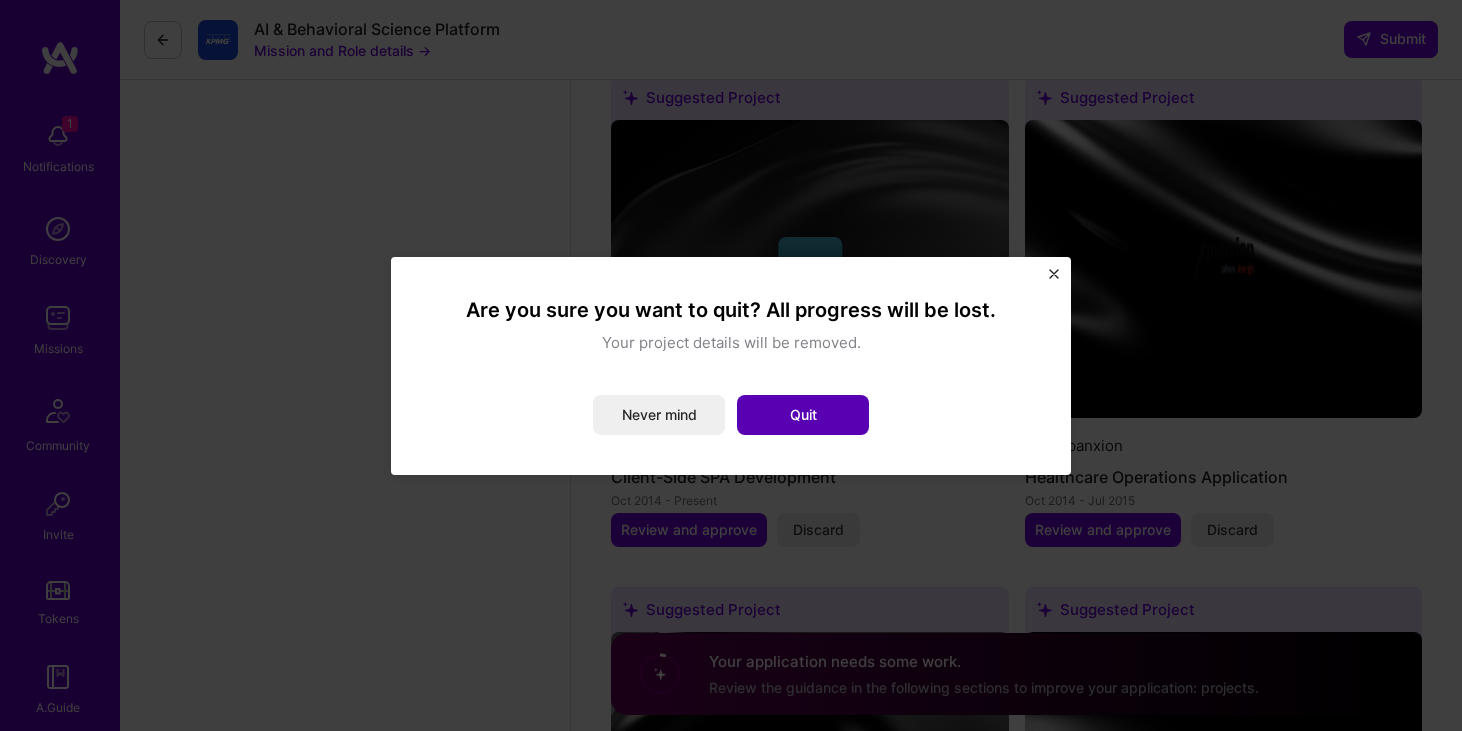 click on "Quit" at bounding box center (803, 415) 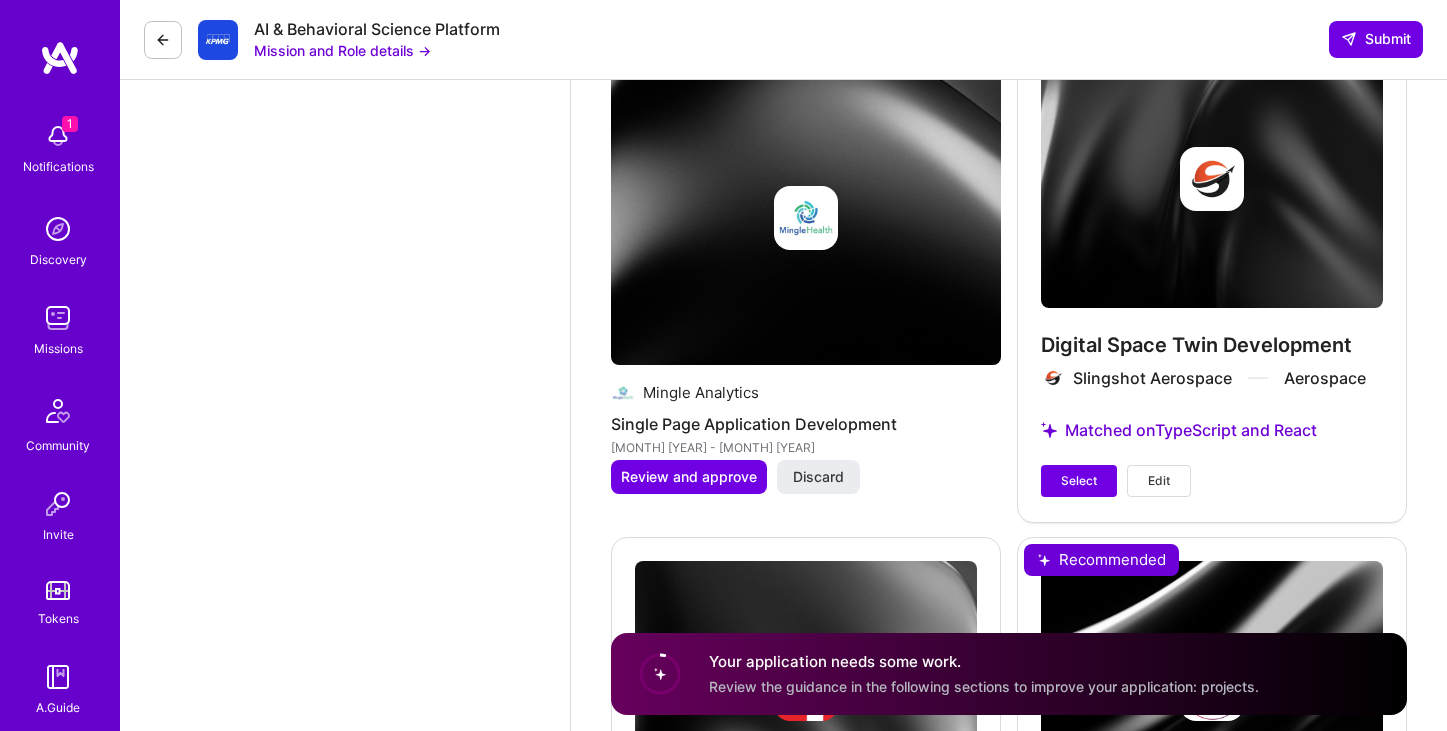 scroll, scrollTop: 4058, scrollLeft: 0, axis: vertical 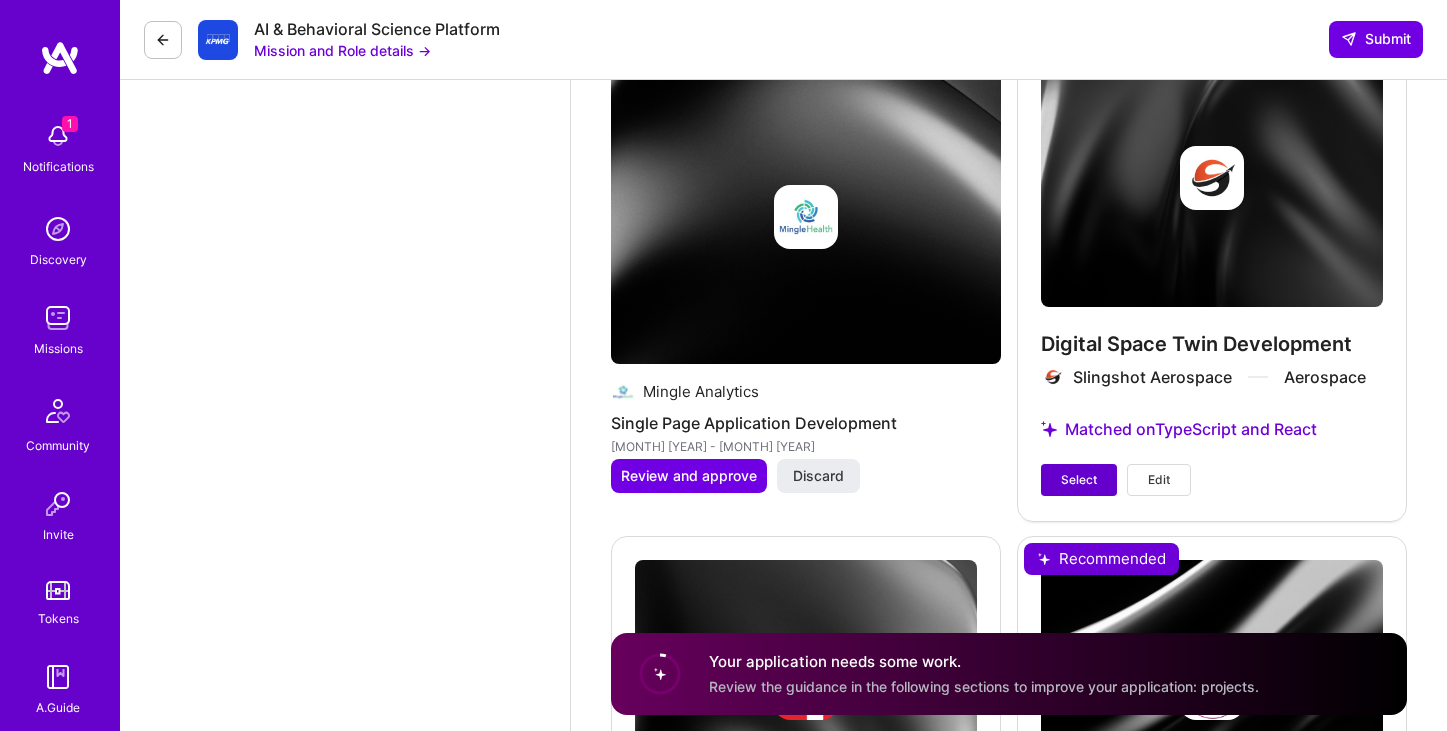 click on "Select" at bounding box center (1079, 480) 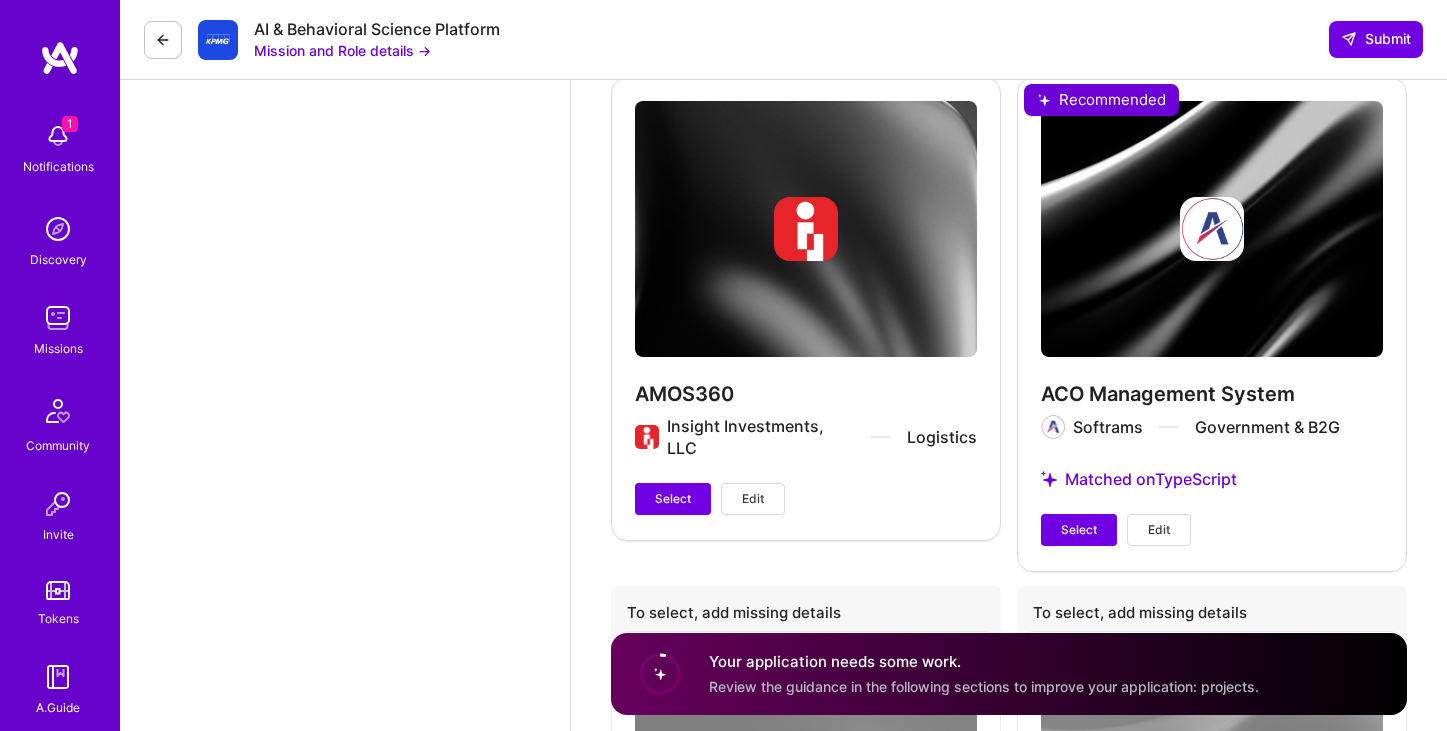 scroll, scrollTop: 4502, scrollLeft: 0, axis: vertical 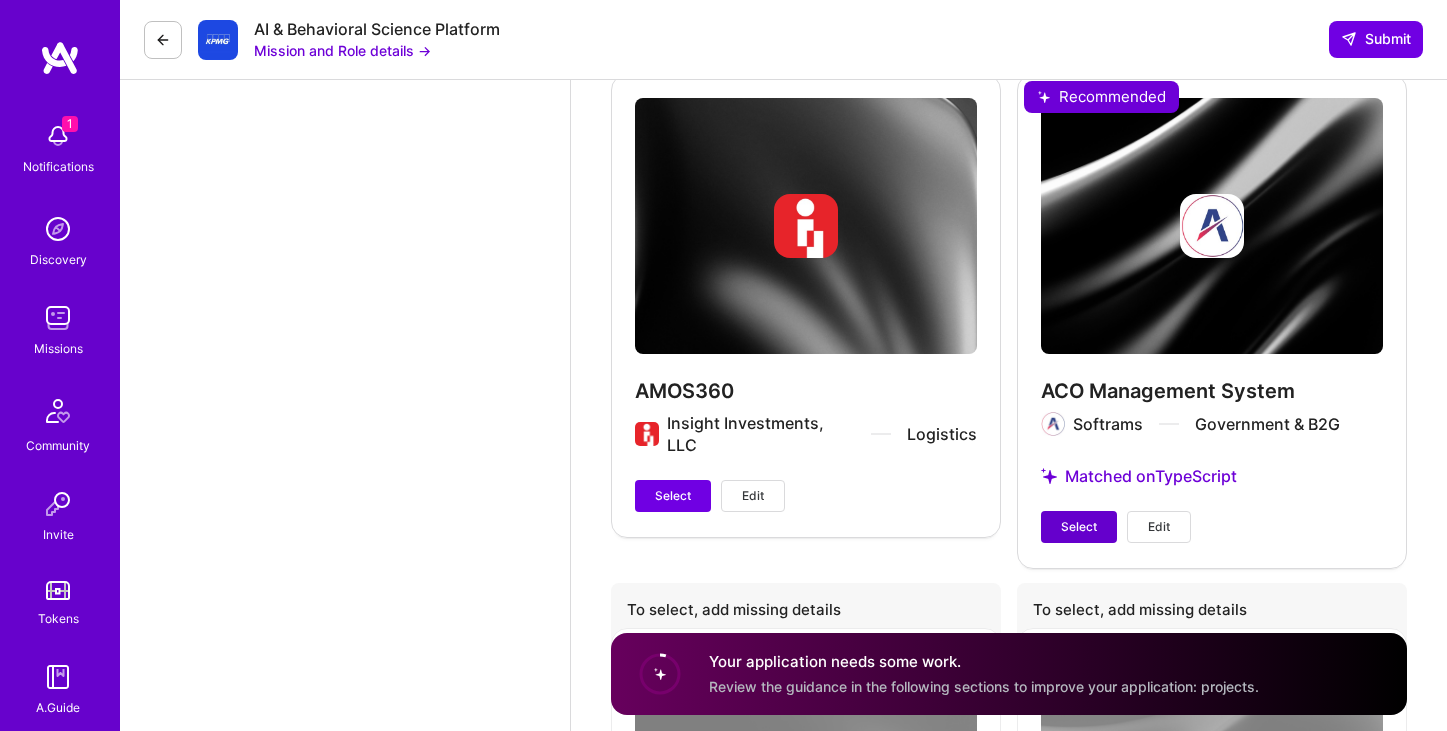 click on "Select" at bounding box center [1079, 527] 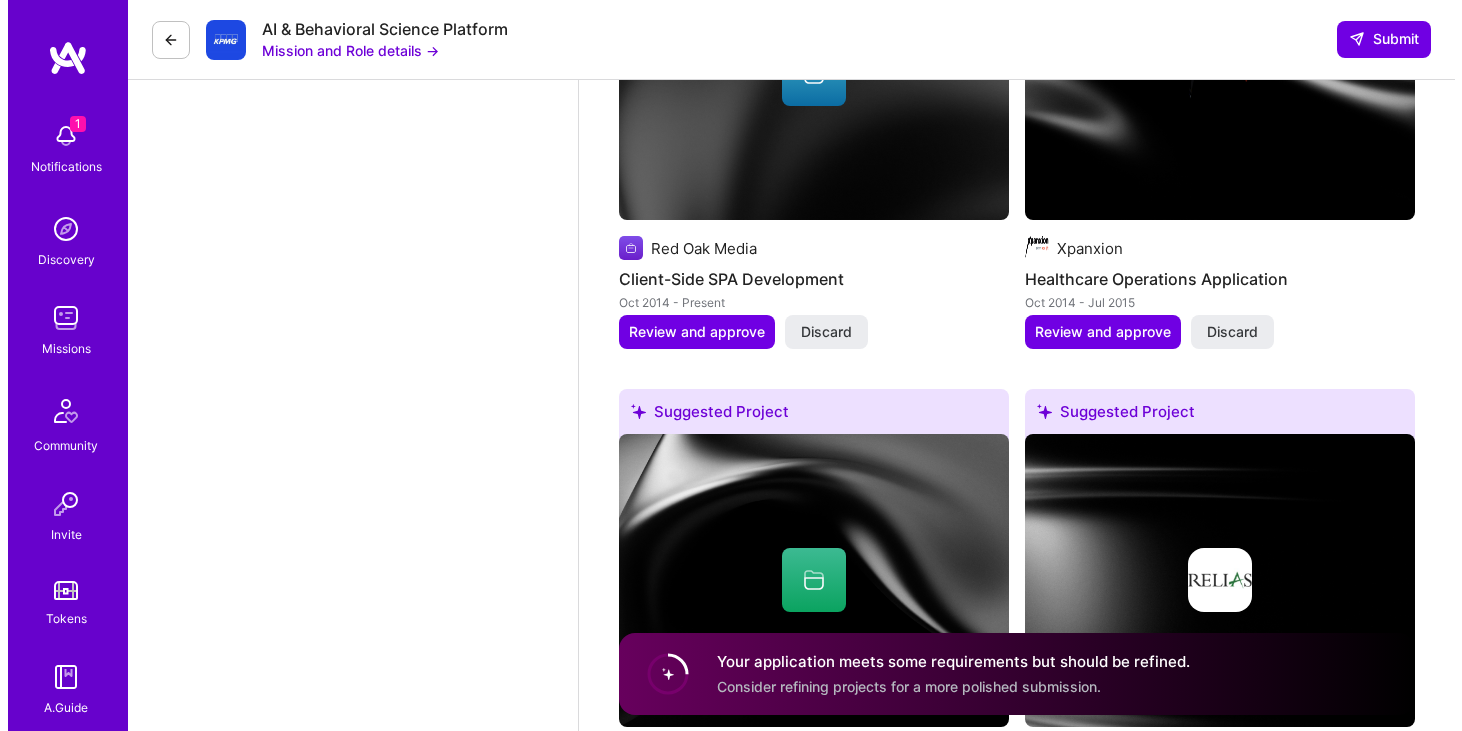 scroll, scrollTop: 2669, scrollLeft: 0, axis: vertical 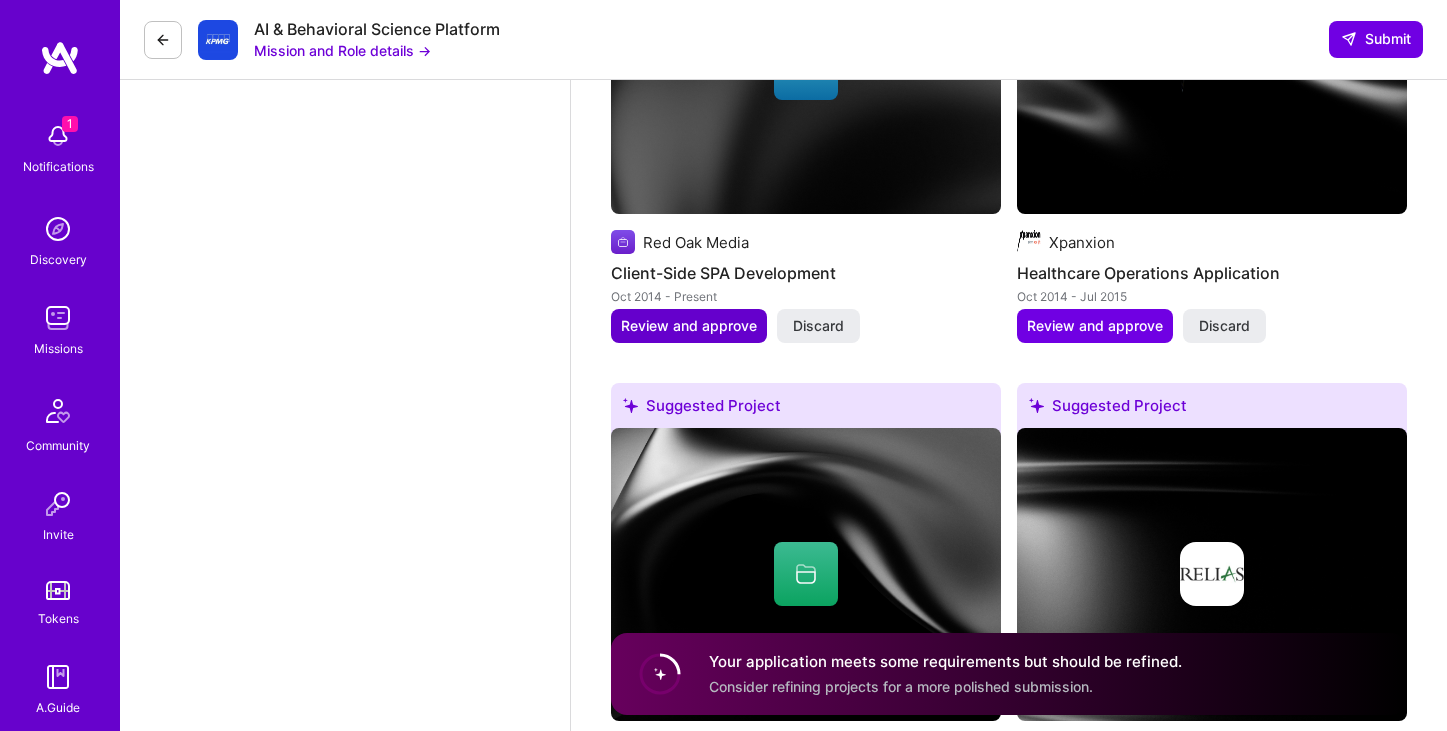 click on "Review and approve" at bounding box center (689, 326) 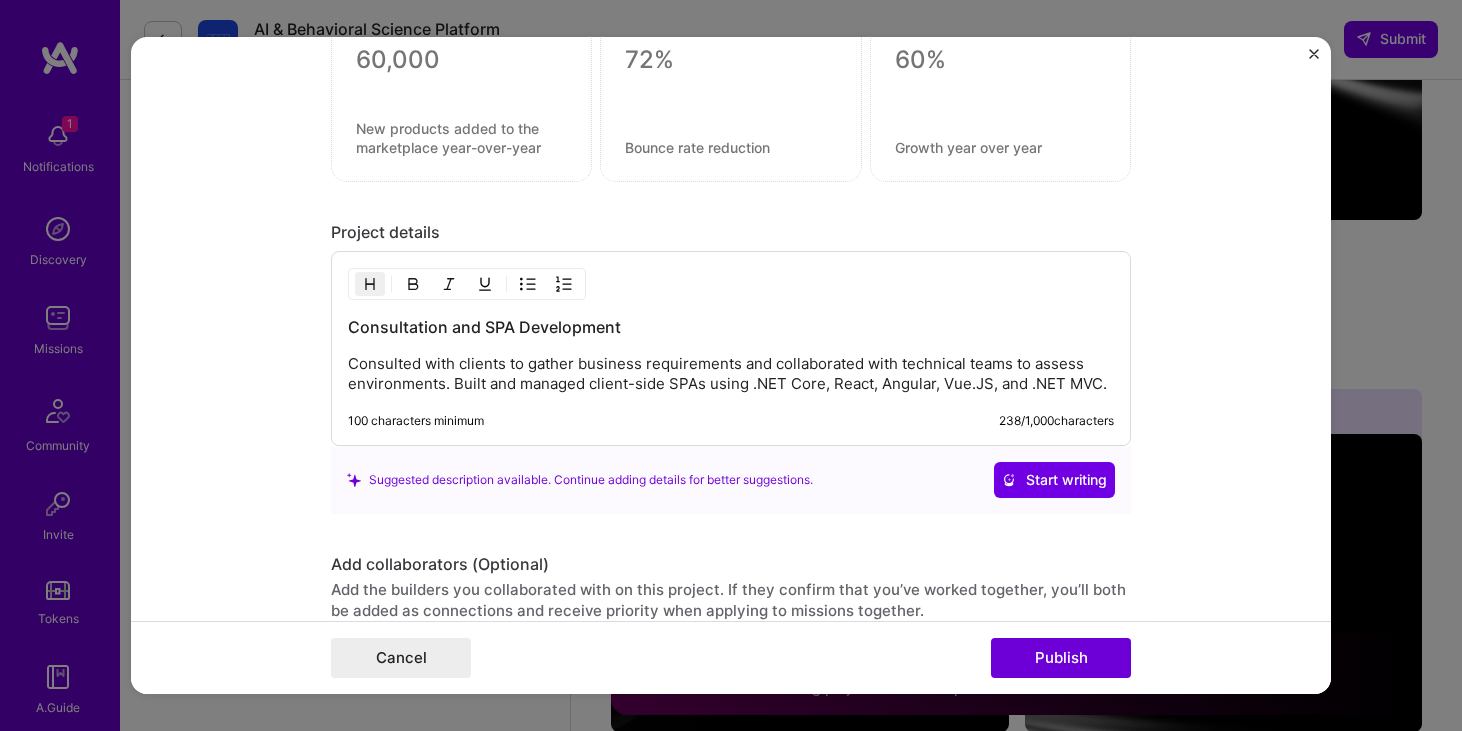 scroll, scrollTop: 2172, scrollLeft: 0, axis: vertical 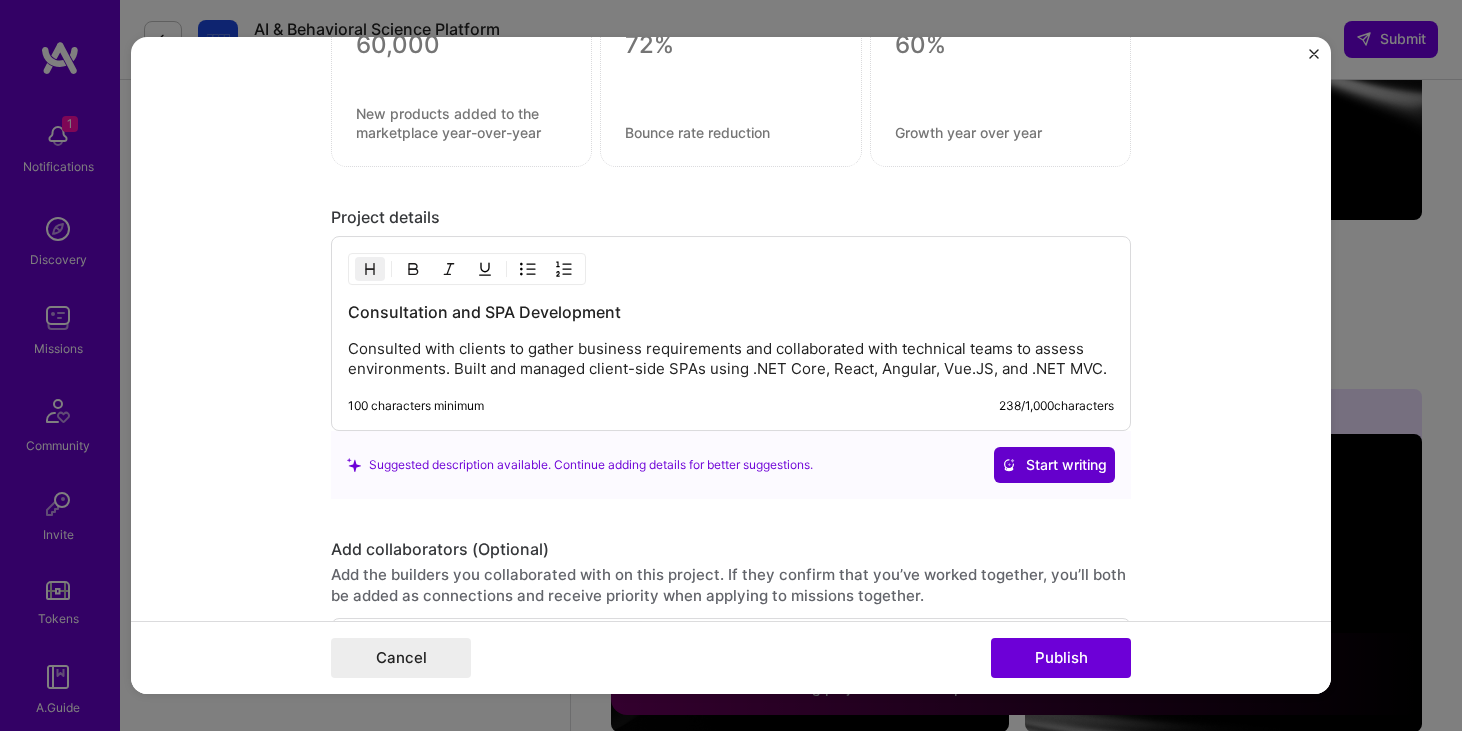 click on "Start writing" at bounding box center [1054, 465] 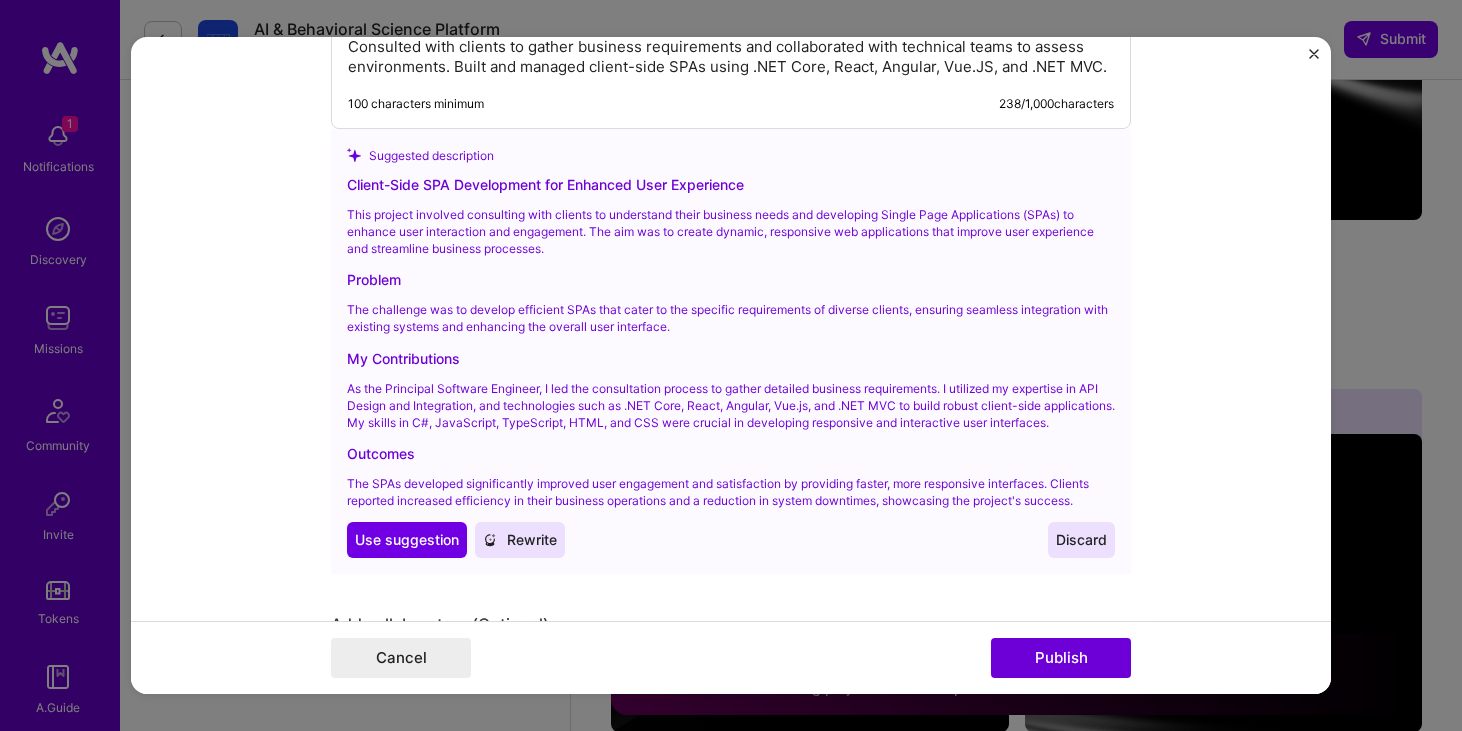 scroll, scrollTop: 2477, scrollLeft: 0, axis: vertical 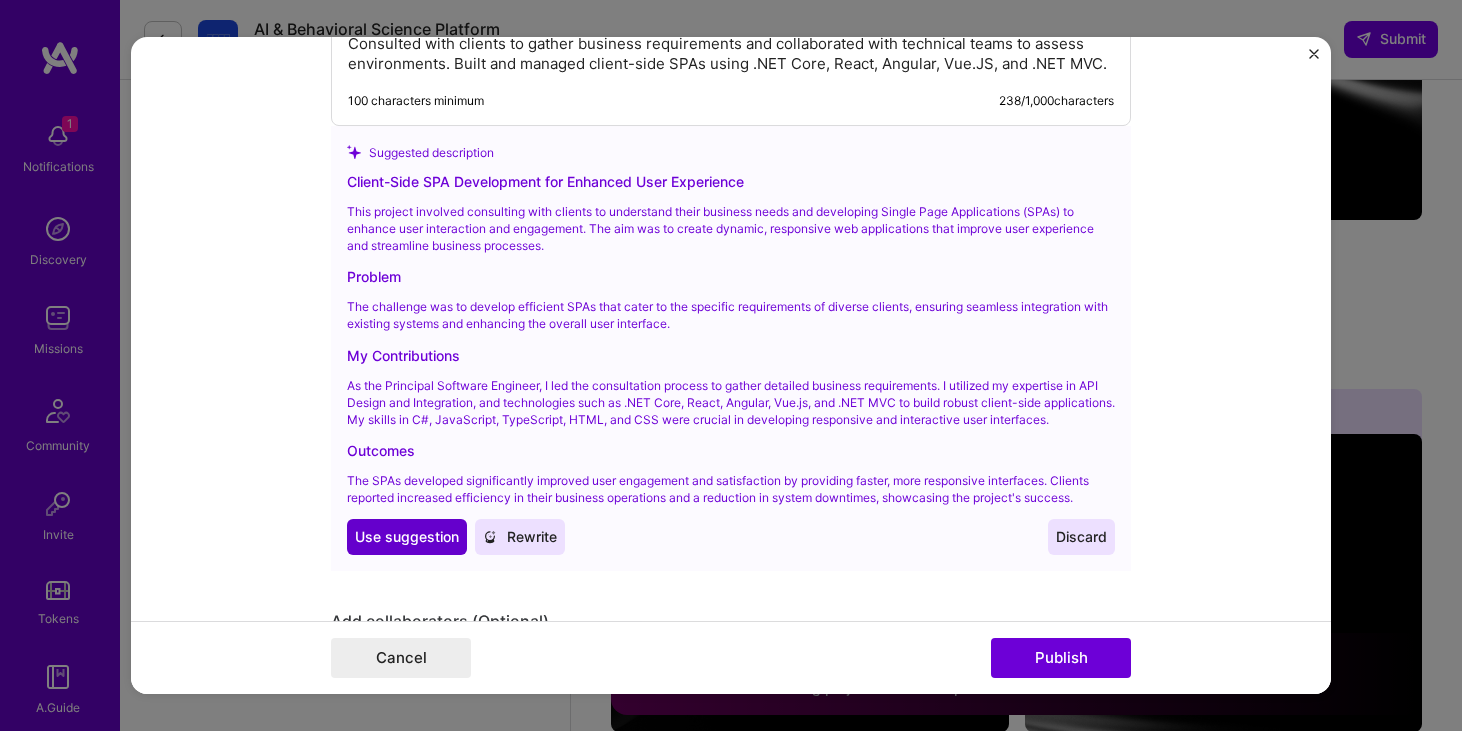 click on "Use suggestion" at bounding box center [407, 537] 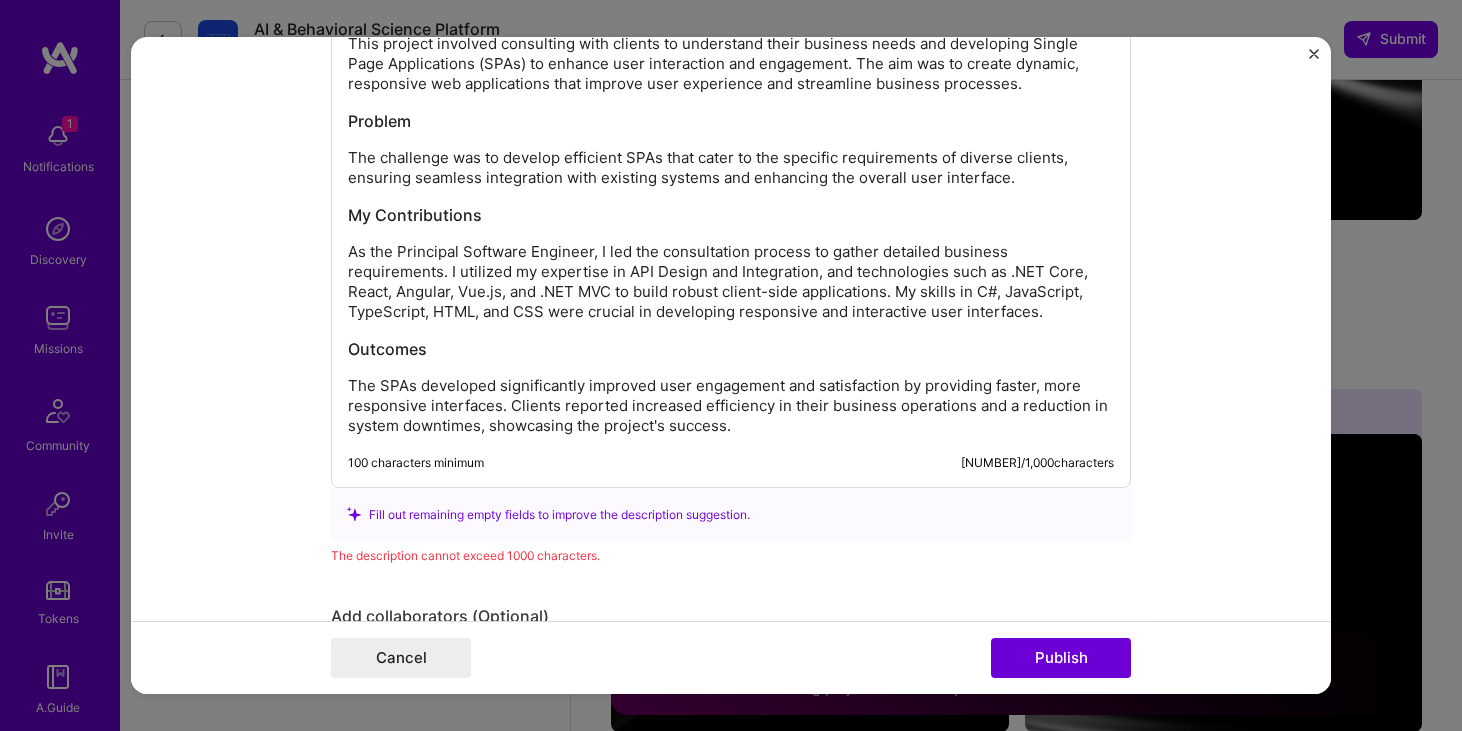 click on "Client-Side SPA Development for Enhanced User Experience This project involved consulting with clients to understand their business needs and developing Single Page Applications (SPAs) to enhance user interaction and engagement. The aim was to create dynamic, responsive web applications that improve user experience and streamline business processes. Problem The challenge was to develop efficient SPAs that cater to the specific requirements of diverse clients, ensuring seamless integration with existing systems and enhancing the overall user interface. My Contributions As the Principal Software Engineer, I led the consultation process to gather detailed business requirements. I utilized my expertise in [SKILL] and [SKILL], and technologies such as .NET [PRODUCT], [PRODUCT], [PRODUCT], and .NET [PRODUCT] to build robust client-side applications. My skills in [SKILL], [SKILL], [SKILL], [SKILL], and [SKILL] were crucial in developing responsive and interactive user interfaces. Outcomes 100 characters minimum 1243 /" at bounding box center (731, 209) 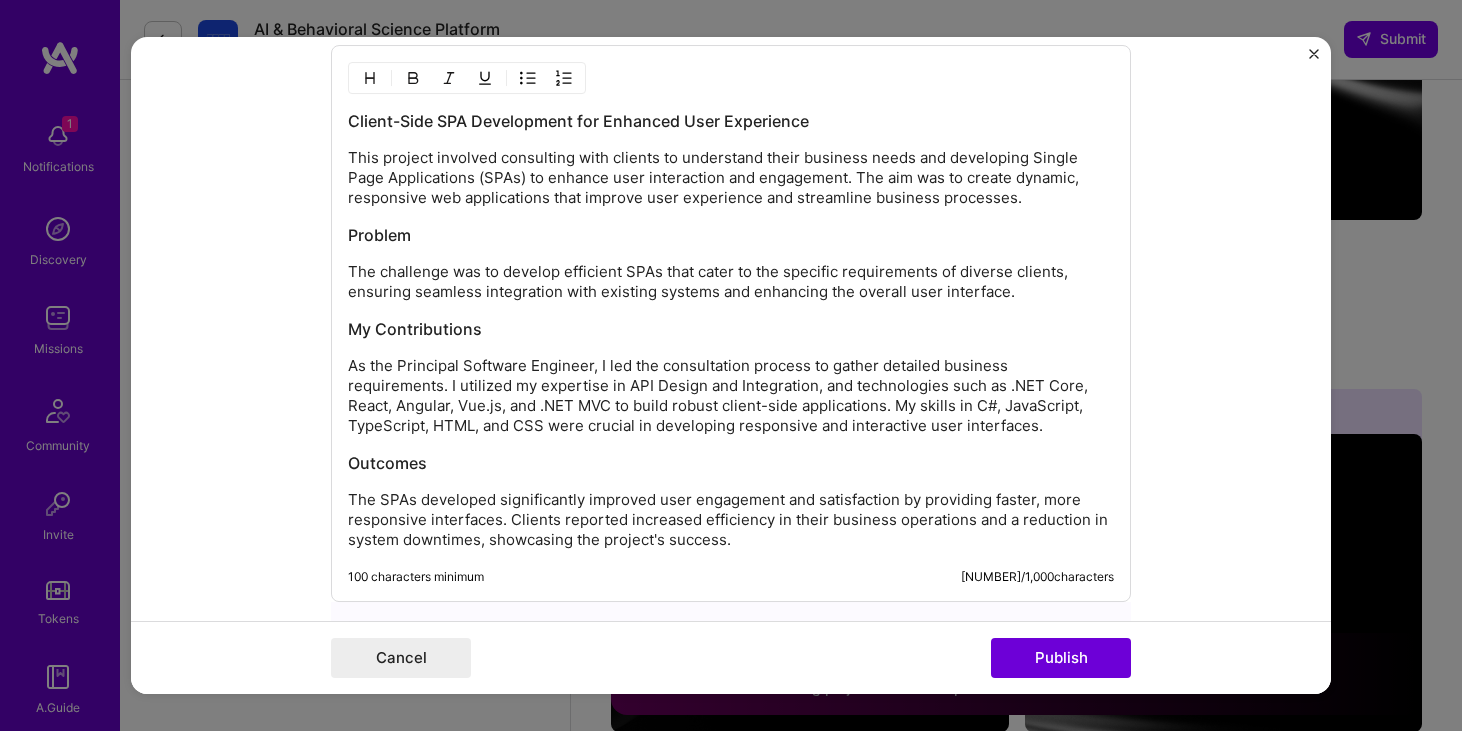 scroll, scrollTop: 2345, scrollLeft: 0, axis: vertical 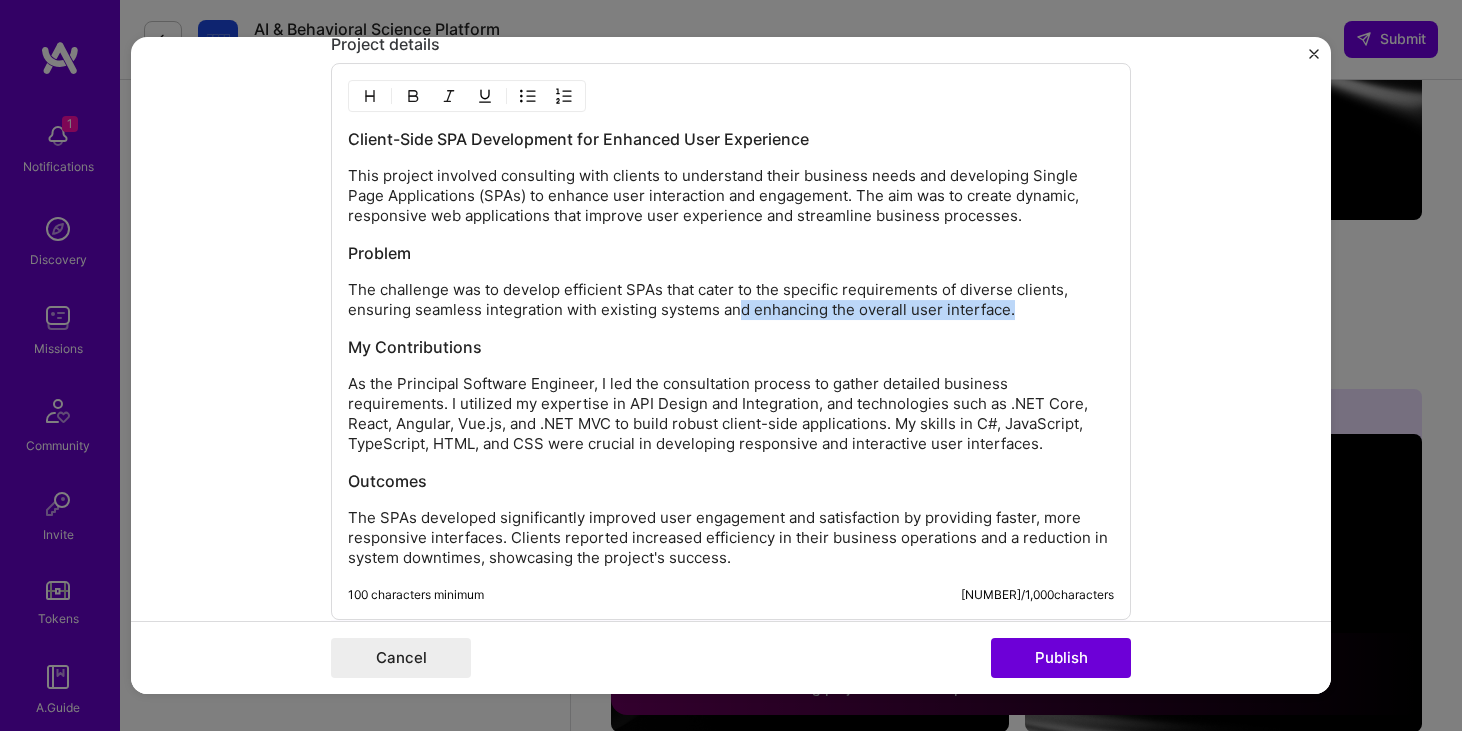 drag, startPoint x: 1020, startPoint y: 314, endPoint x: 727, endPoint y: 302, distance: 293.24564 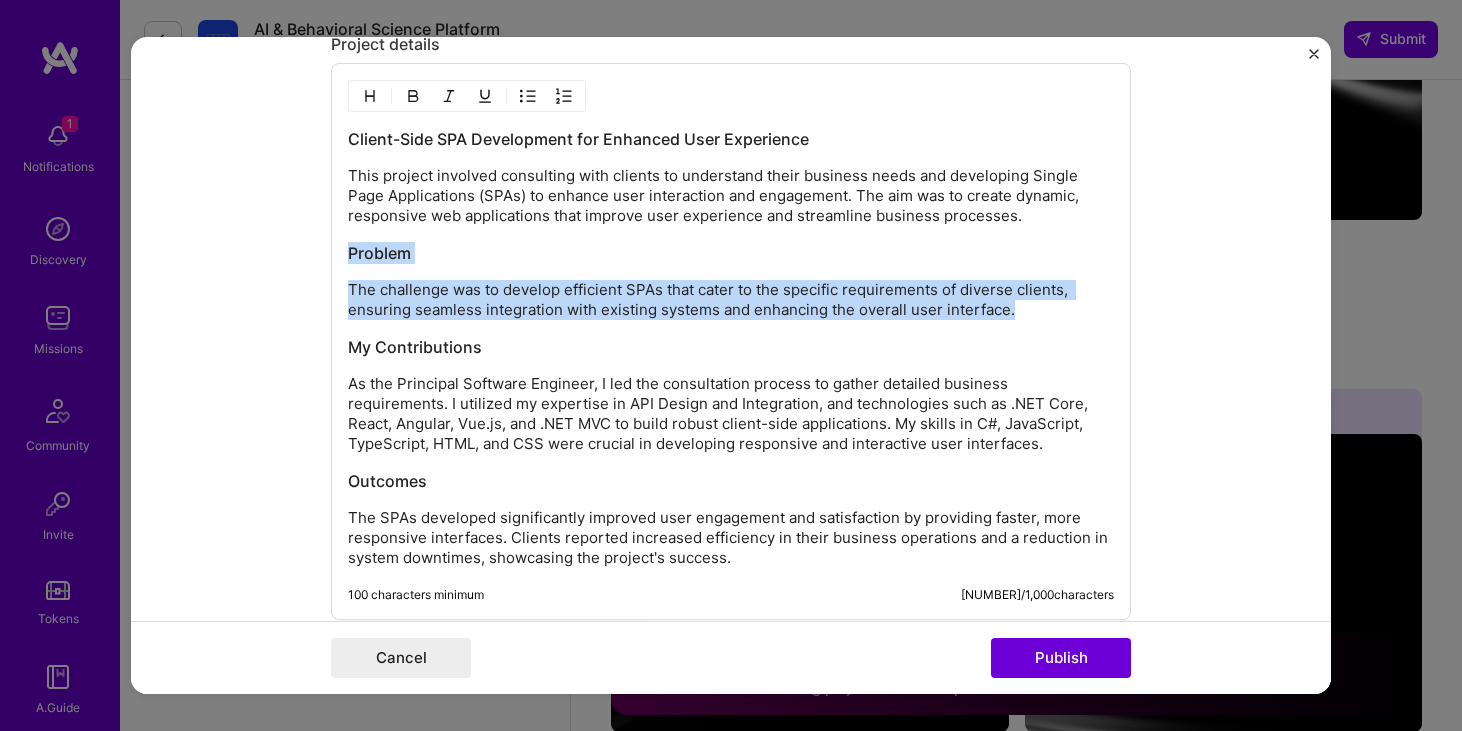 click on "Problem" at bounding box center [731, 253] 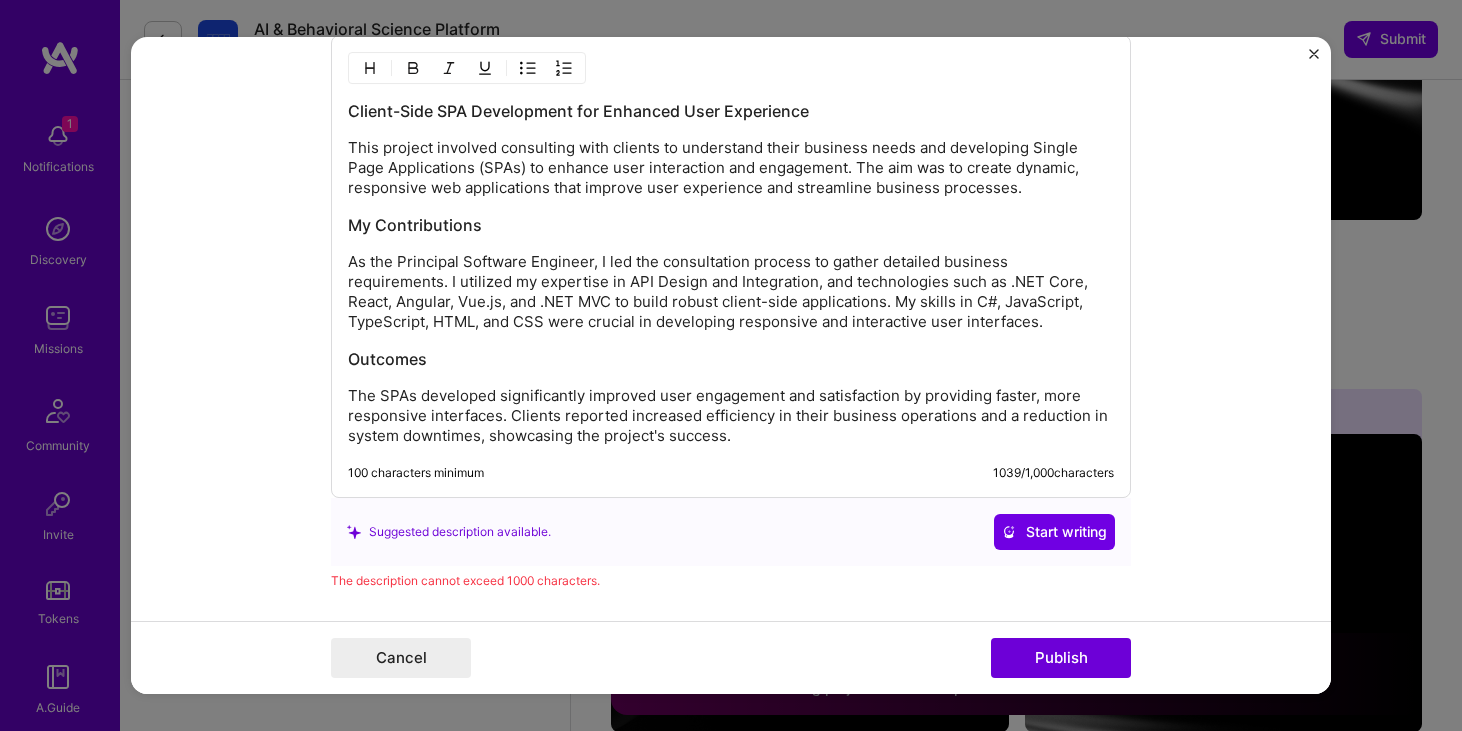 scroll, scrollTop: 2366, scrollLeft: 0, axis: vertical 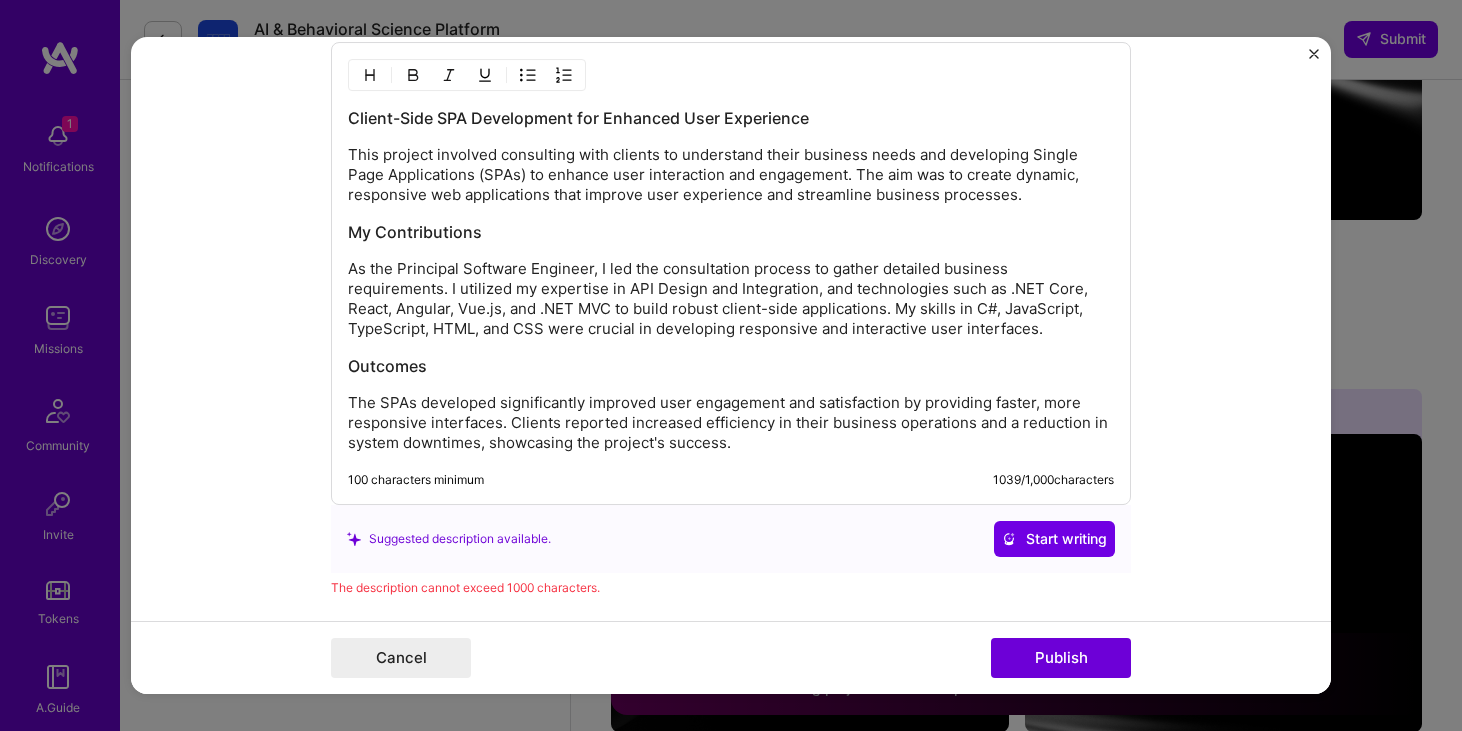 click on "As the Principal Software Engineer, I led the consultation process to gather detailed business requirements. I utilized my expertise in API Design and Integration, and technologies such as .NET Core, React, Angular, Vue.js, and .NET MVC to build robust client-side applications. My skills in C#, JavaScript, TypeScript, HTML, and CSS were crucial in developing responsive and interactive user interfaces." at bounding box center [731, 299] 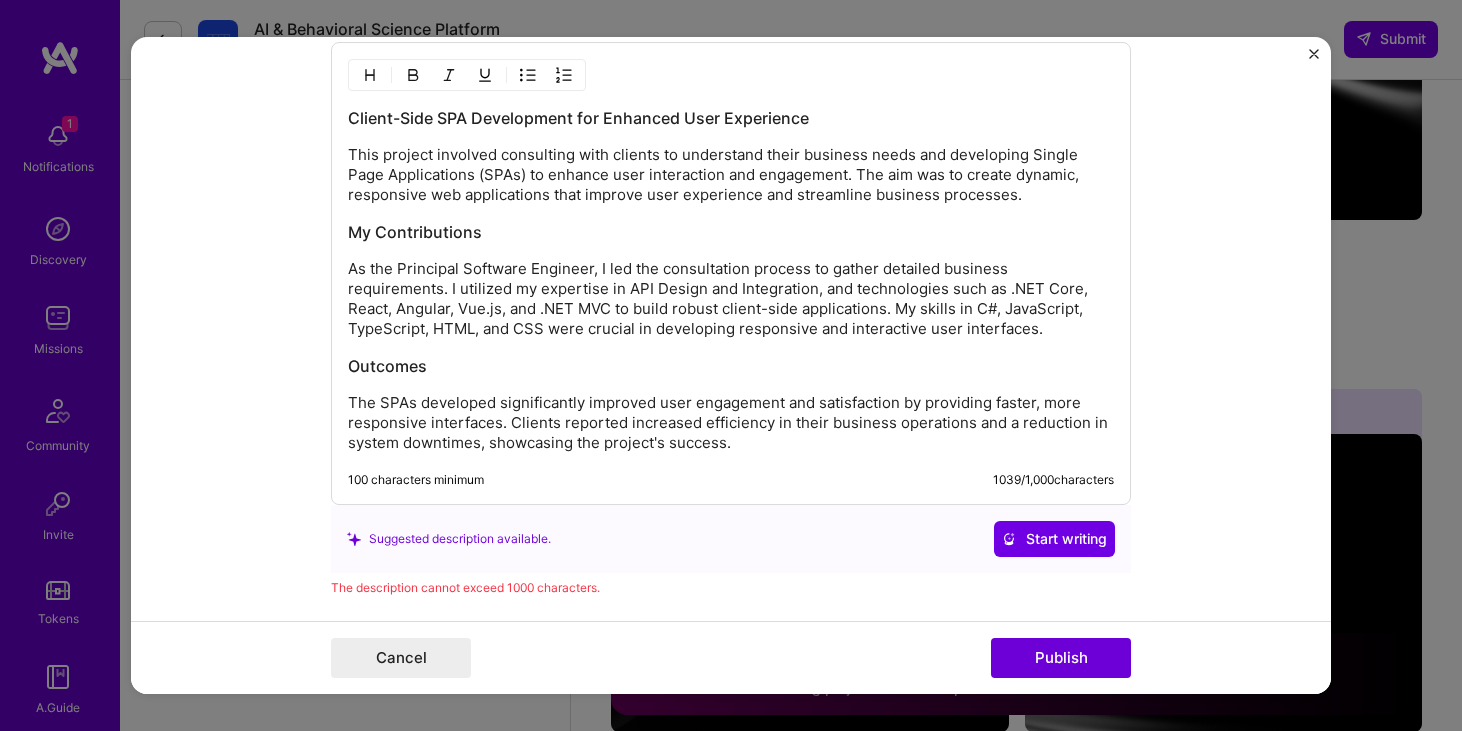type 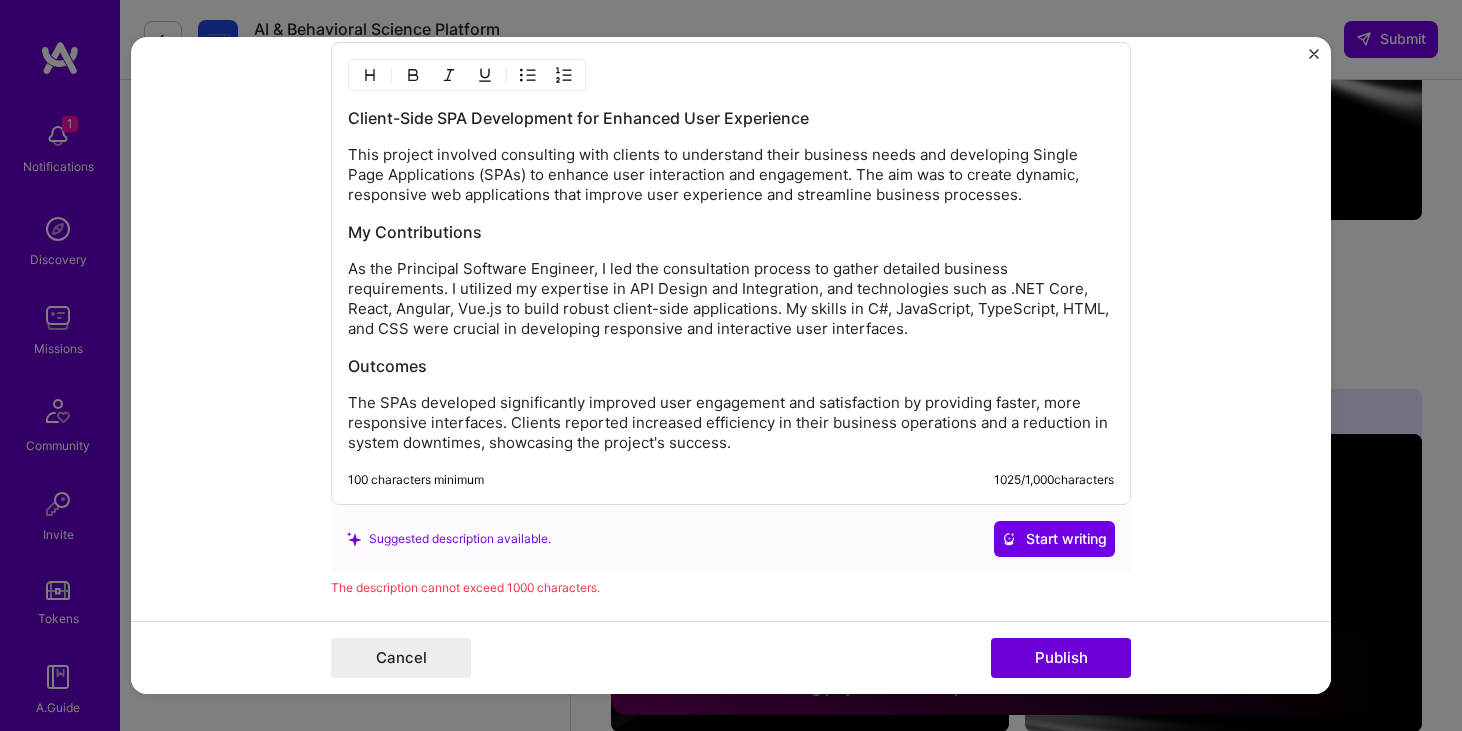 click on "As the Principal Software Engineer, I led the consultation process to gather detailed business requirements. I utilized my expertise in API Design and Integration, and technologies such as .NET Core, React, Angular, Vue.js to build robust client-side applications. My skills in C#, JavaScript, TypeScript, HTML, and CSS were crucial in developing responsive and interactive user interfaces." at bounding box center (731, 299) 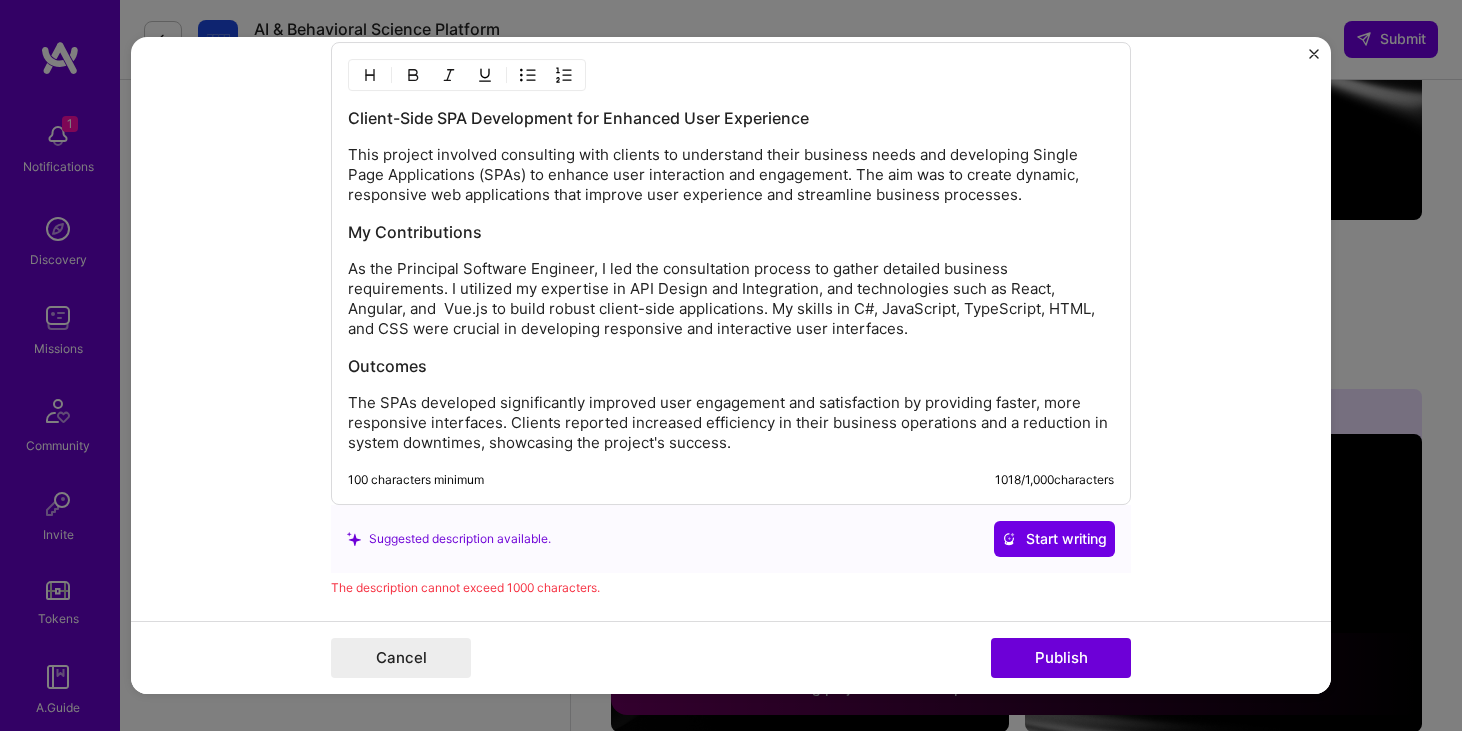 click on "As the Principal Software Engineer, I led the consultation process to gather detailed business requirements. I utilized my expertise in API Design and Integration, and technologies such as React, Angular, and  Vue.js to build robust client-side applications. My skills in C#, JavaScript, TypeScript, HTML, and CSS were crucial in developing responsive and interactive user interfaces." at bounding box center (731, 299) 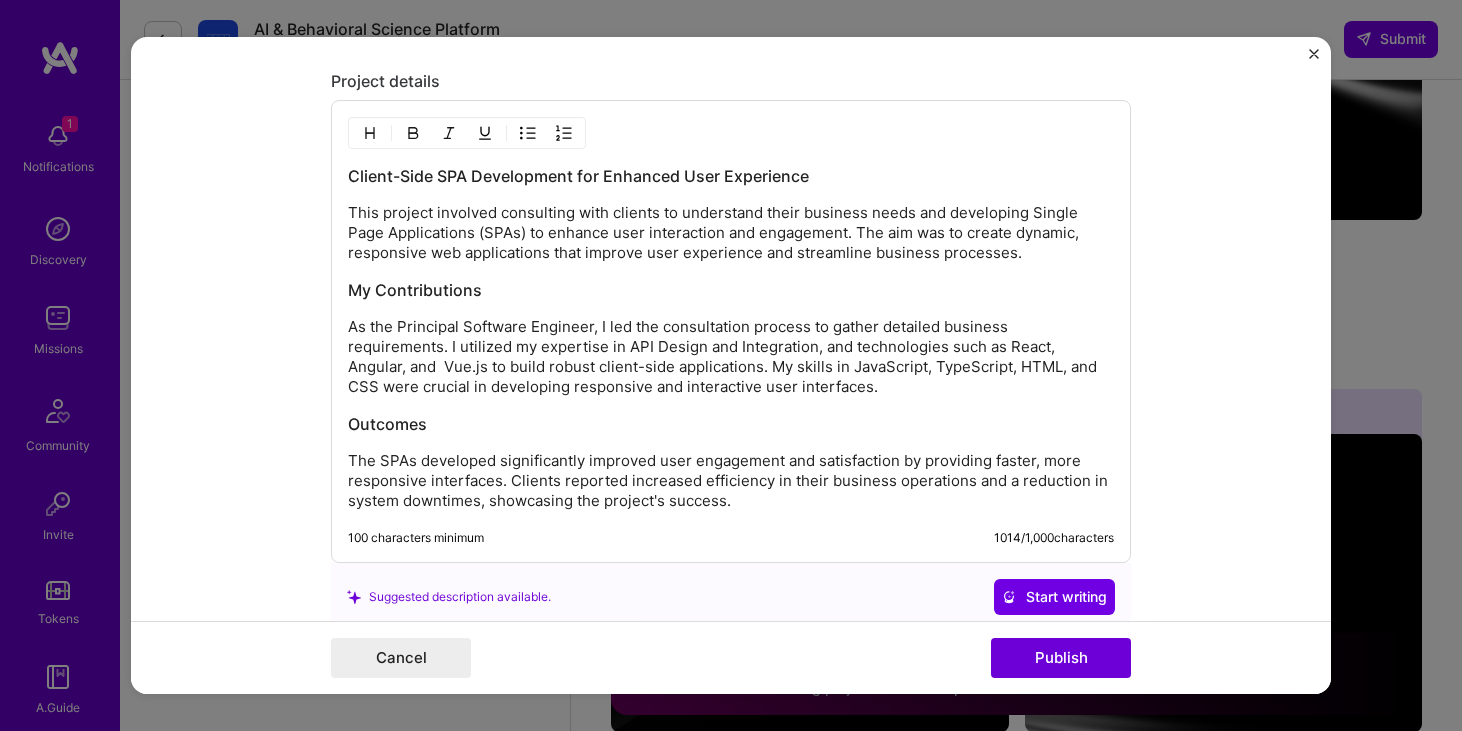 scroll, scrollTop: 2306, scrollLeft: 0, axis: vertical 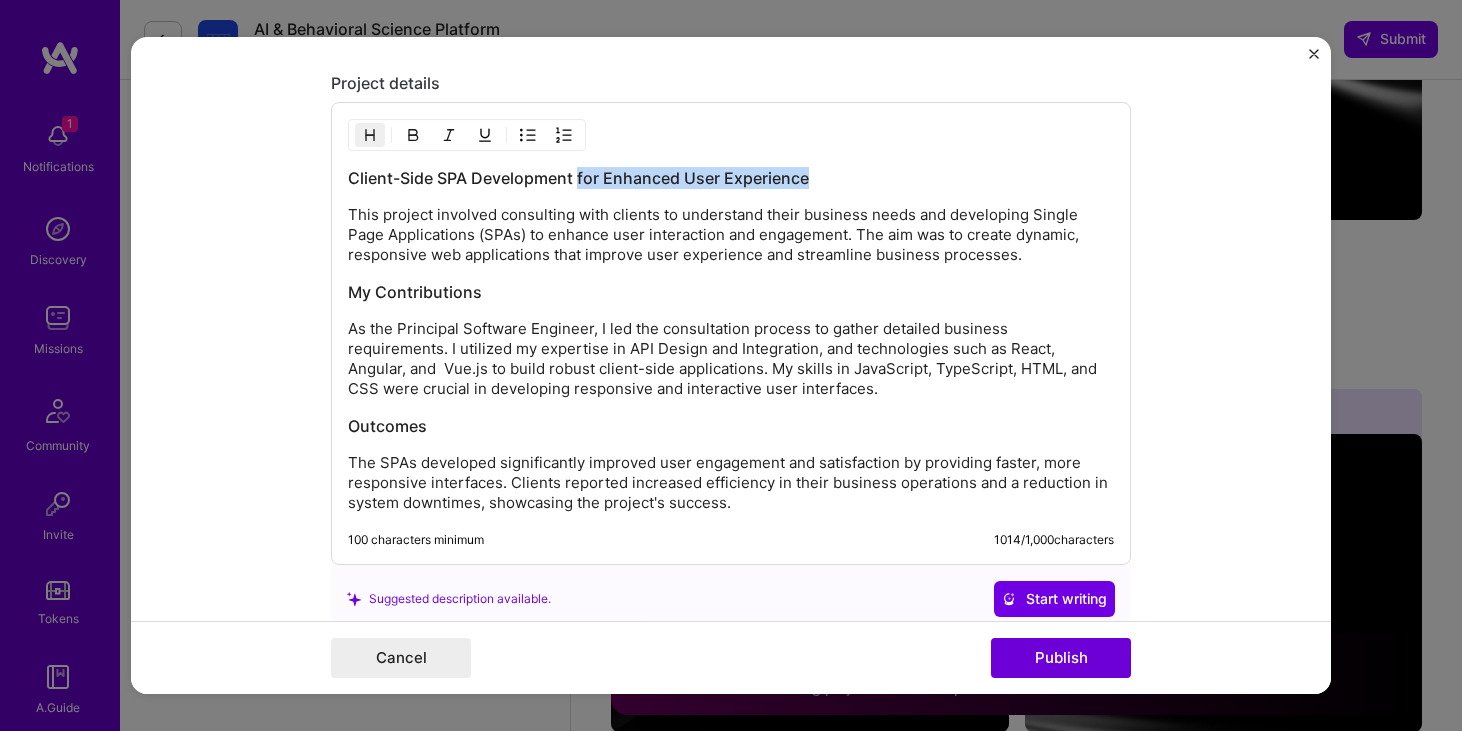 drag, startPoint x: 812, startPoint y: 183, endPoint x: 573, endPoint y: 181, distance: 239.00836 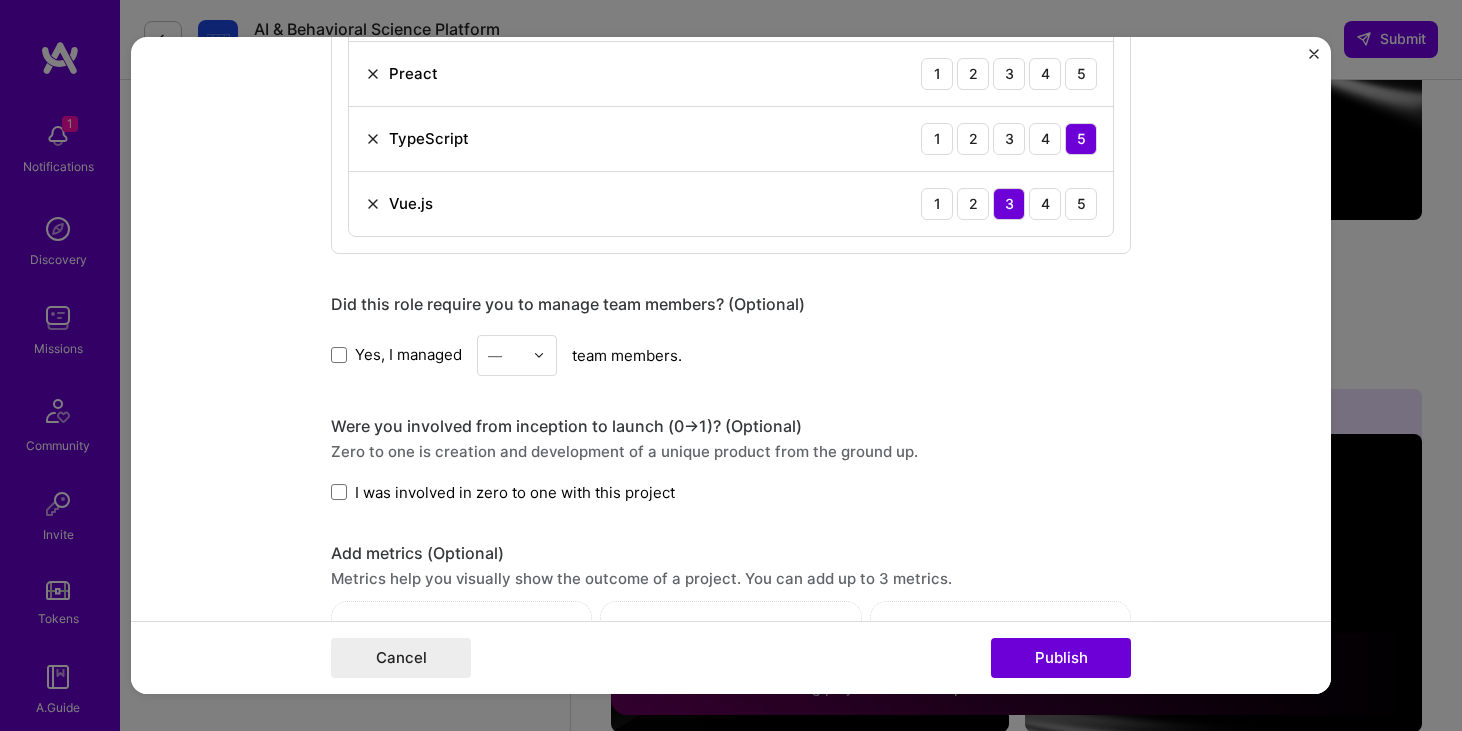 scroll, scrollTop: 1543, scrollLeft: 0, axis: vertical 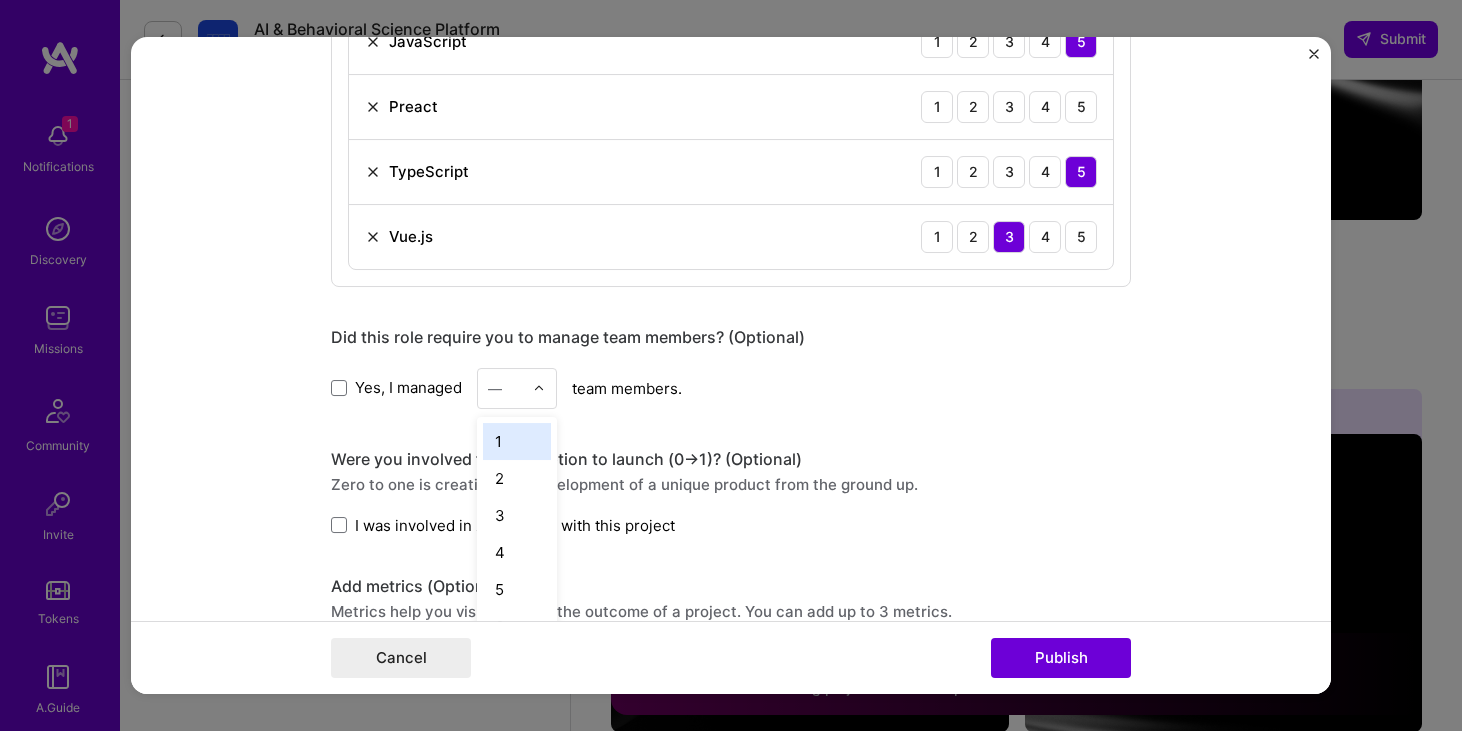 click on "—" at bounding box center (505, 388) 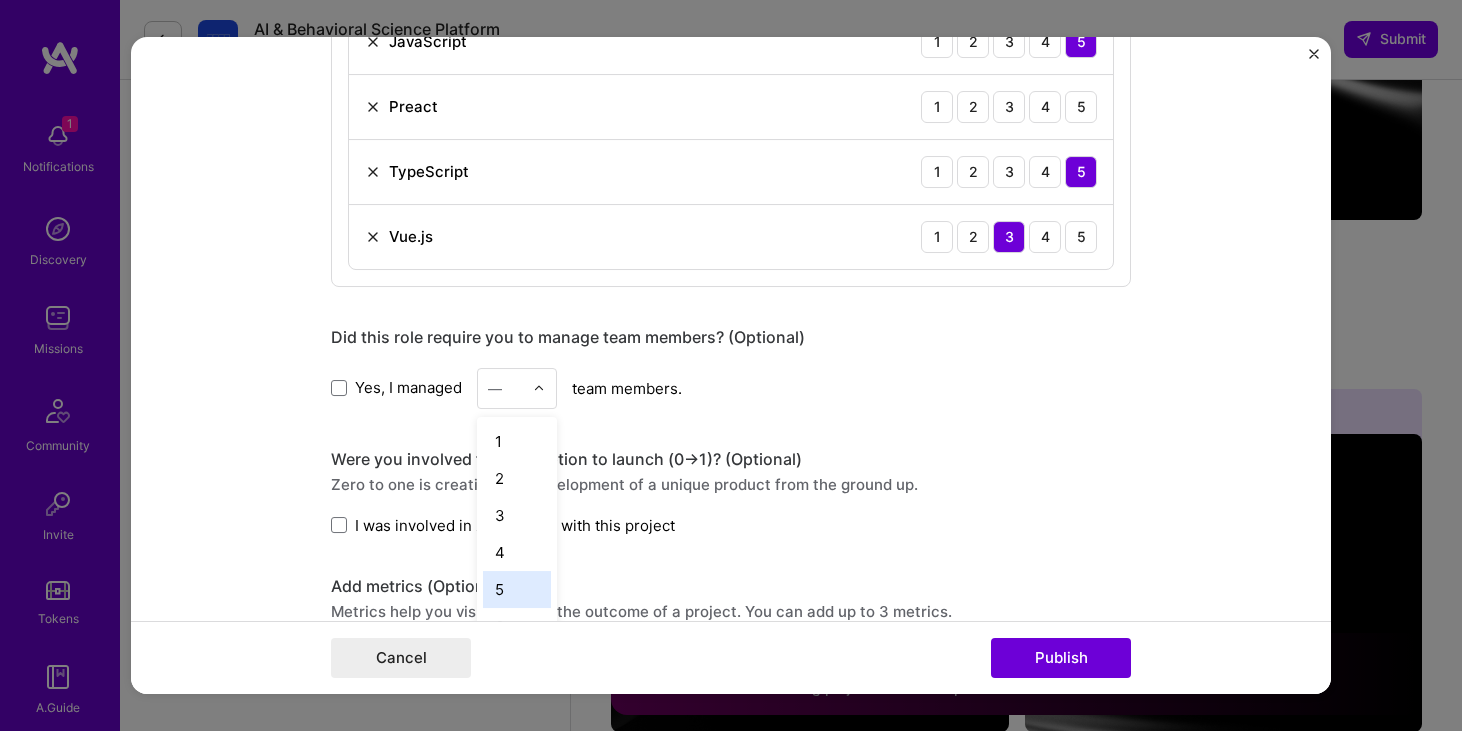 click on "5" at bounding box center [517, 589] 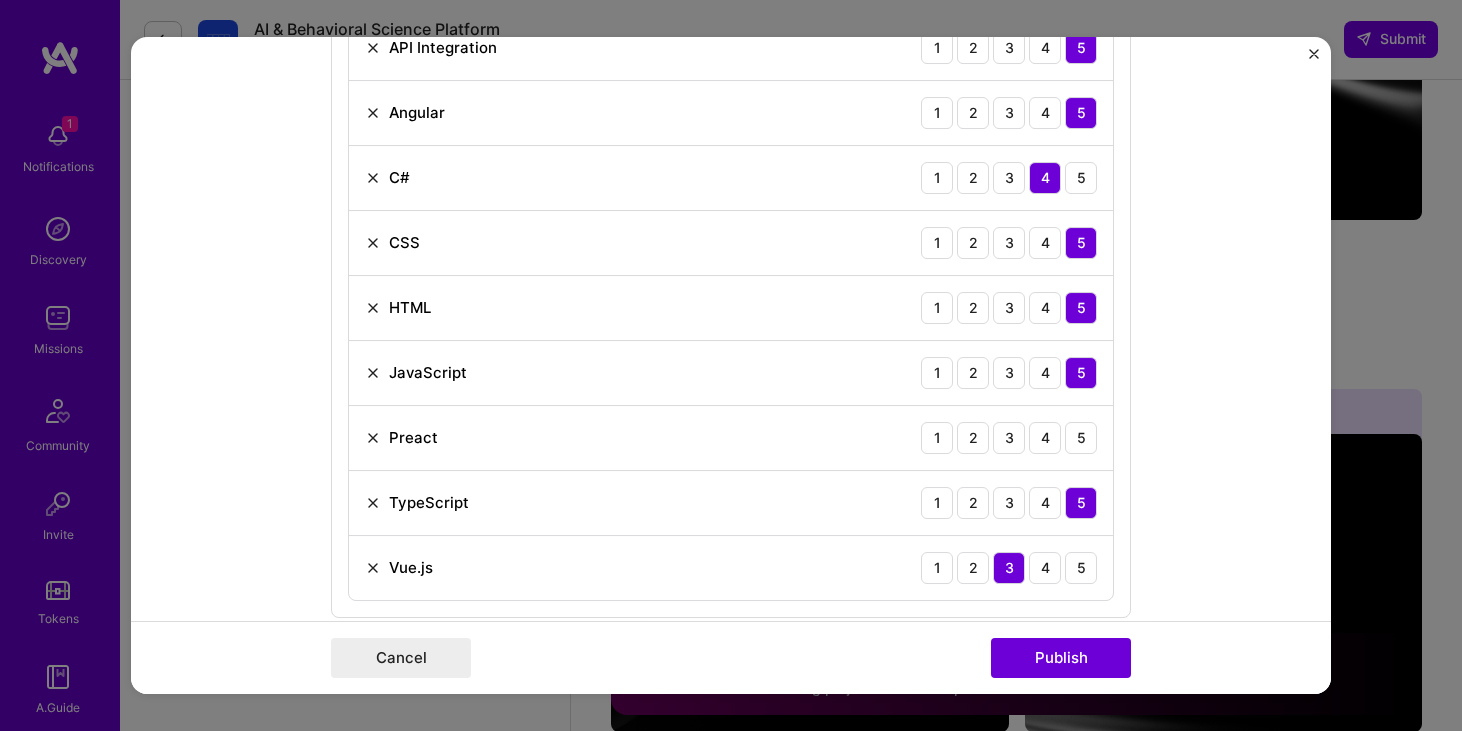 scroll, scrollTop: 1221, scrollLeft: 0, axis: vertical 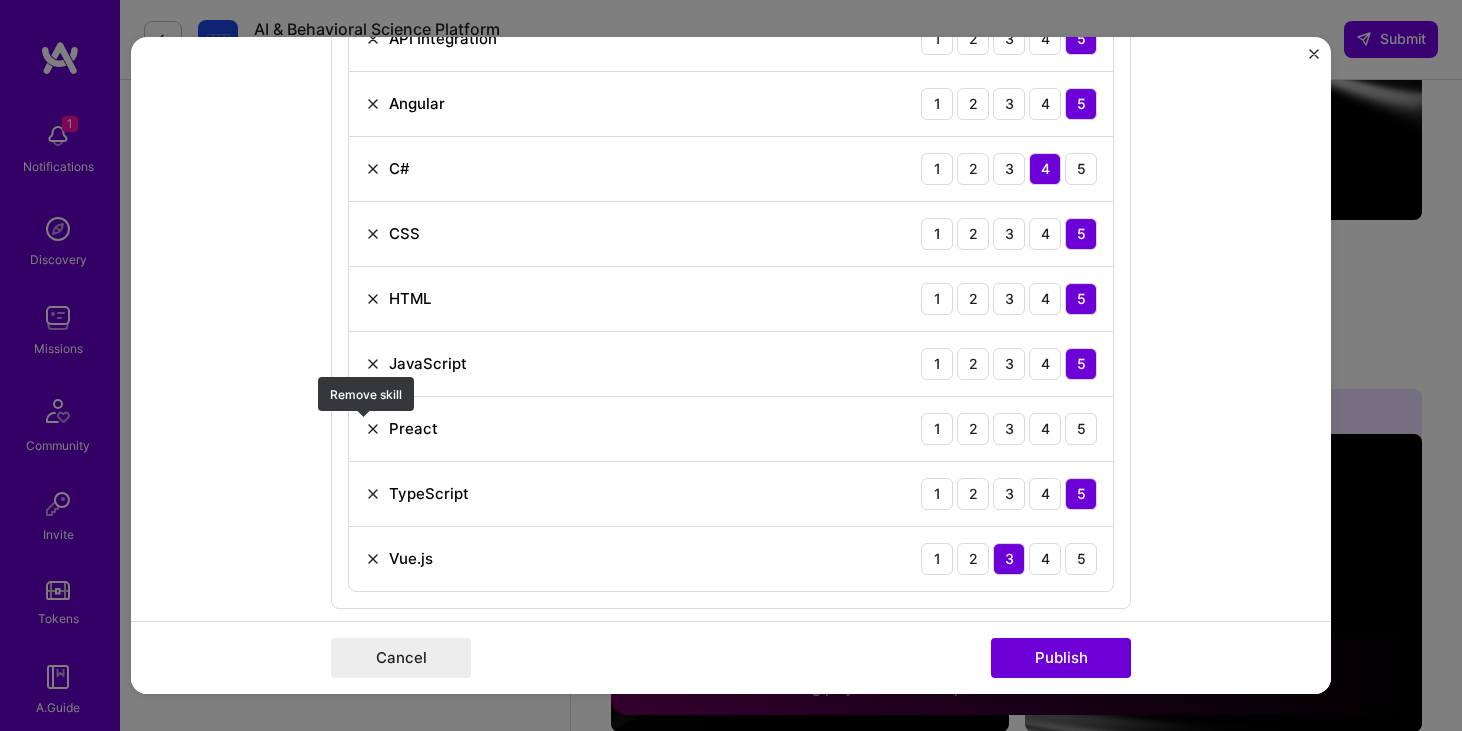 click at bounding box center [373, 429] 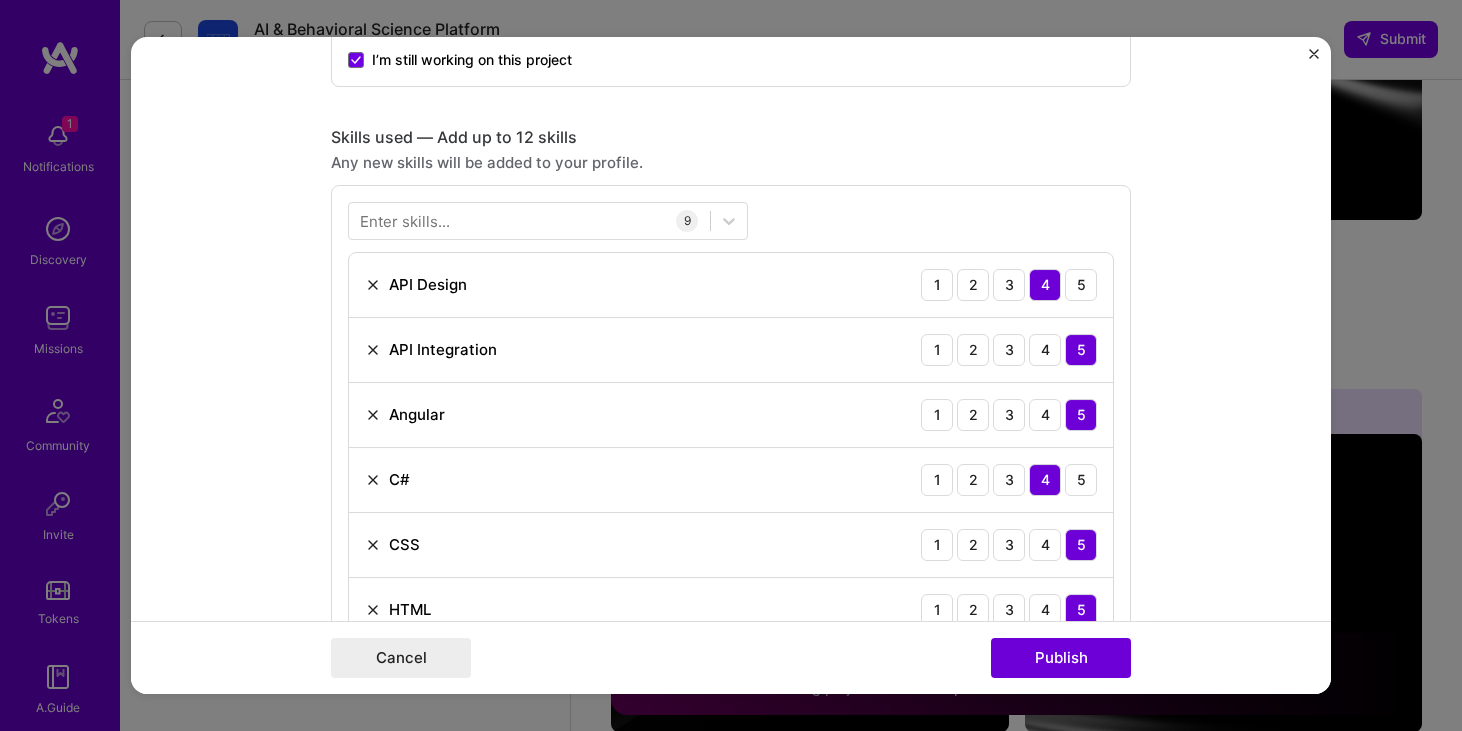 scroll, scrollTop: 866, scrollLeft: 0, axis: vertical 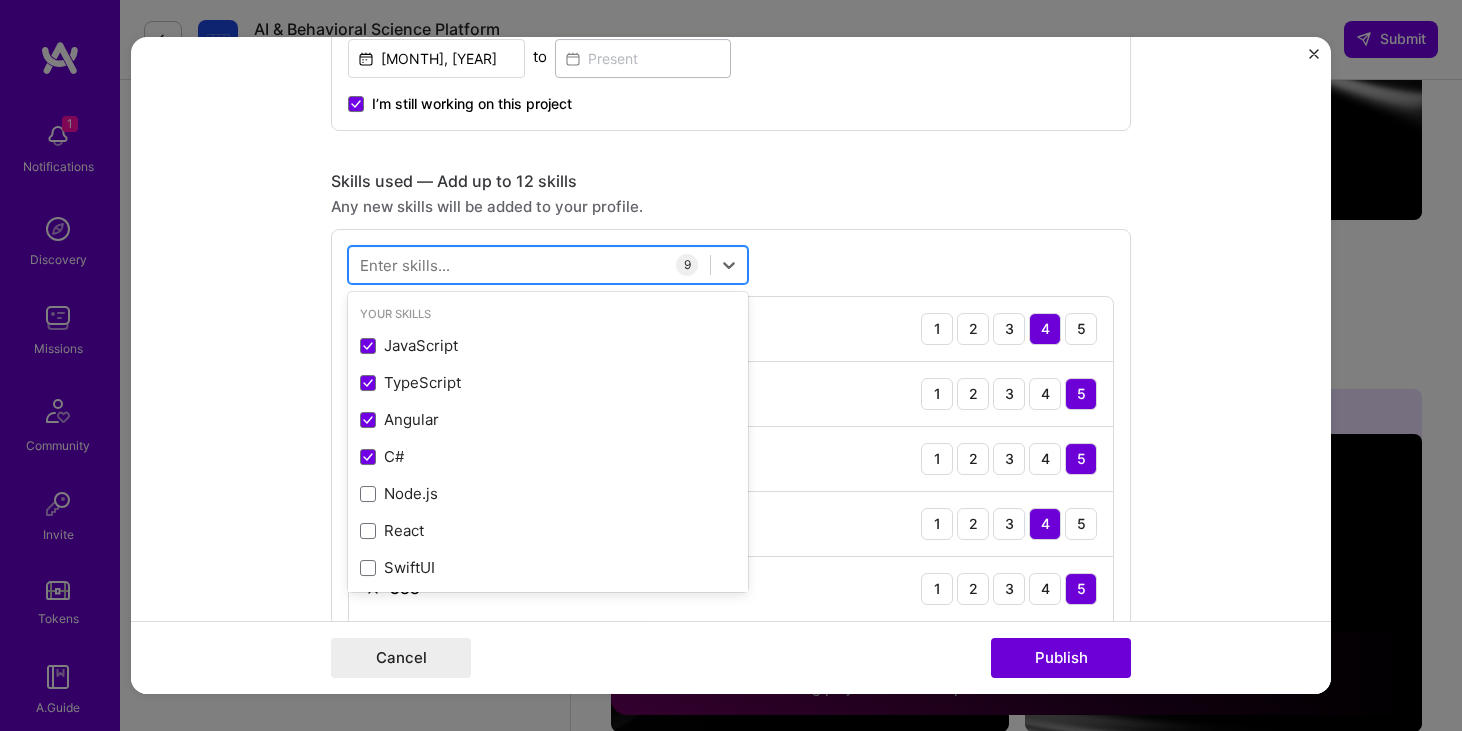 click at bounding box center (529, 264) 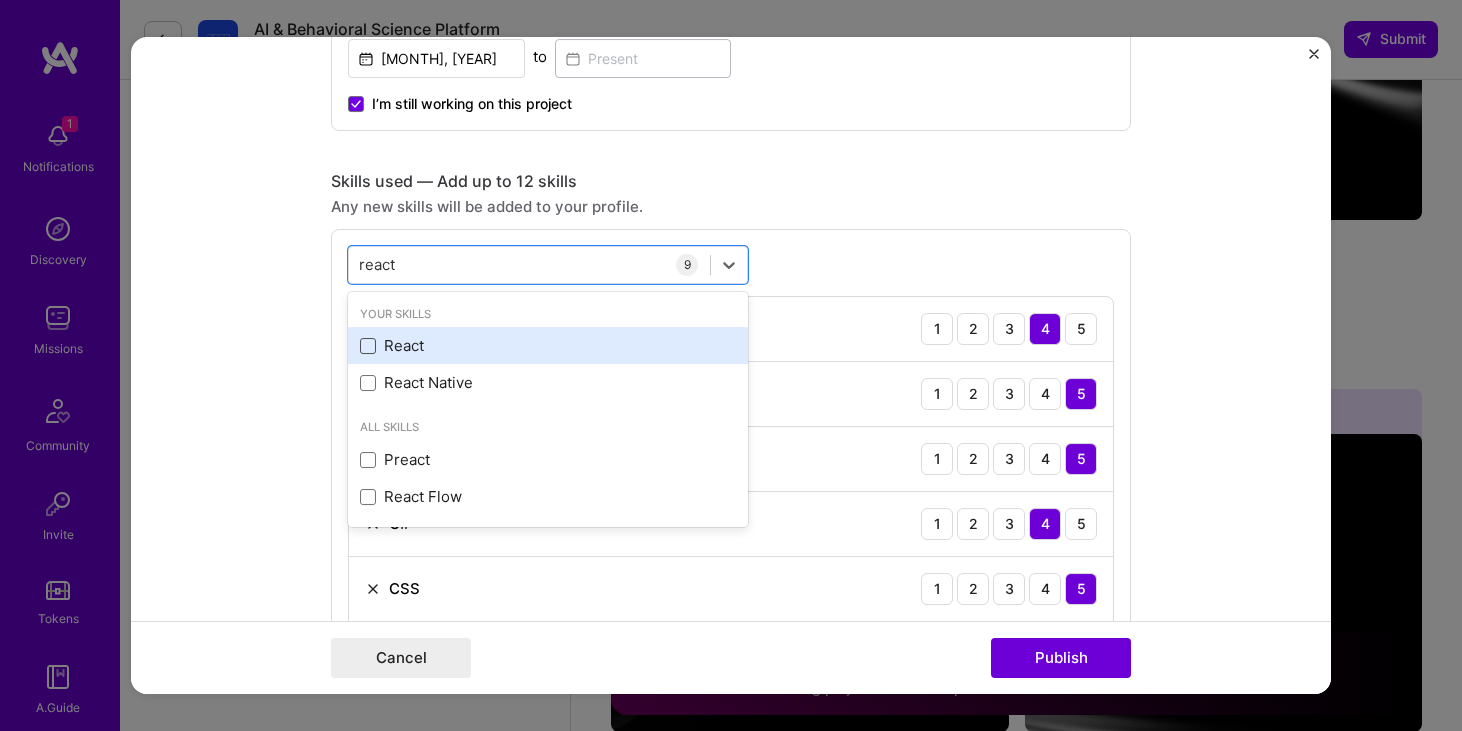 click at bounding box center [368, 346] 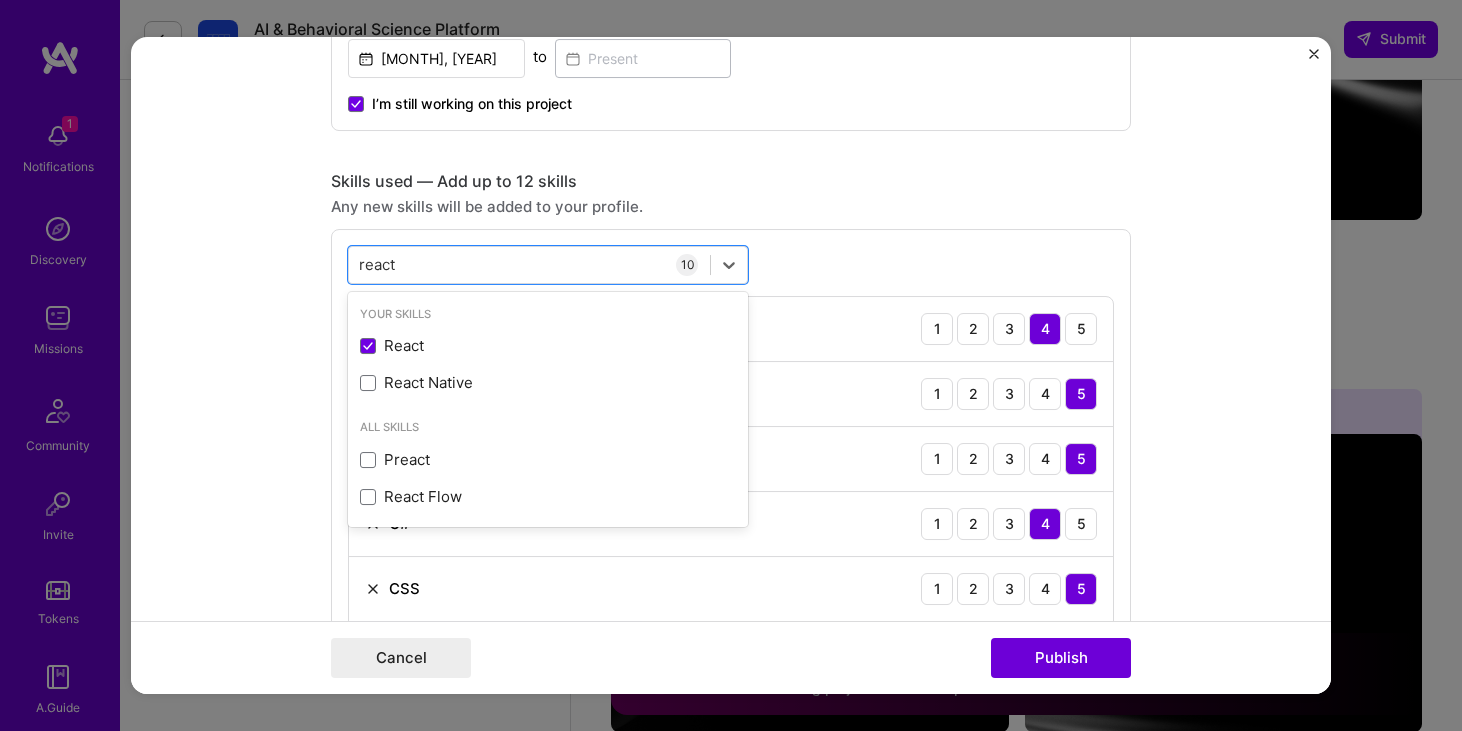 type on "react" 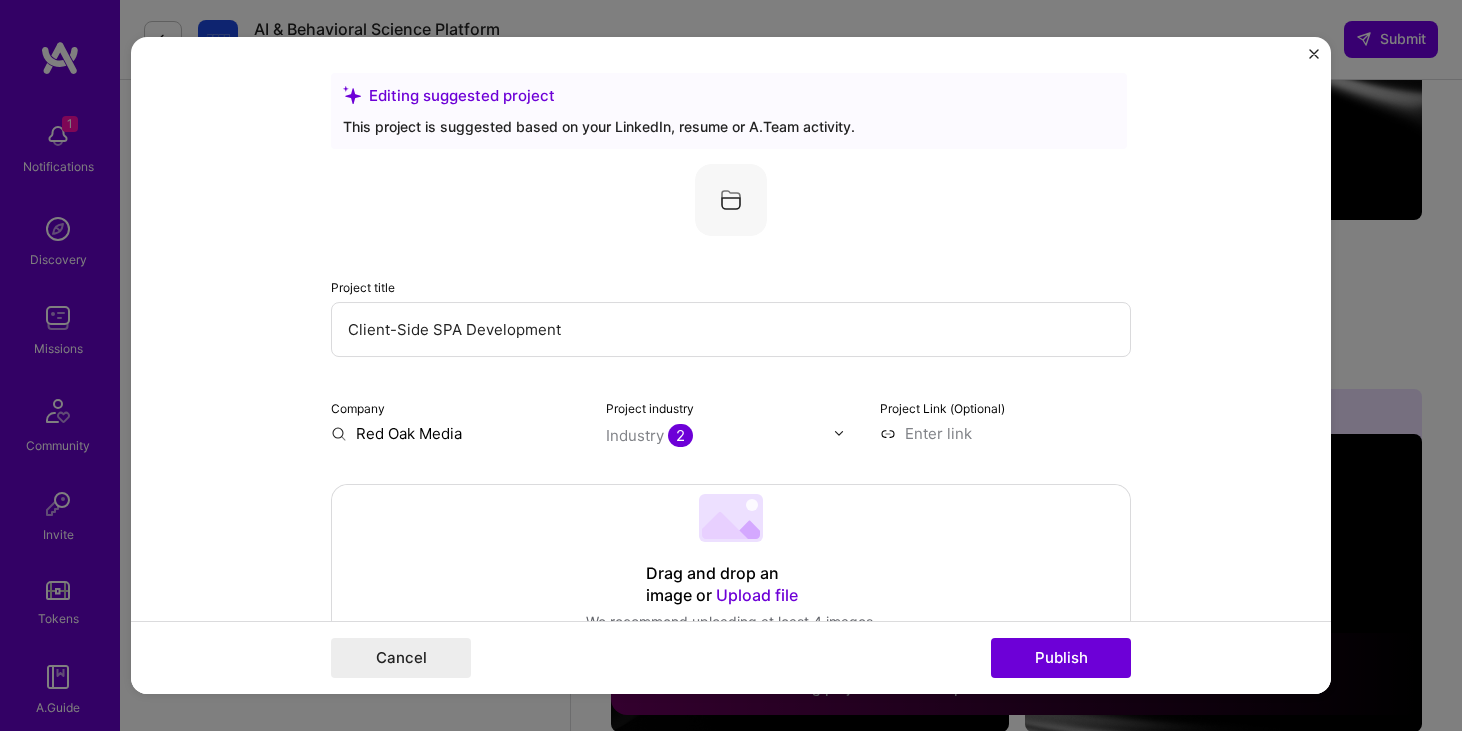 scroll, scrollTop: 0, scrollLeft: 0, axis: both 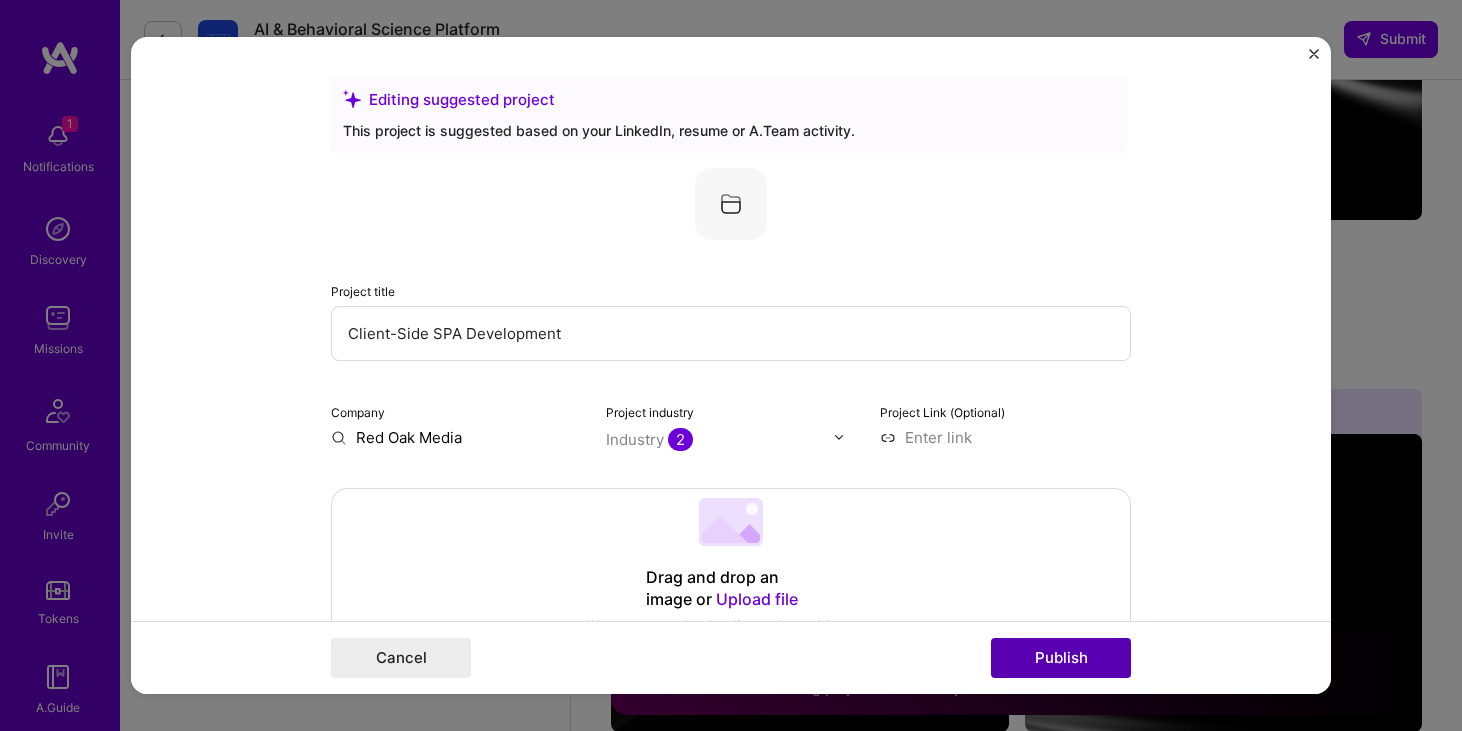 click on "Publish" at bounding box center [1061, 658] 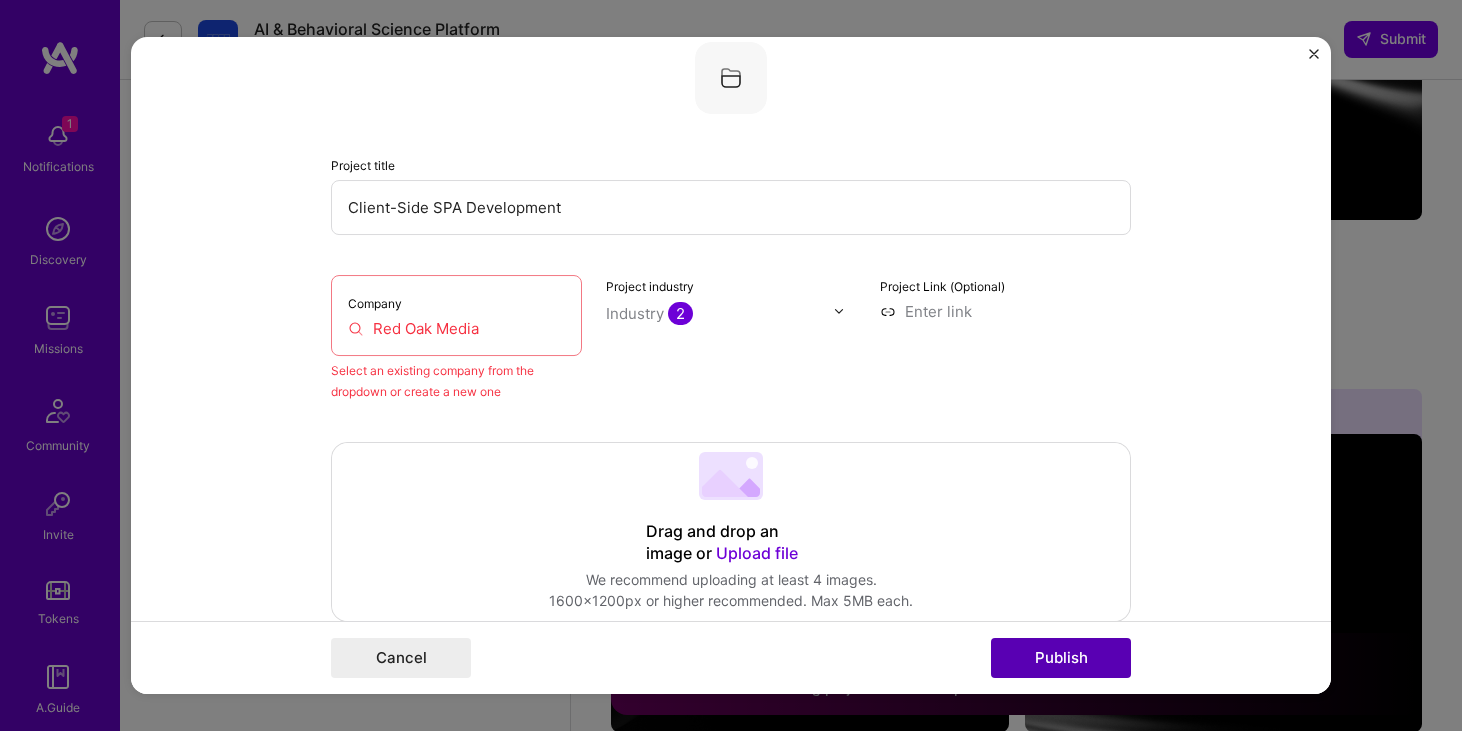 scroll, scrollTop: 131, scrollLeft: 0, axis: vertical 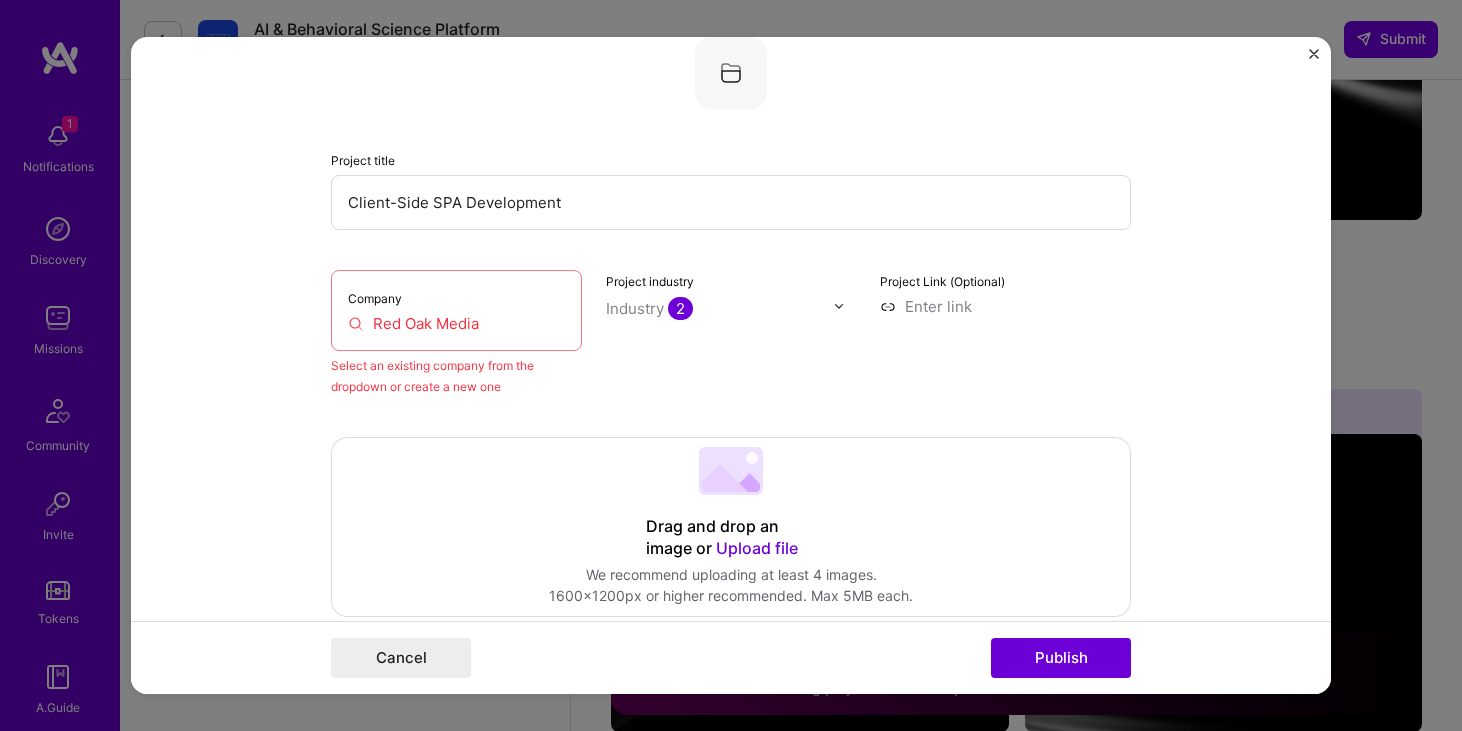click on "Red Oak Media" at bounding box center [456, 323] 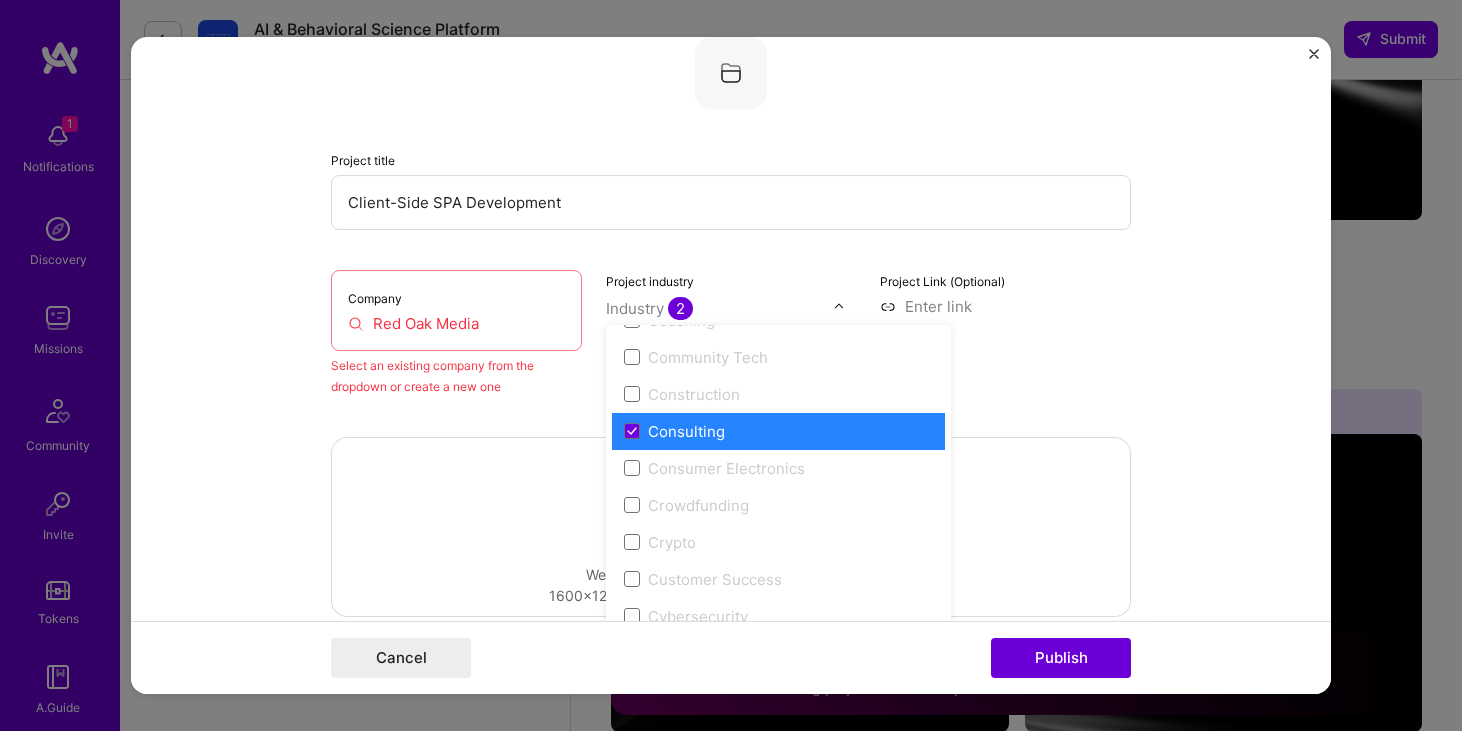 scroll, scrollTop: 1258, scrollLeft: 0, axis: vertical 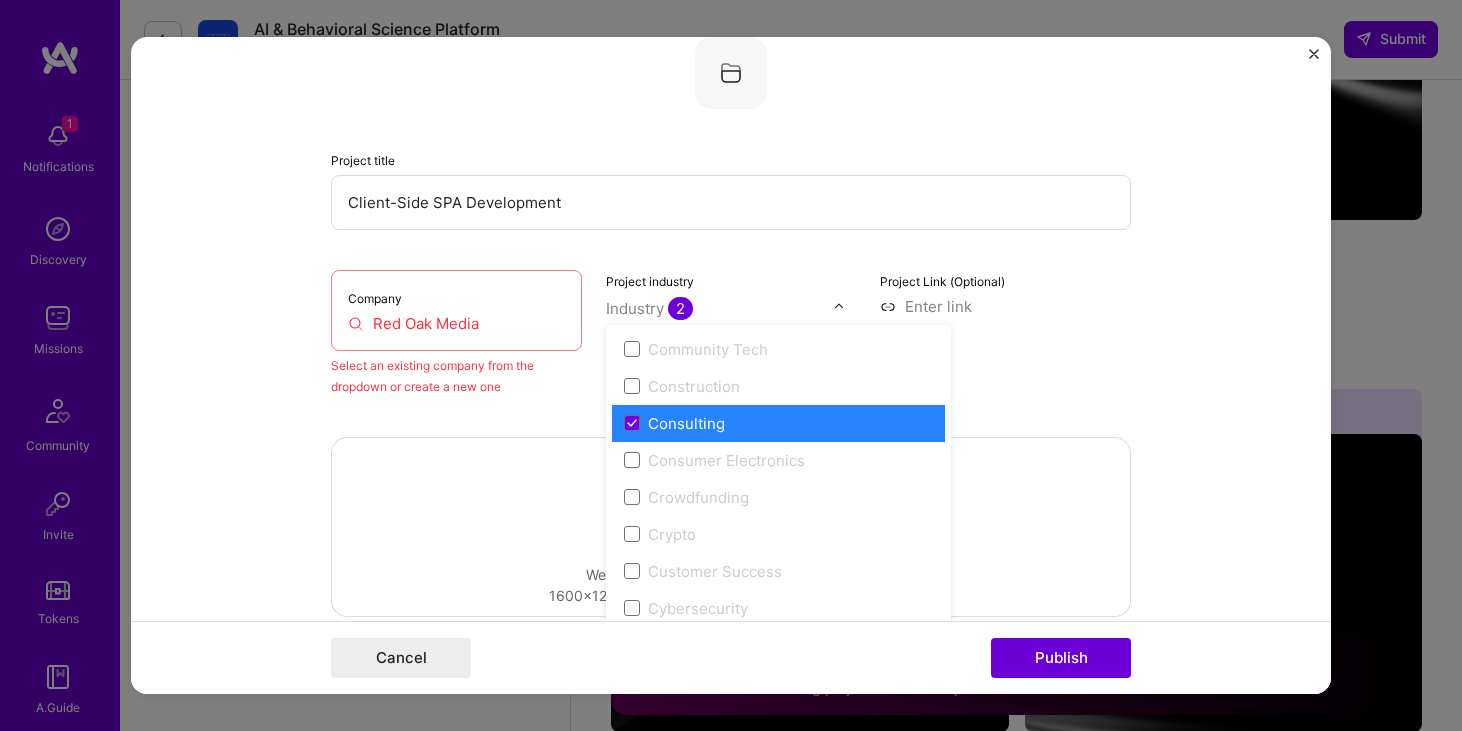 click on "Editing suggested project This project is suggested based on your LinkedIn, resume or A.Team activity. Project title Client-Side SPA Development Company Red Oak Media
Select an existing company from the dropdown or create a new one Project industry option Consulting focused, 37 of 120. 120 results available. Use Up and Down to choose options, press Enter to select the currently focused option, press Escape to exit the menu, press Tab to select the option and exit the menu. Industry 2 3D Printing AR / VR / XR Accounting Advertising & AdTech Aerospace Agriculture / AgTech Airlines / Aviation Architecture / Interior Design Art & Museums Artifical Intelligence / Machine Learning Arts / Culture Augmented & Virtual Reality (AR/VR) Automotive Automotive & Self Driving Cars Aviation B2B B2B2C B2C BPA / RPA Banking Beauty Big Data BioTech Blockchain CMS CPG CRM Cannabis Charity & Nonprofit Circular Economy CivTech Climate Tech Cloud Services Coaching Community Tech Construction Consulting Crowdfunding HR" at bounding box center [731, 366] 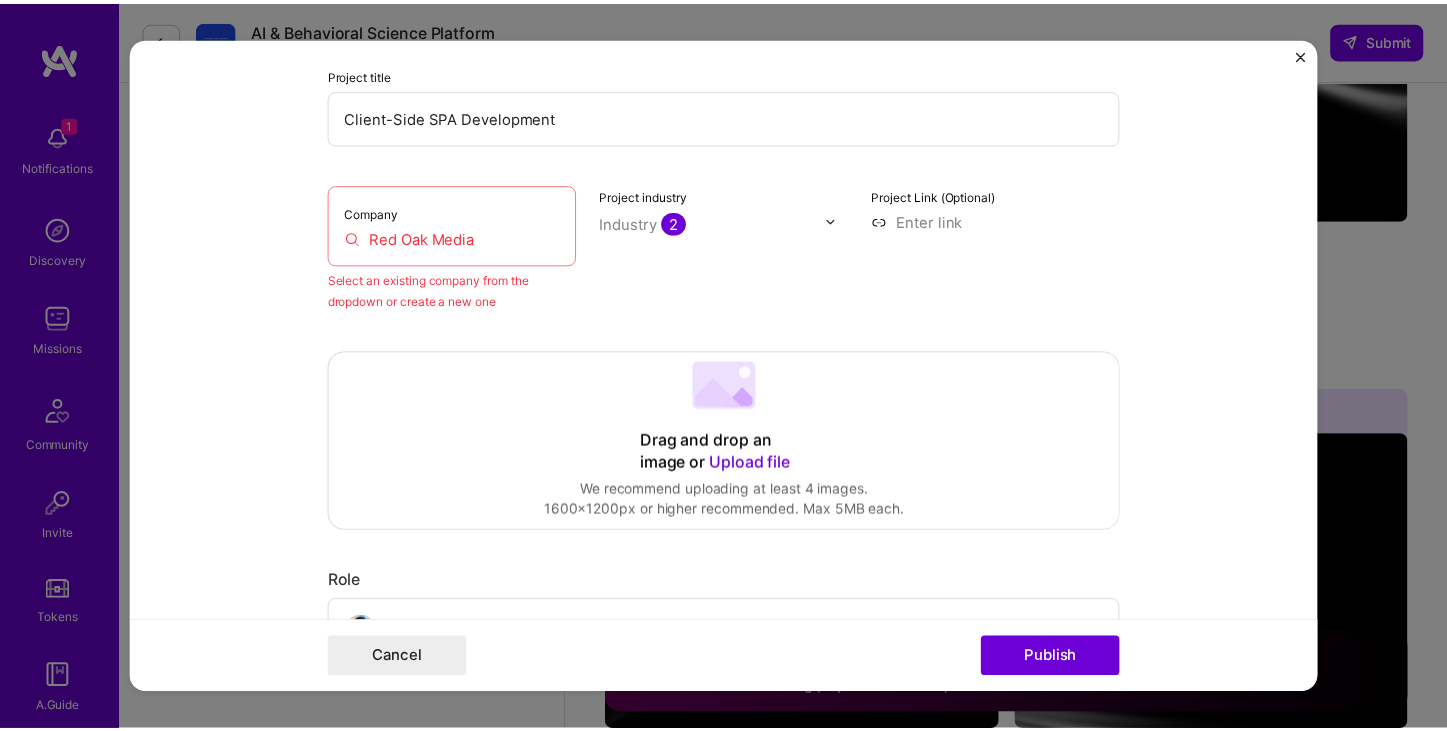 scroll, scrollTop: 206, scrollLeft: 0, axis: vertical 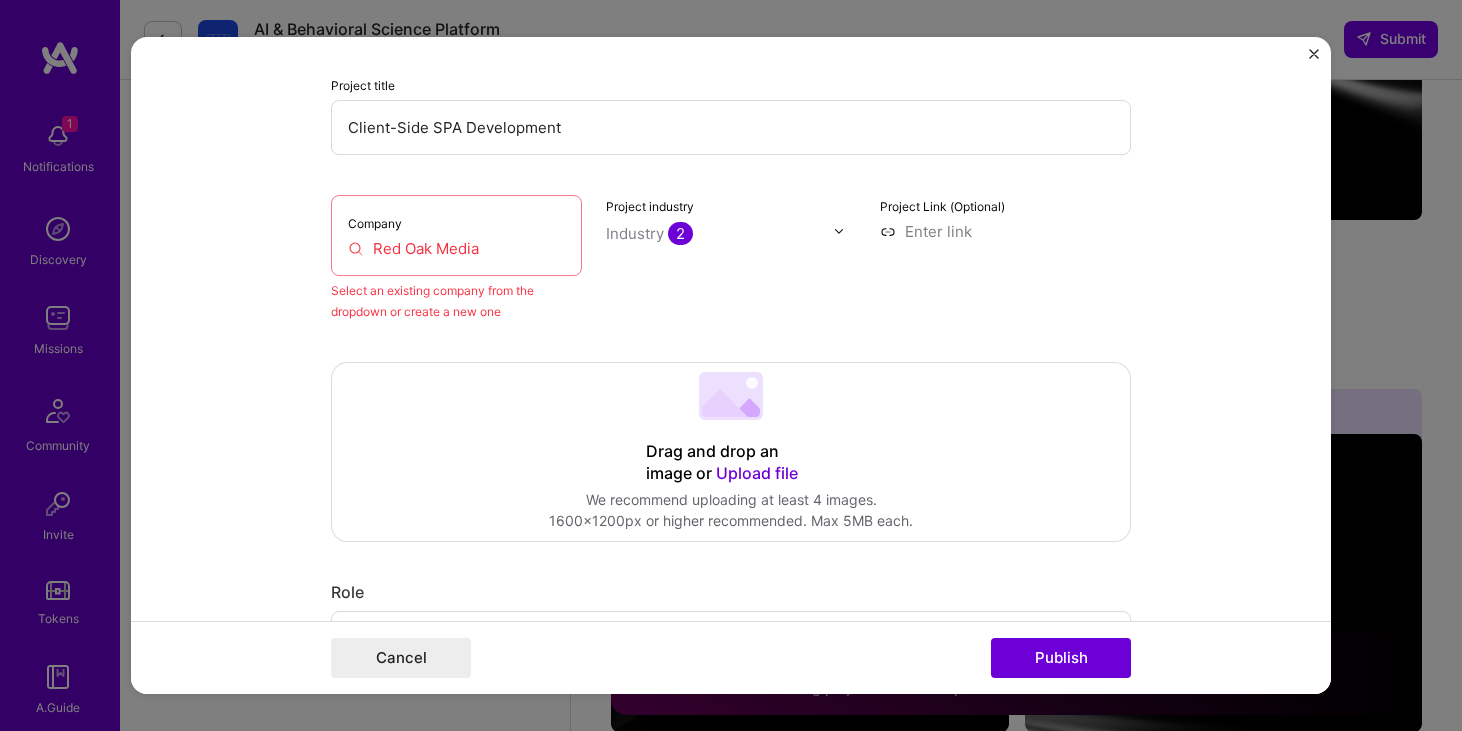 click on "Red Oak Media" at bounding box center [456, 248] 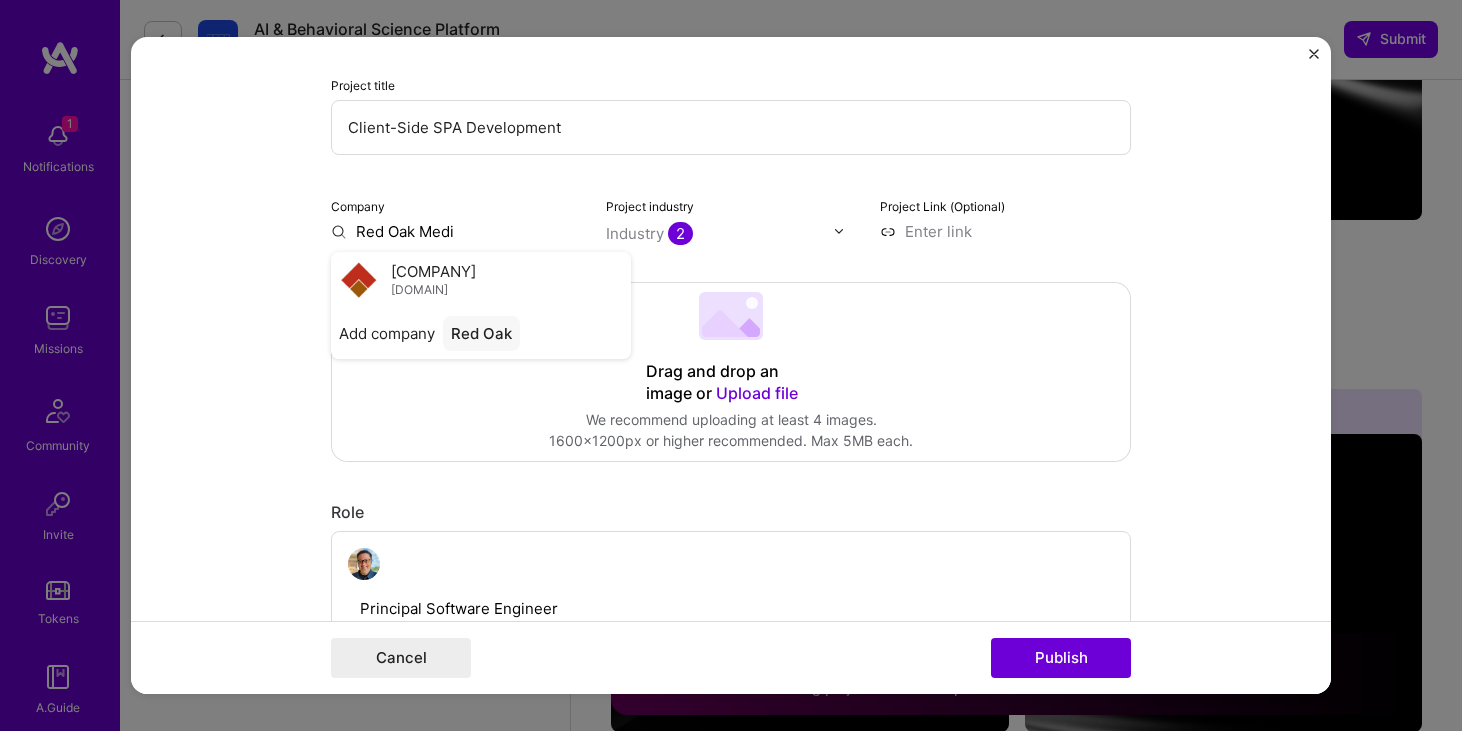 type on "Red Oak Media" 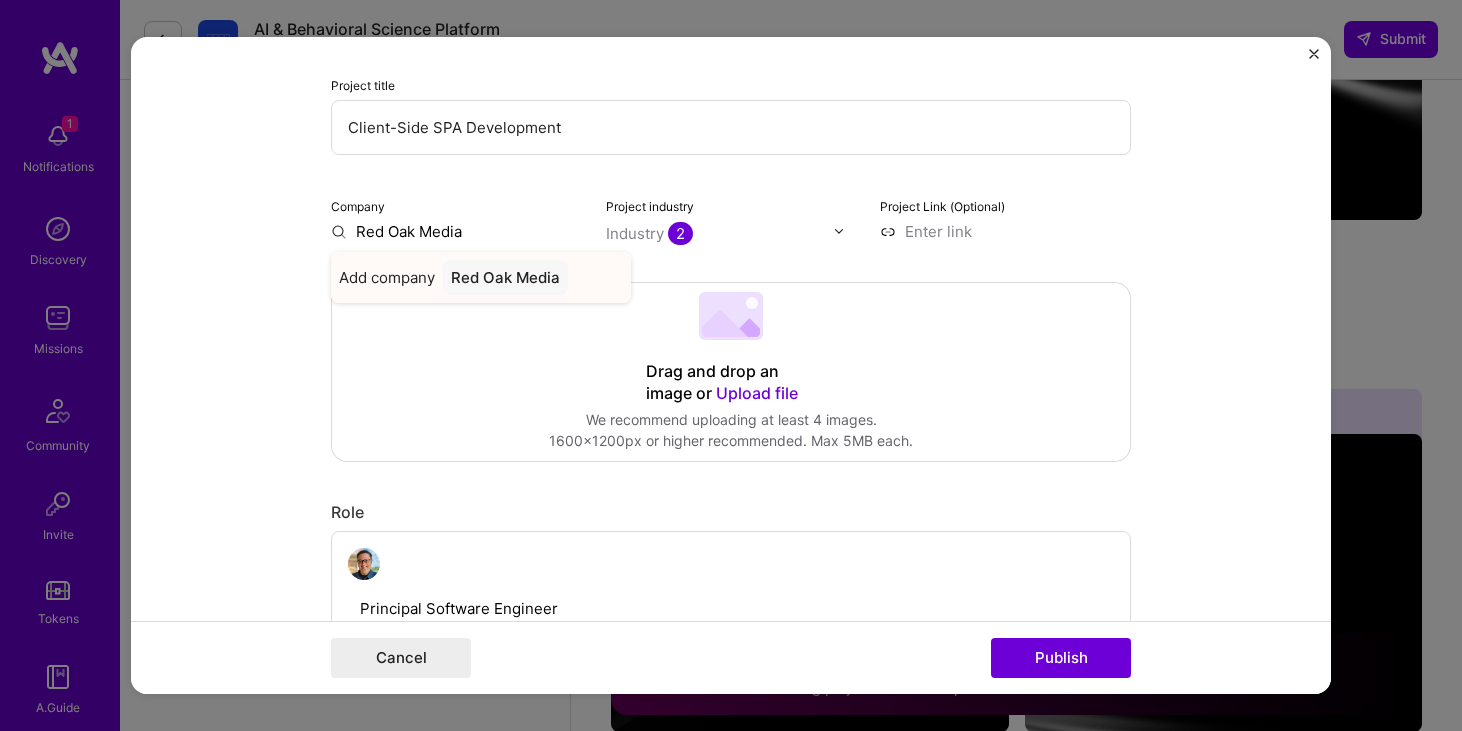 click on "Red Oak Media" at bounding box center [505, 277] 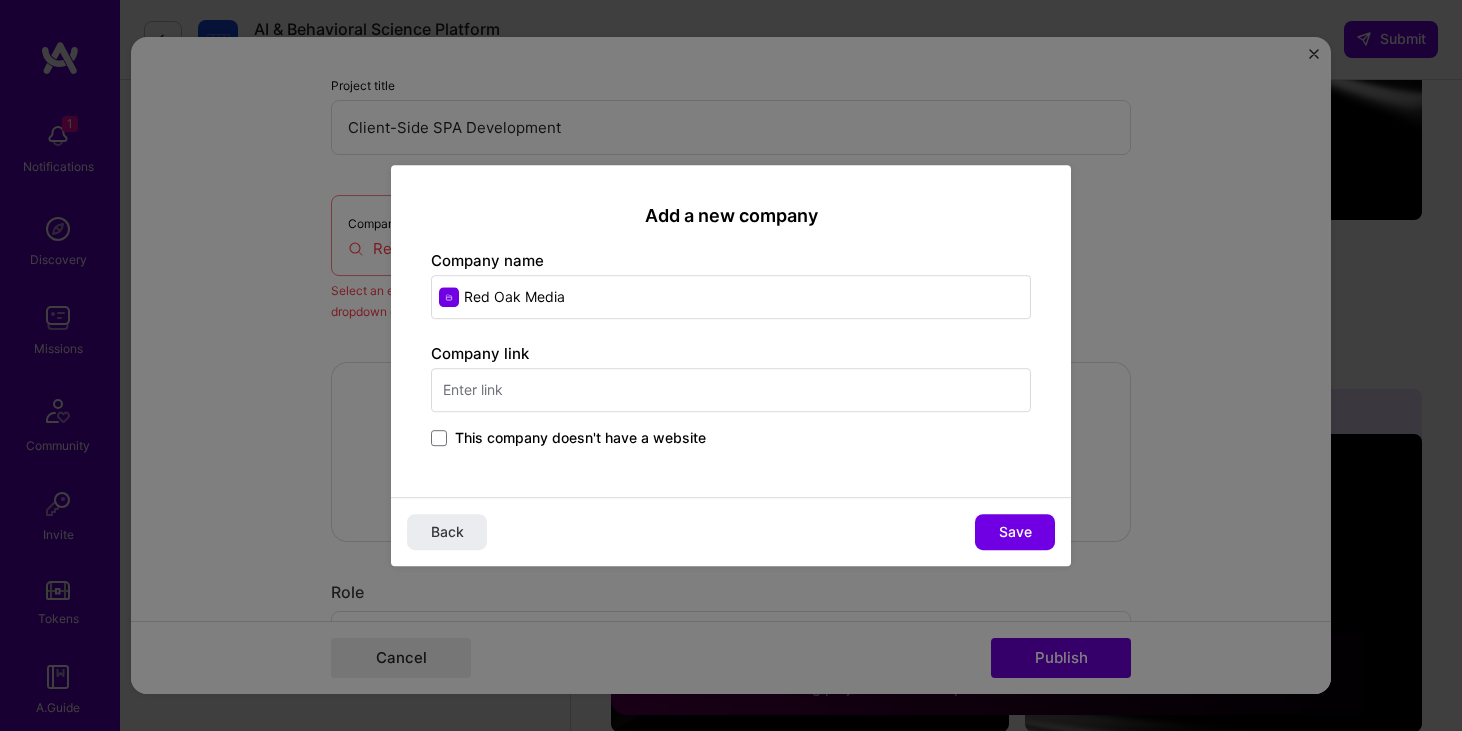 click on "This company doesn't have a website" at bounding box center [580, 438] 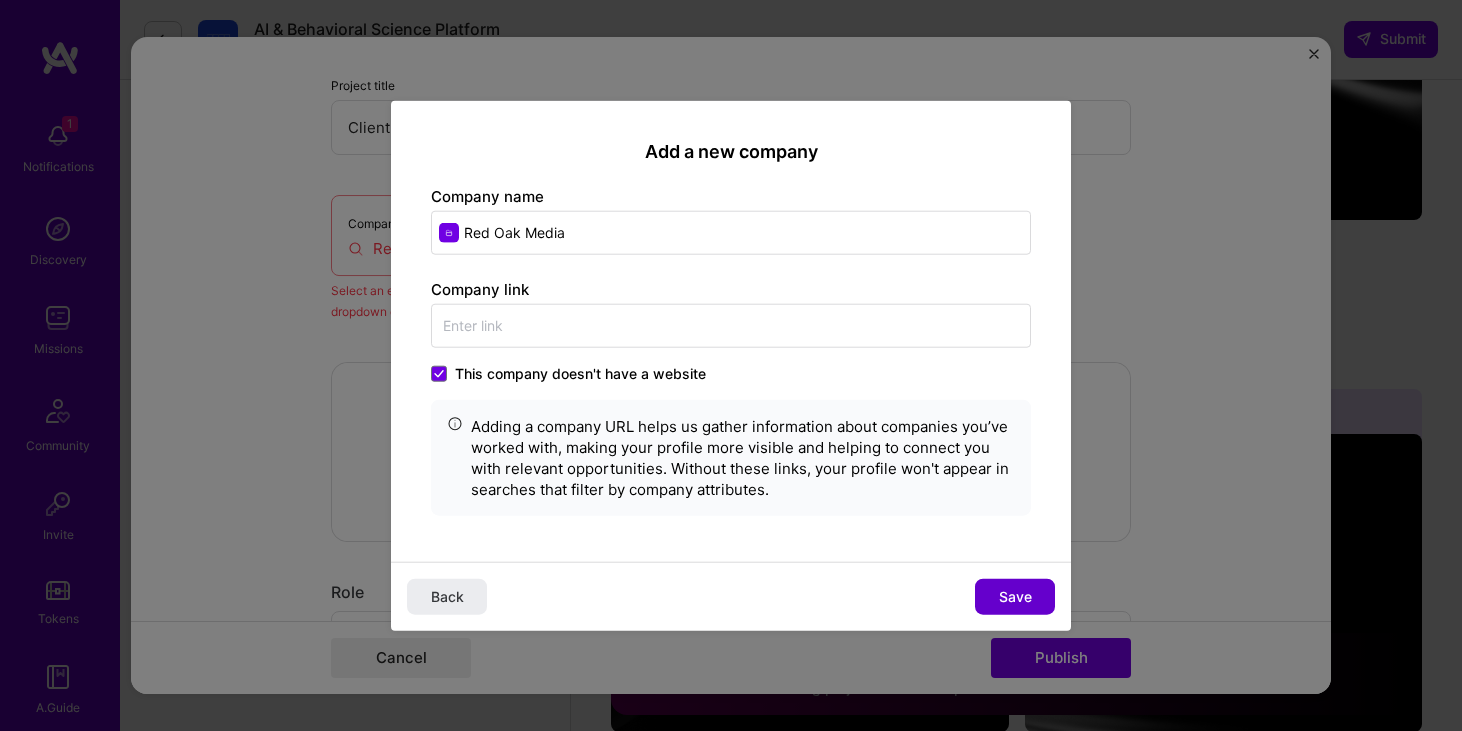 click on "Save" at bounding box center (1015, 597) 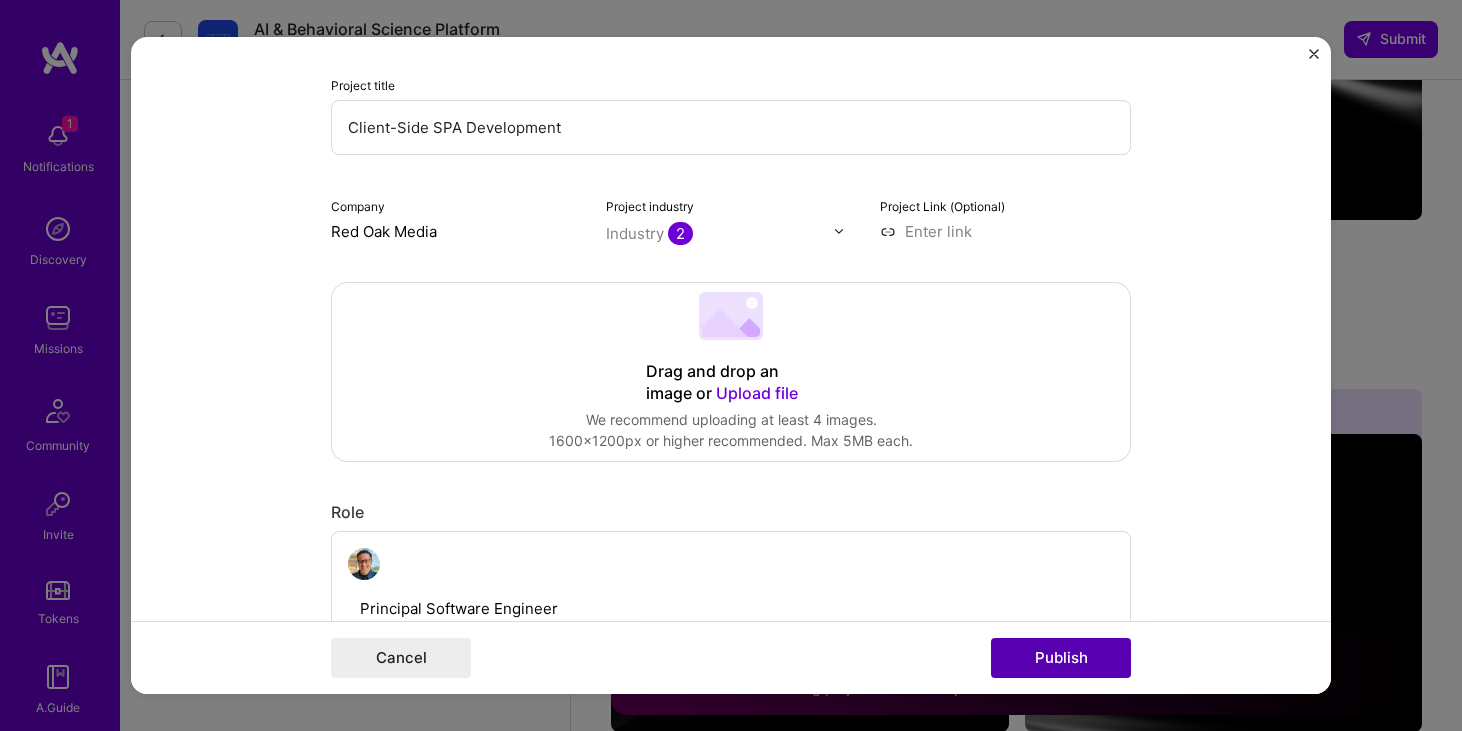 click on "Publish" at bounding box center [1061, 658] 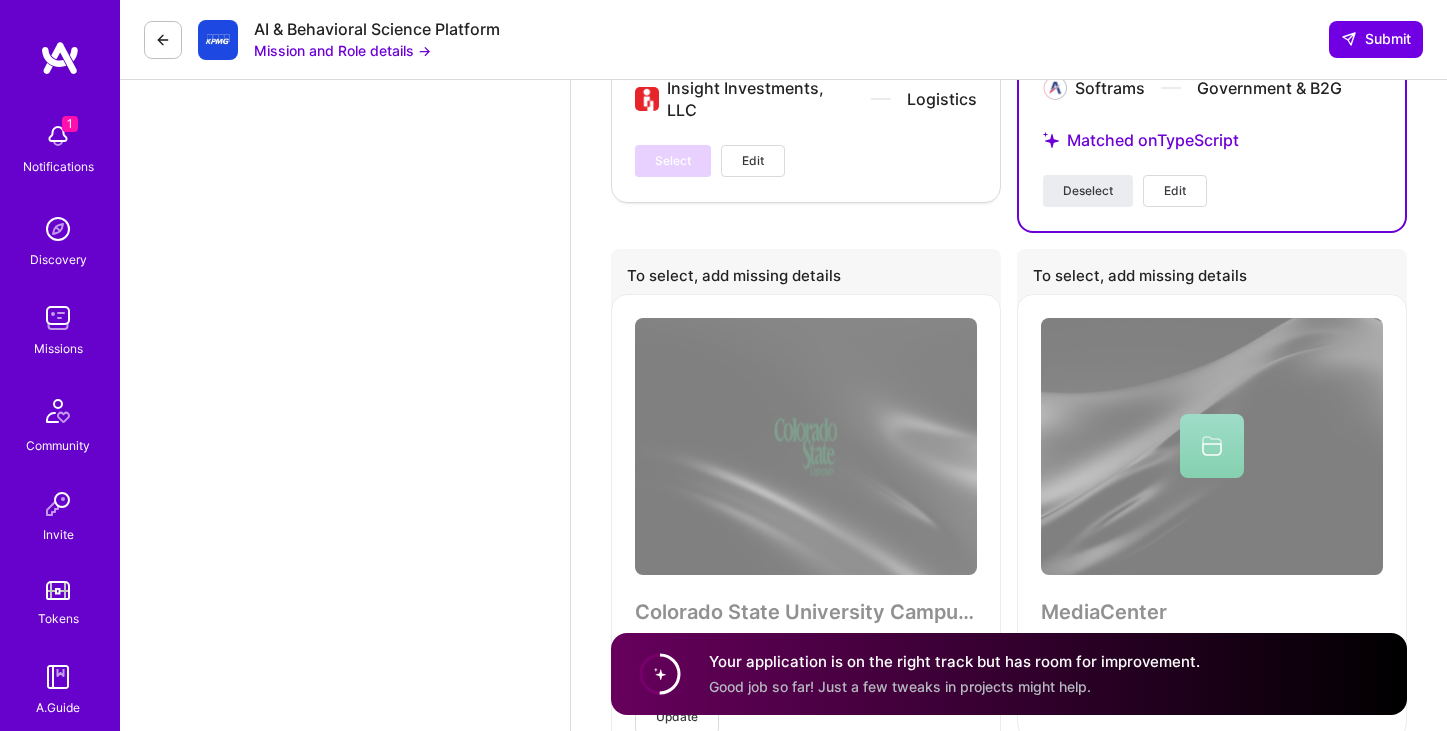scroll, scrollTop: 4855, scrollLeft: 0, axis: vertical 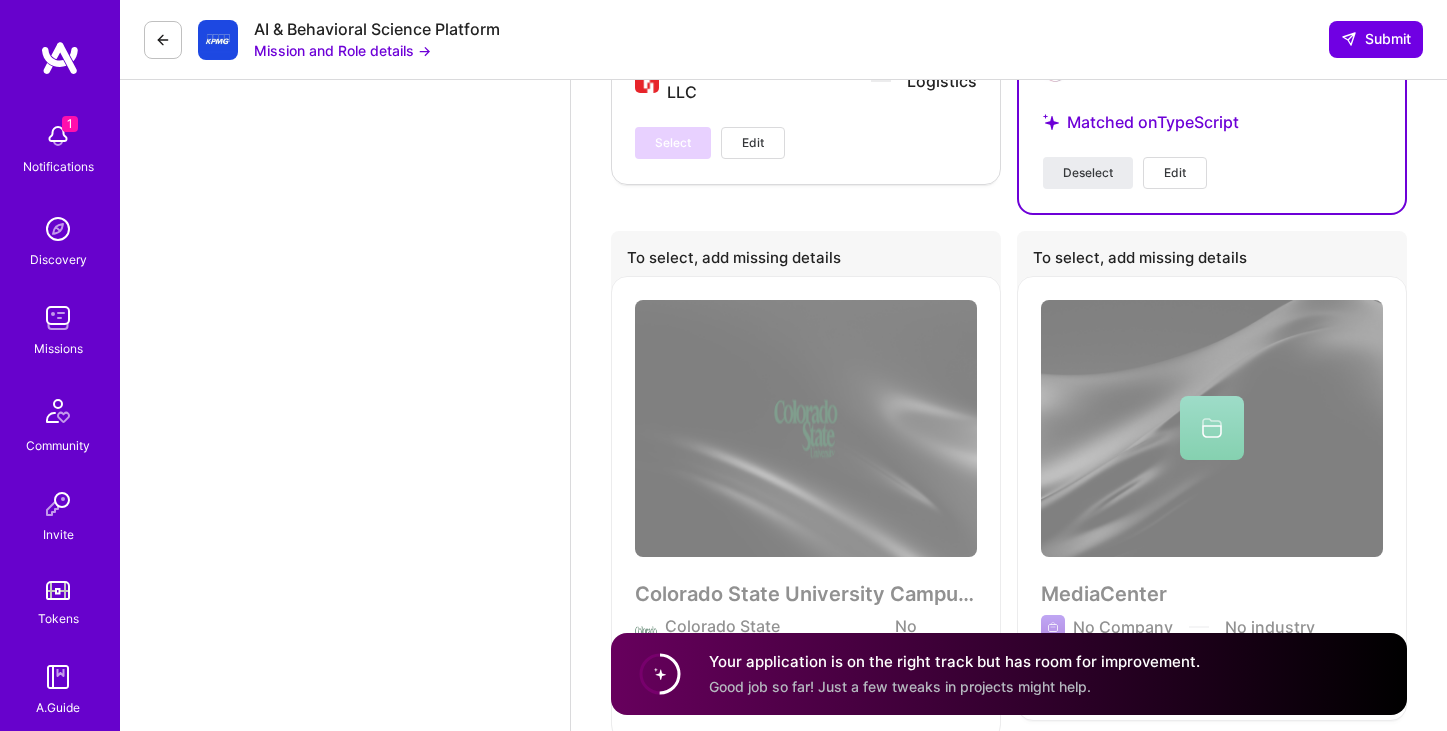 click on "Good job so far! Just a few tweaks in projects might help." at bounding box center (900, 686) 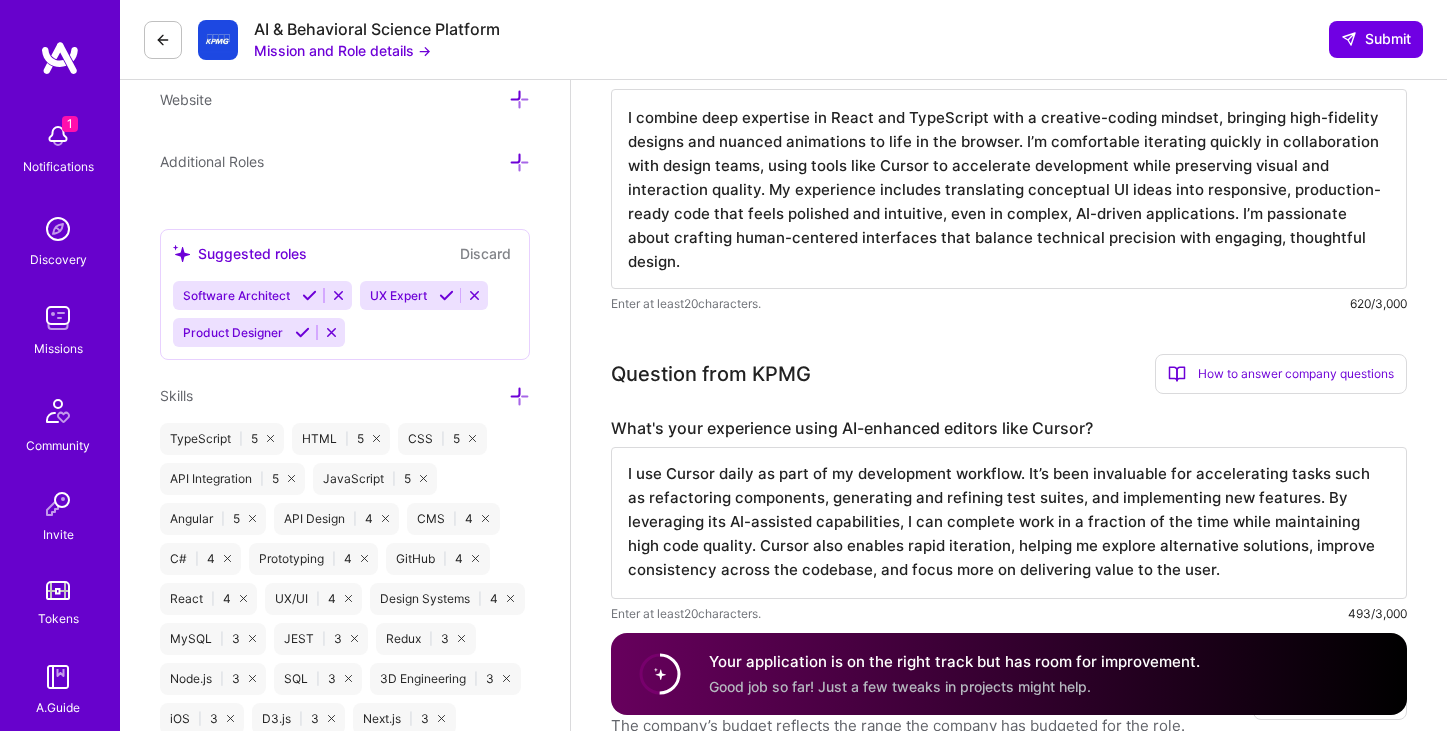 scroll, scrollTop: 651, scrollLeft: 0, axis: vertical 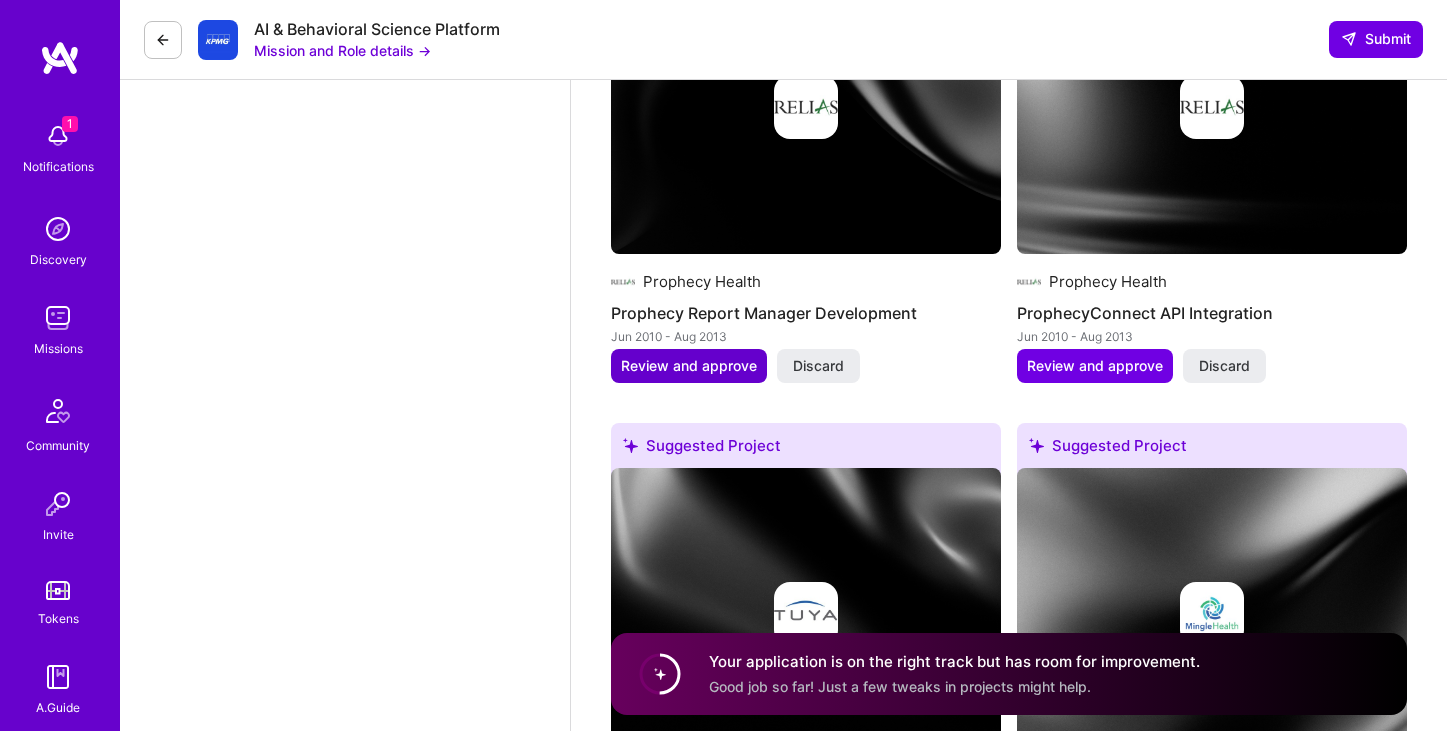click on "Review and approve" at bounding box center [689, 366] 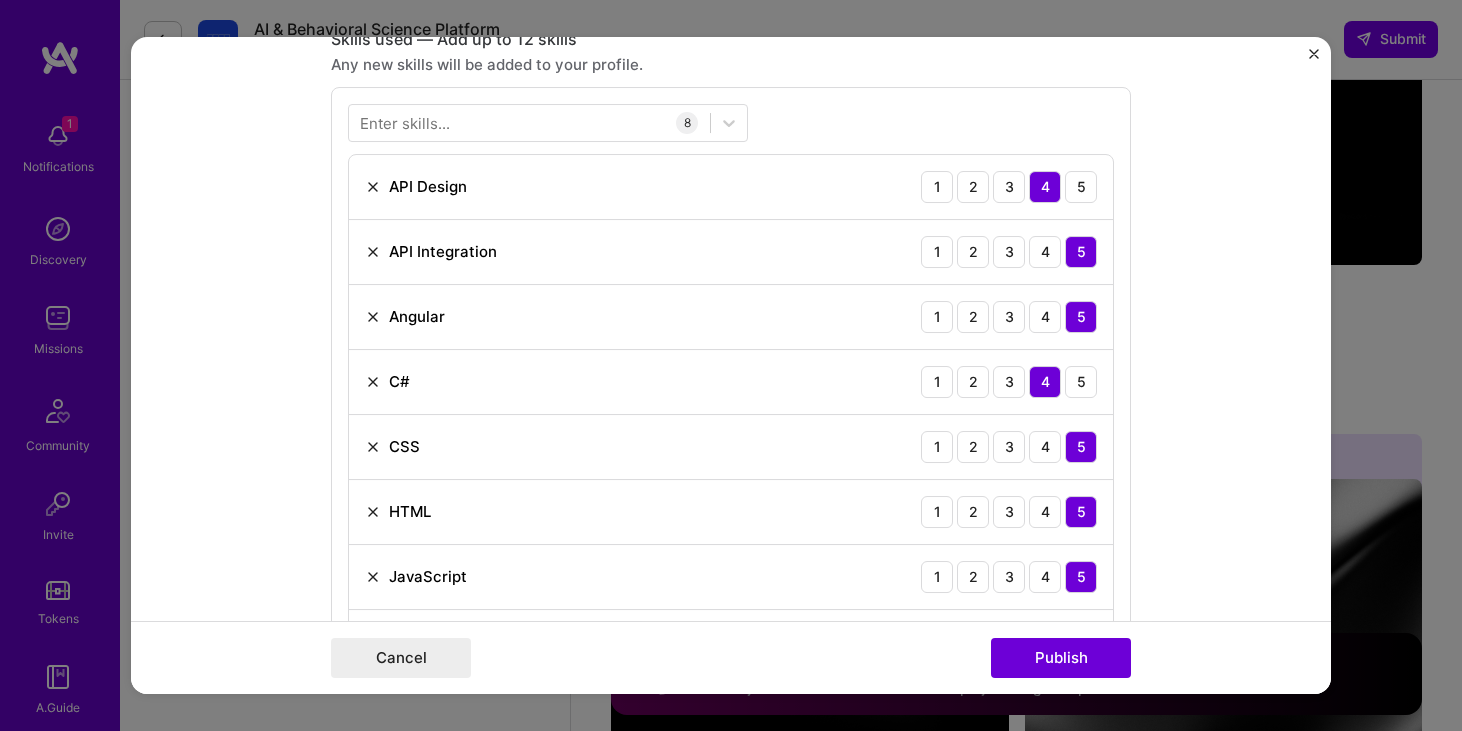 scroll, scrollTop: 1009, scrollLeft: 0, axis: vertical 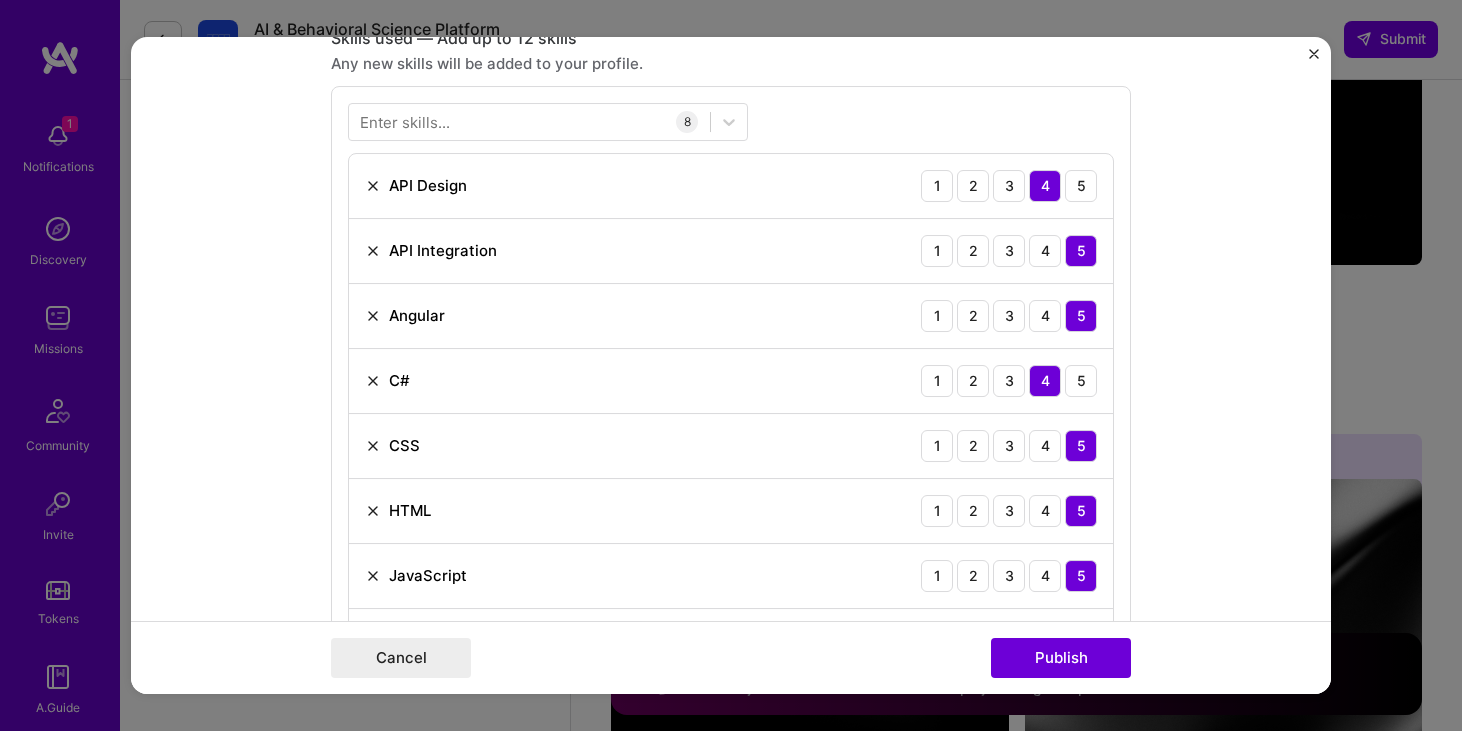 click at bounding box center (373, 316) 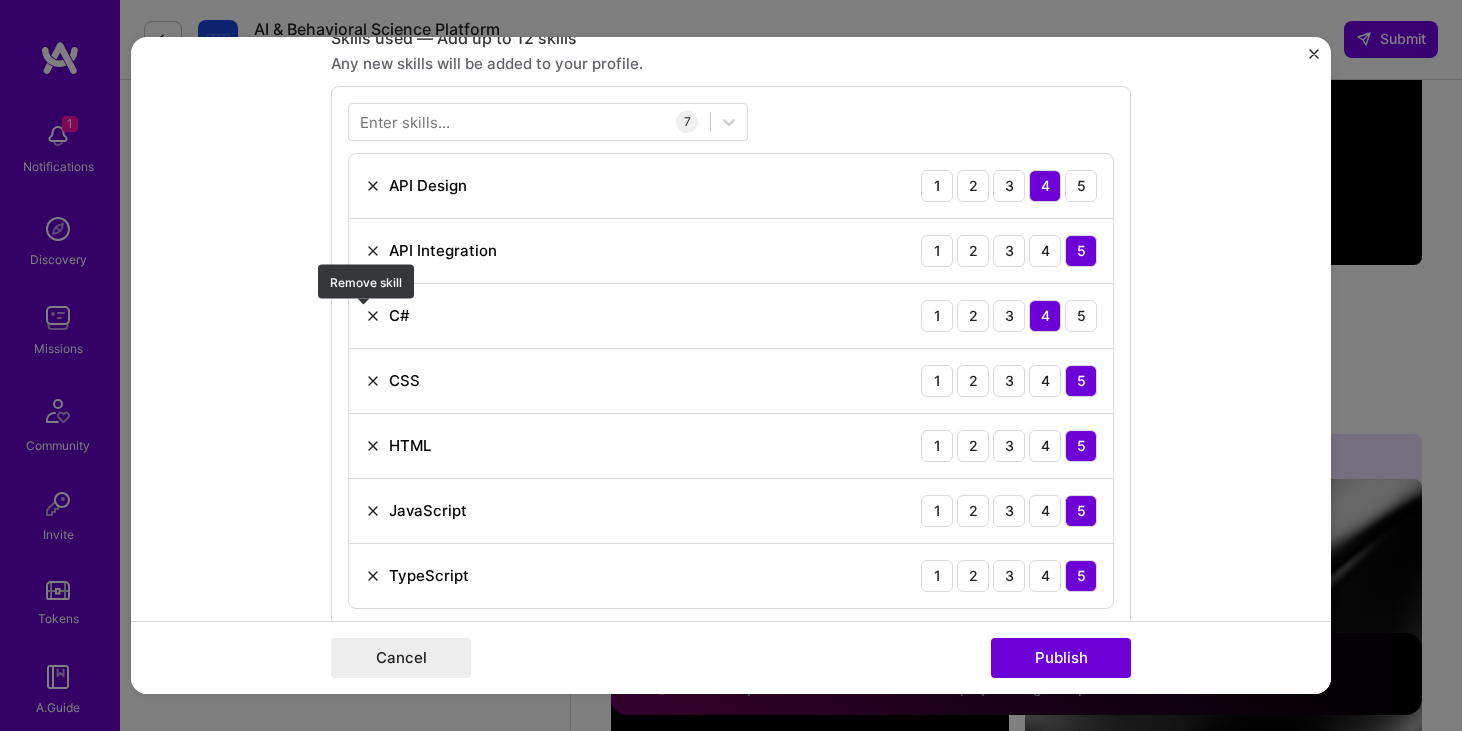 click at bounding box center [373, 316] 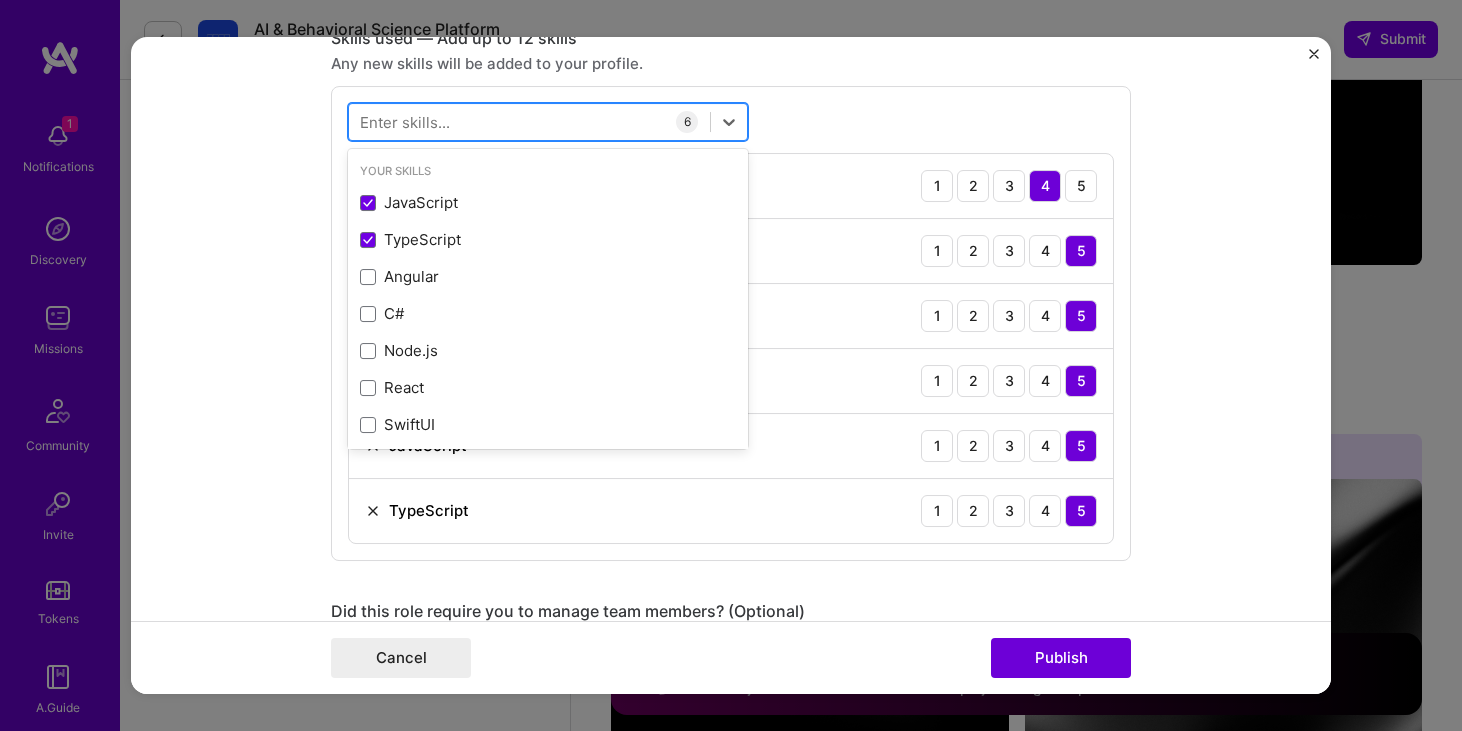 click at bounding box center [529, 121] 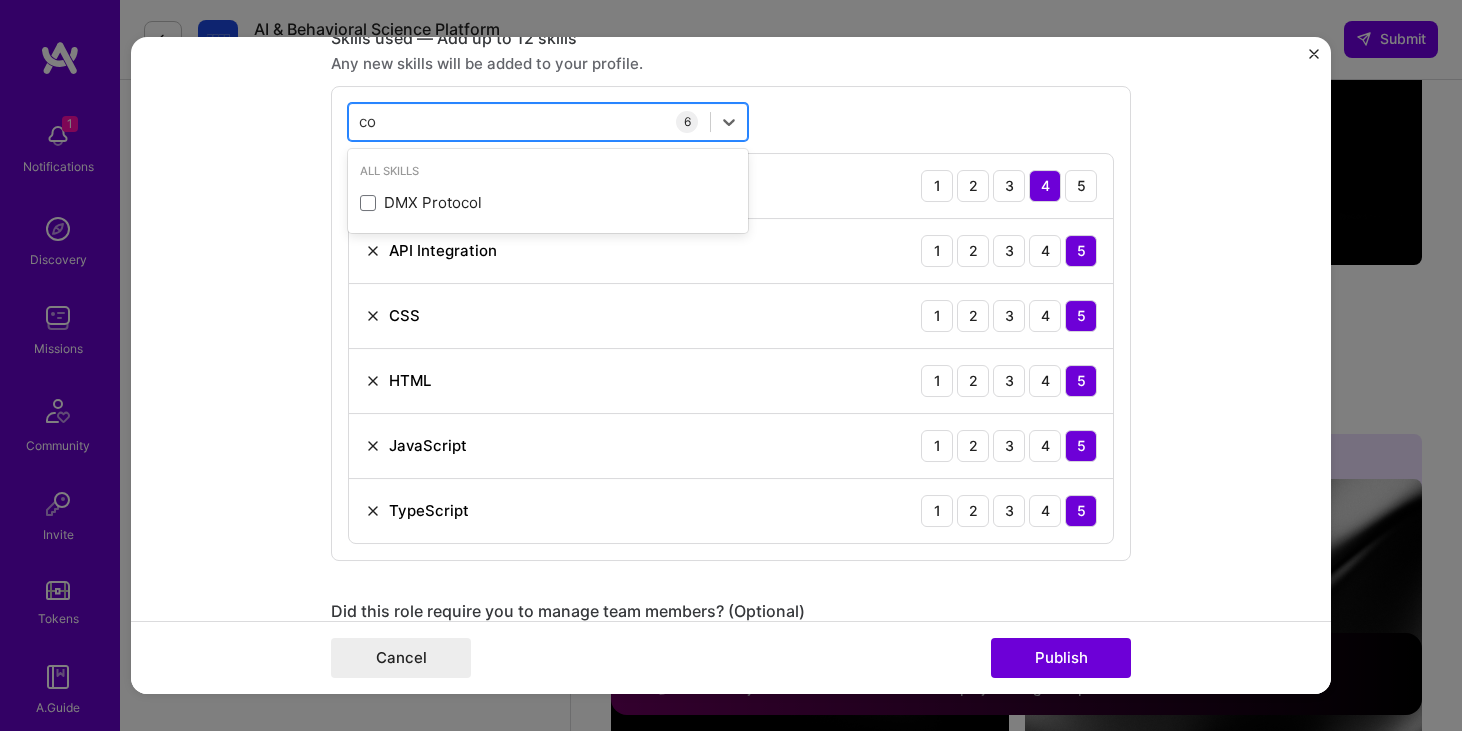 type on "c" 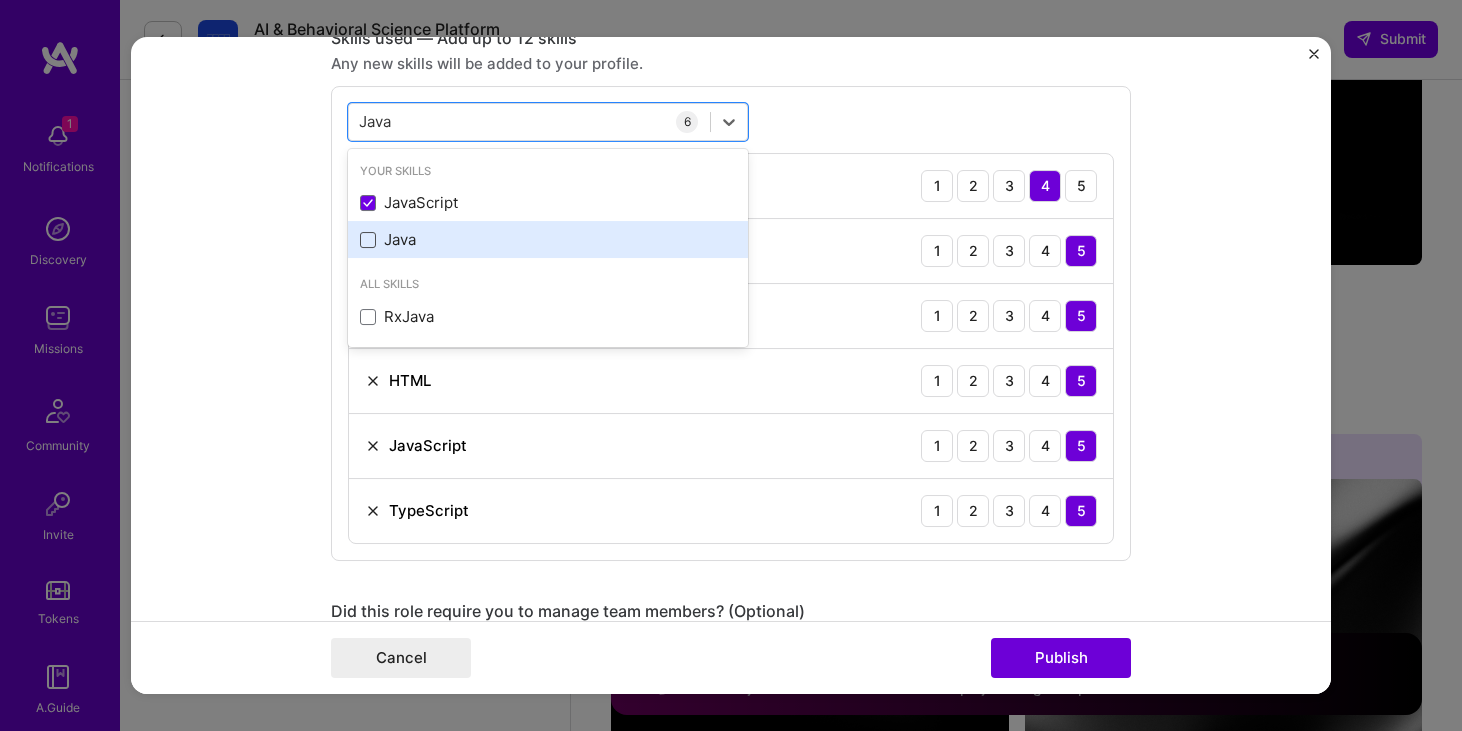click at bounding box center [368, 240] 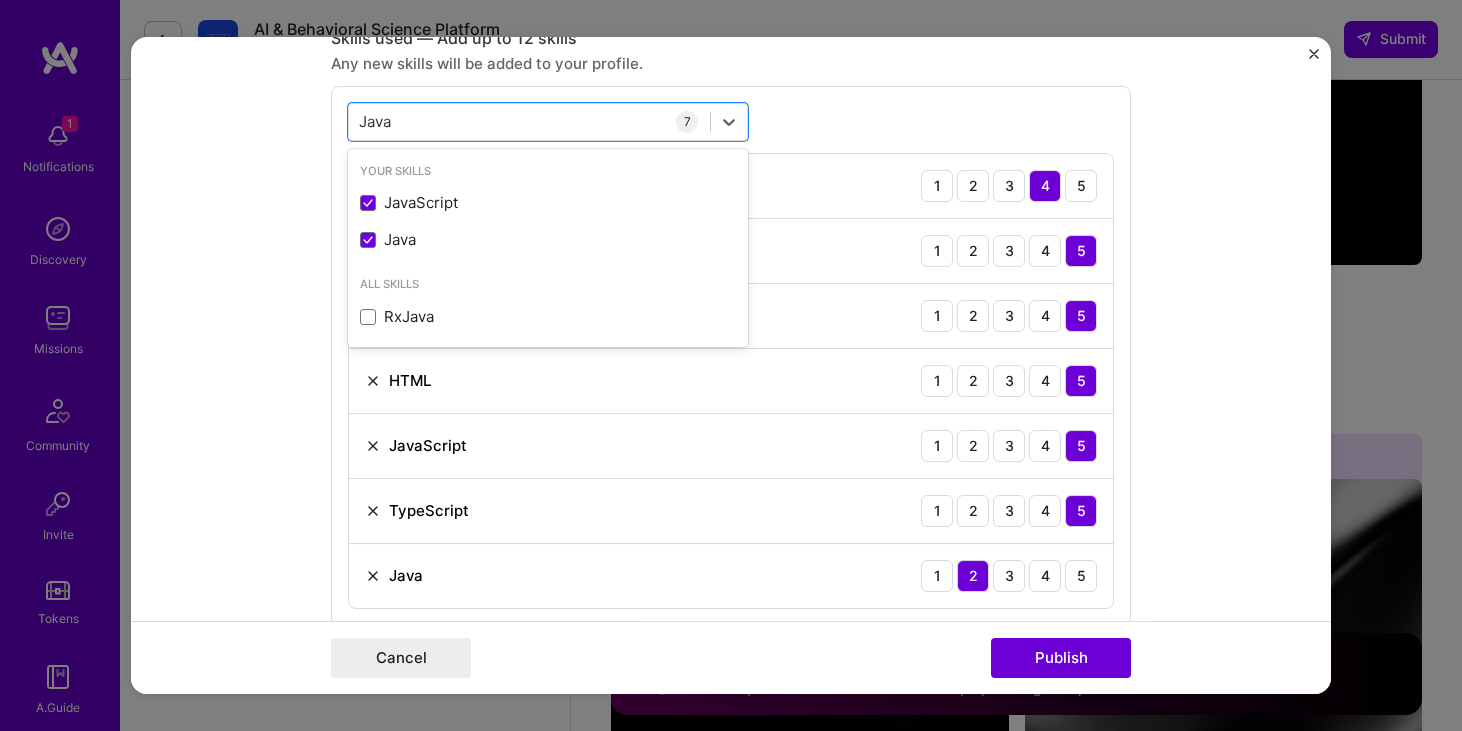 type on "Java" 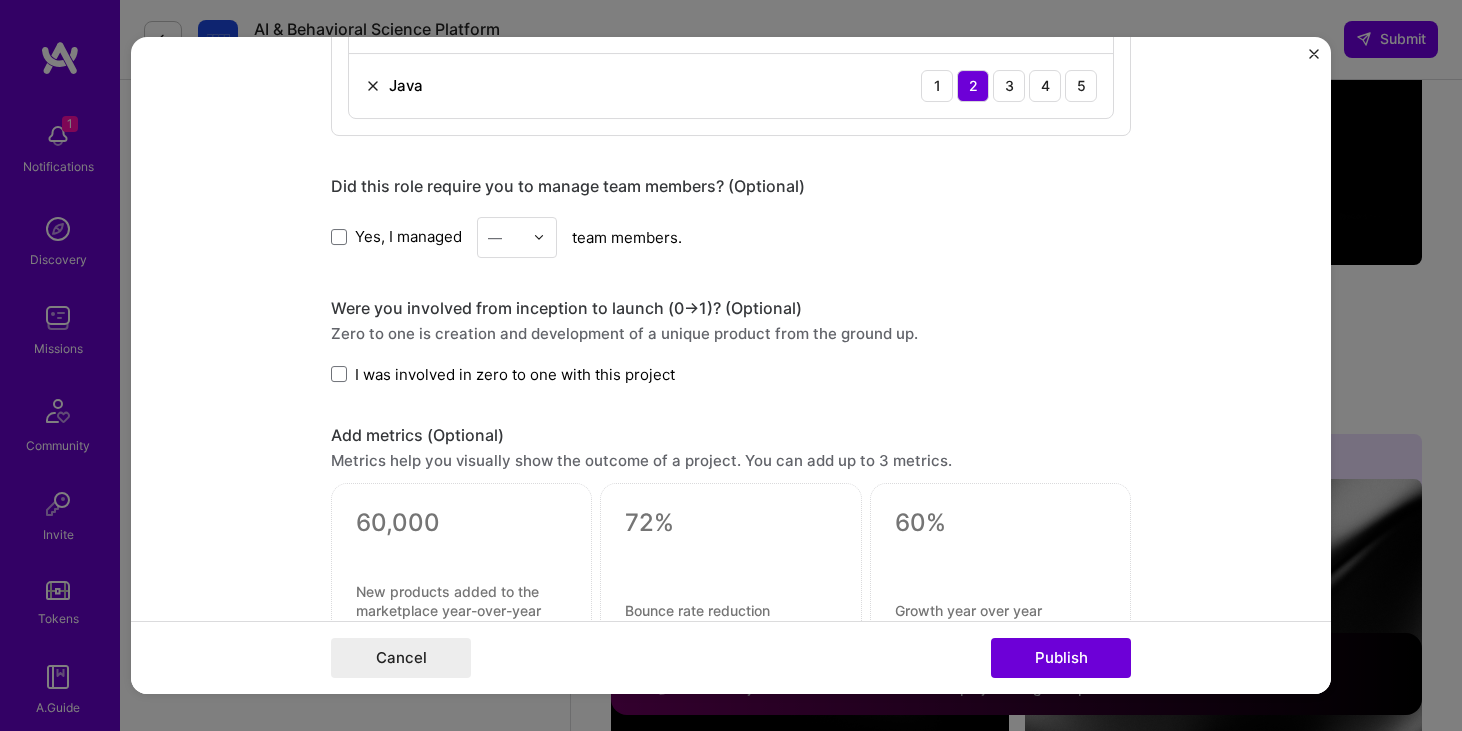 scroll, scrollTop: 1500, scrollLeft: 0, axis: vertical 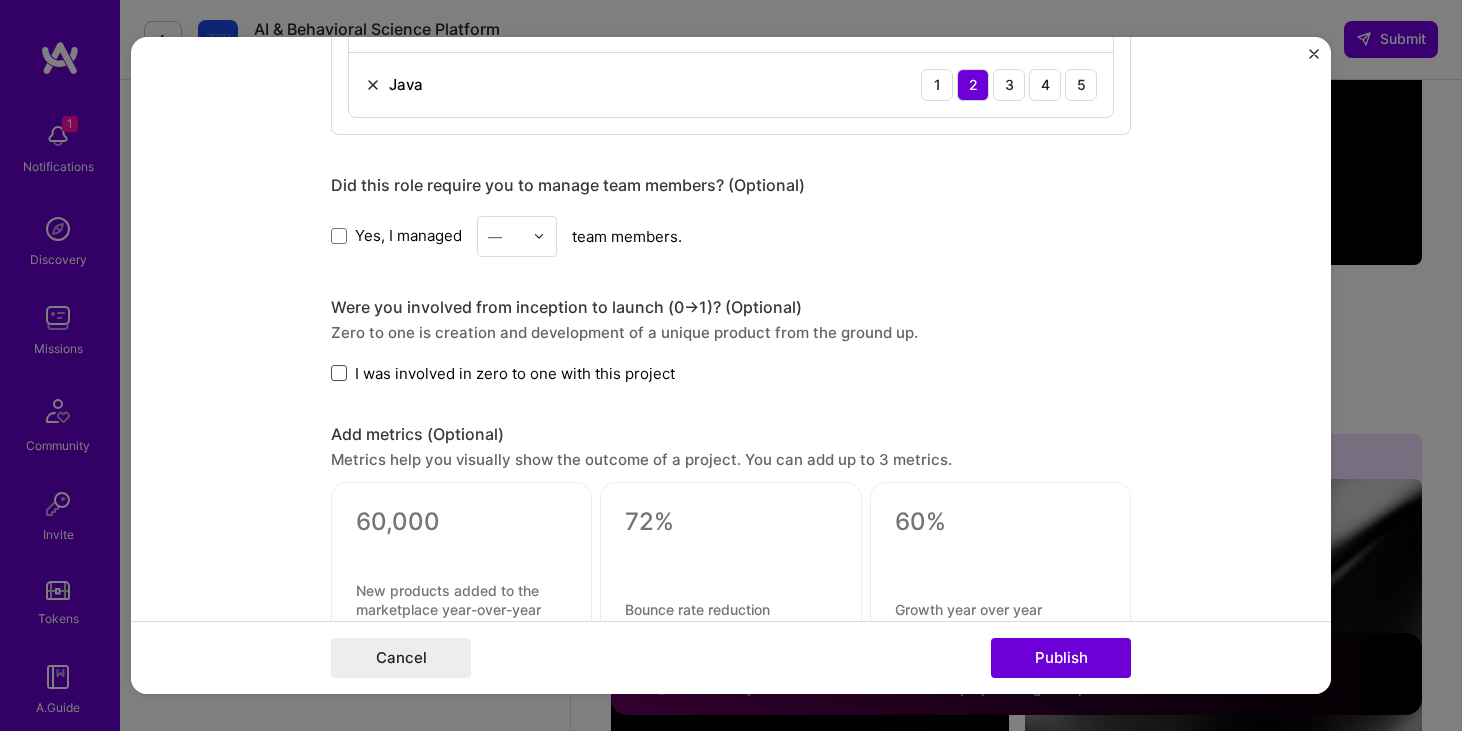 click at bounding box center (339, 373) 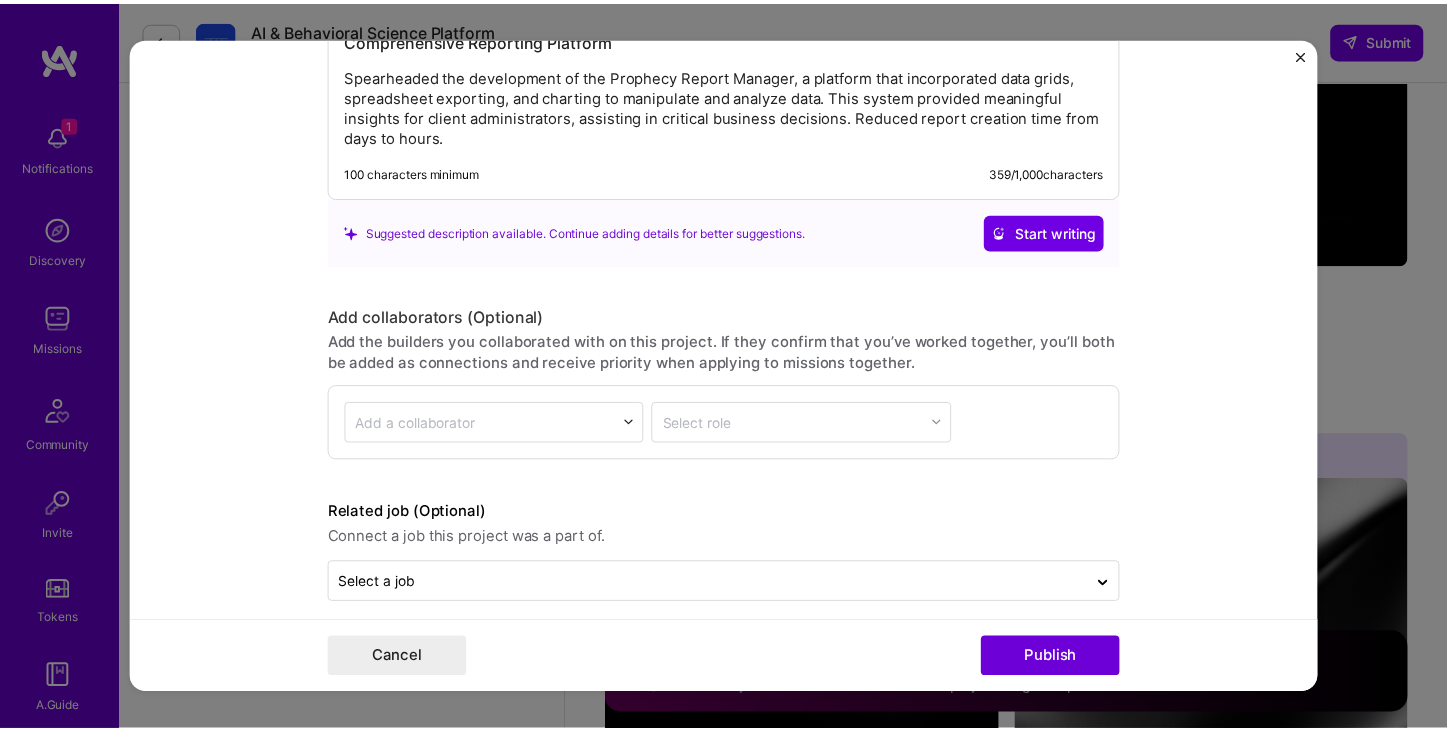 scroll, scrollTop: 2269, scrollLeft: 0, axis: vertical 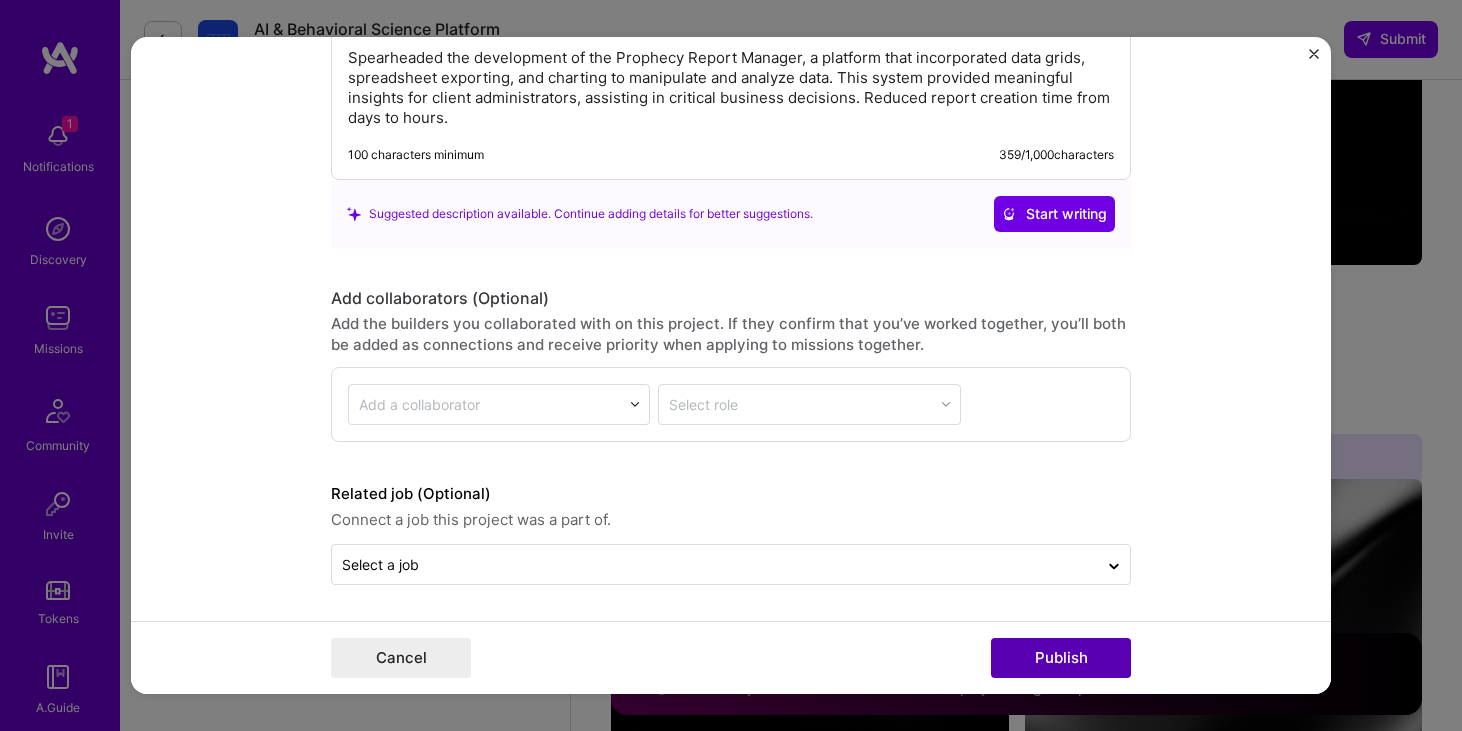 click on "Publish" at bounding box center [1061, 658] 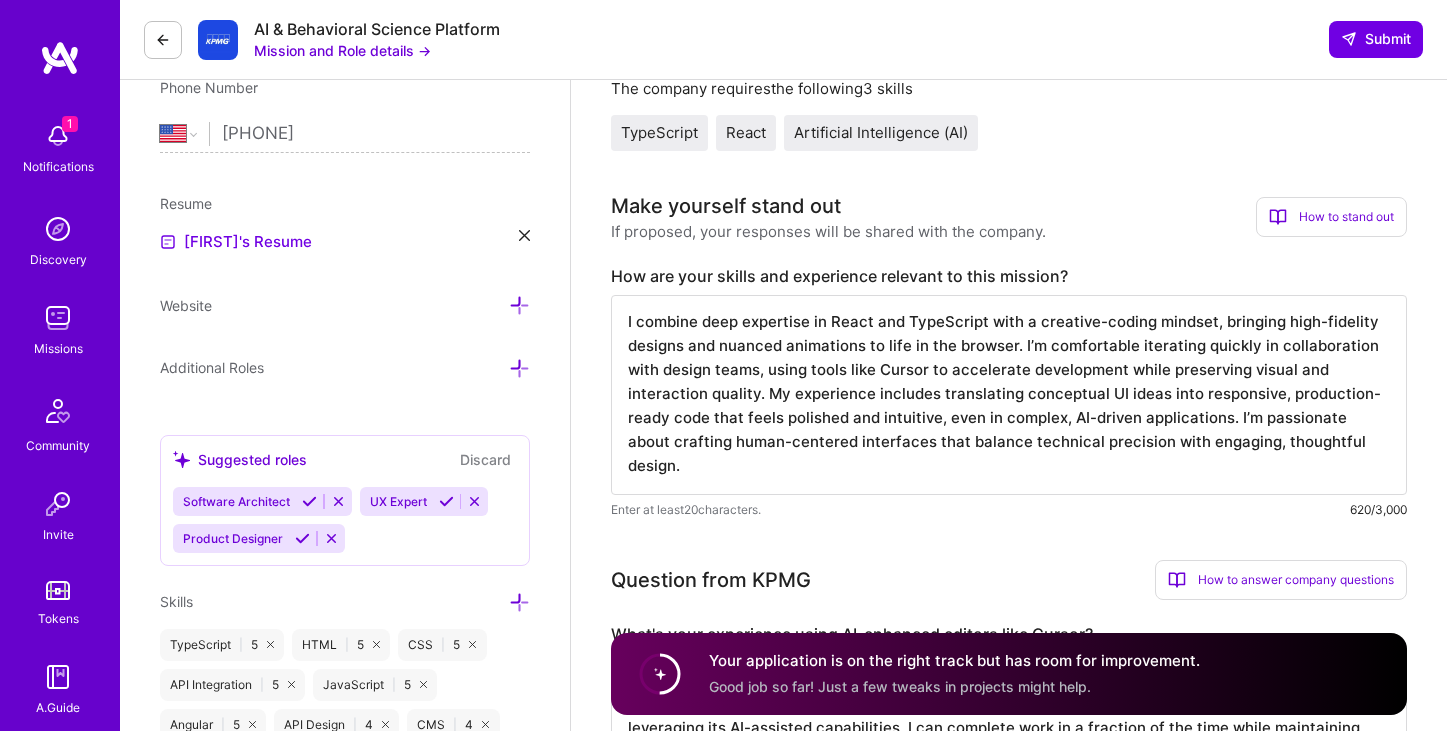 scroll, scrollTop: 0, scrollLeft: 0, axis: both 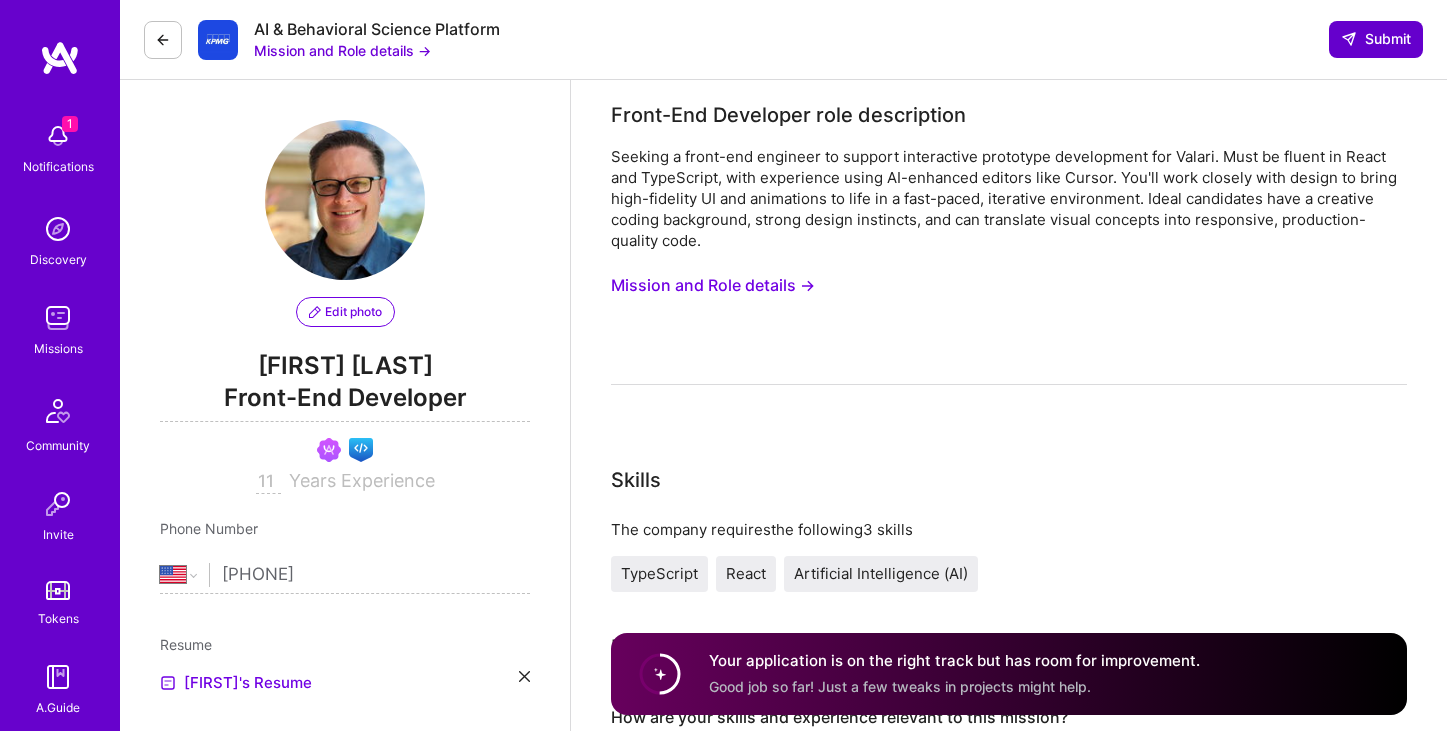 click on "Submit" at bounding box center [1376, 39] 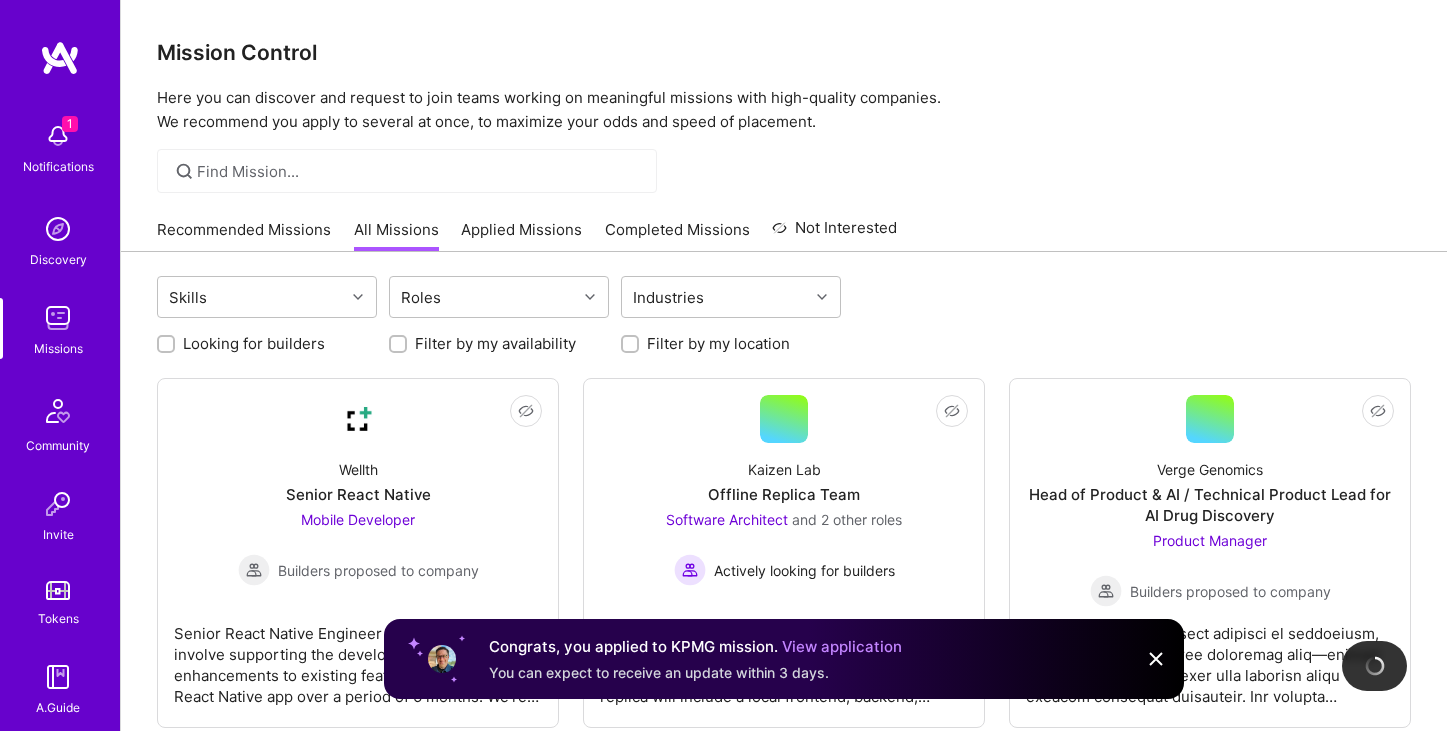 click on "View application" at bounding box center (842, 646) 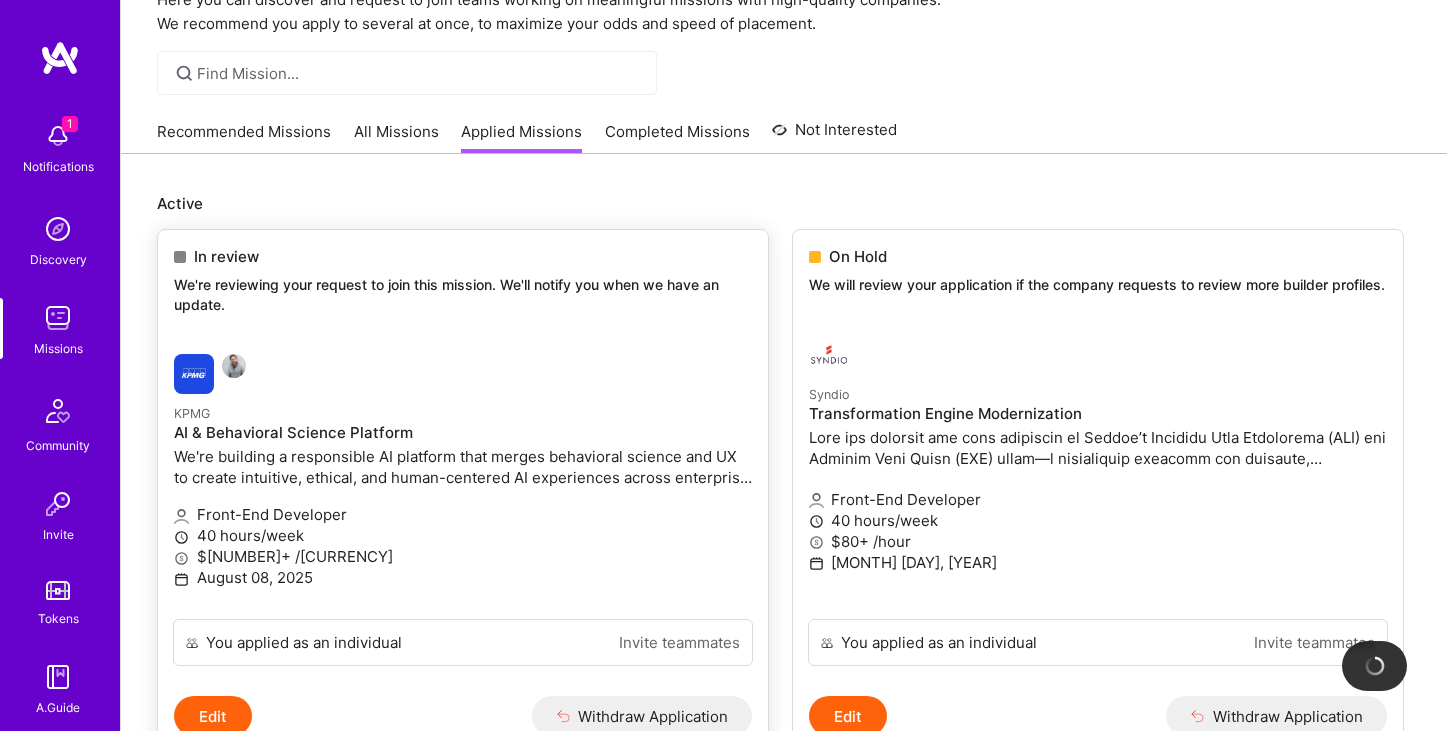 scroll, scrollTop: 96, scrollLeft: 0, axis: vertical 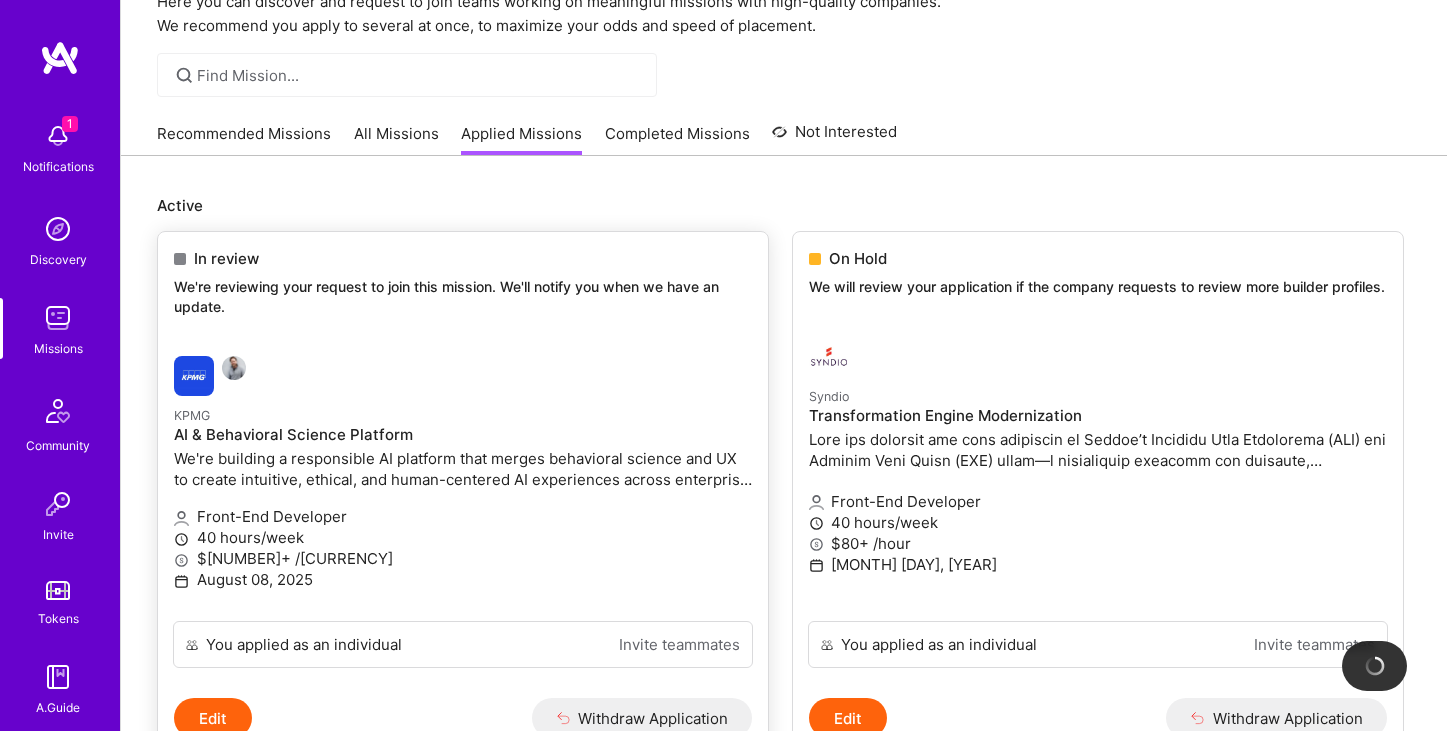 click at bounding box center [366, 376] 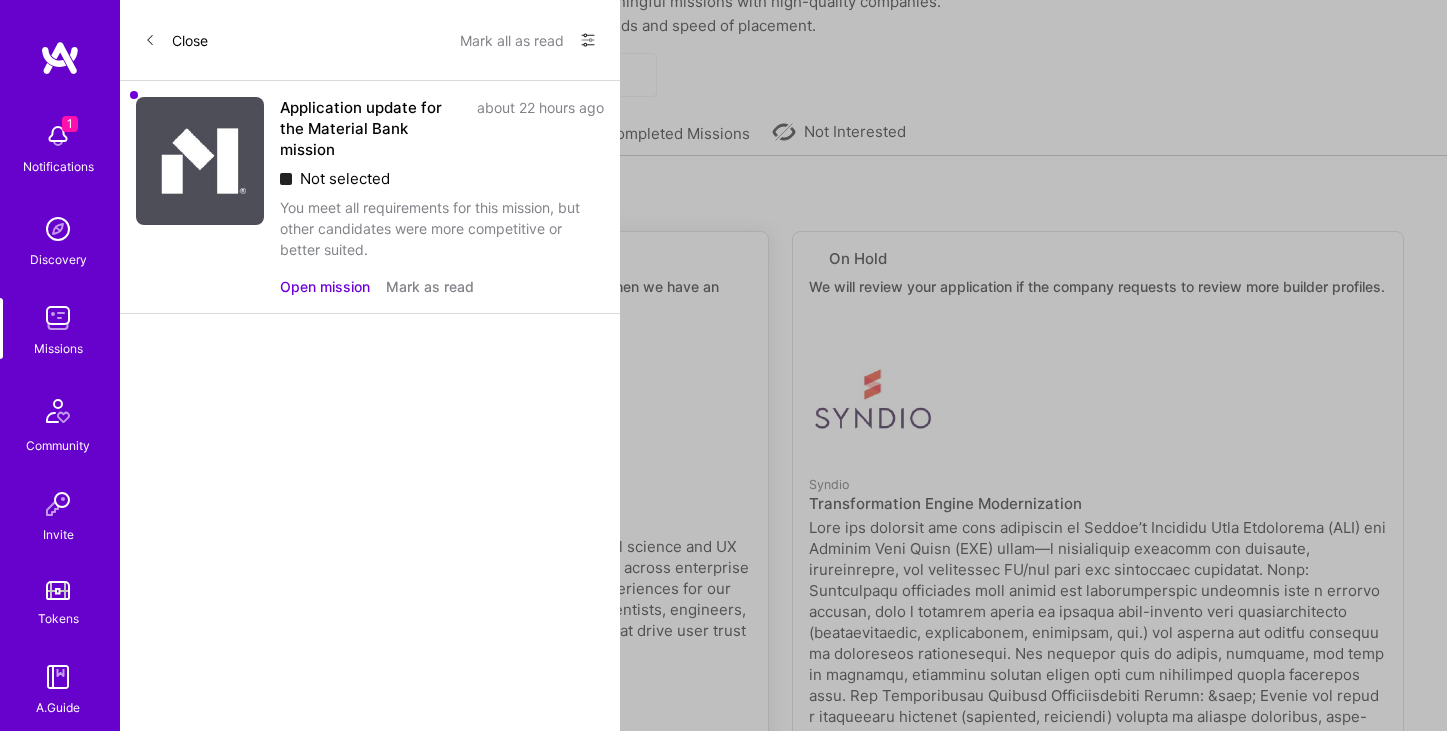 scroll, scrollTop: 0, scrollLeft: 0, axis: both 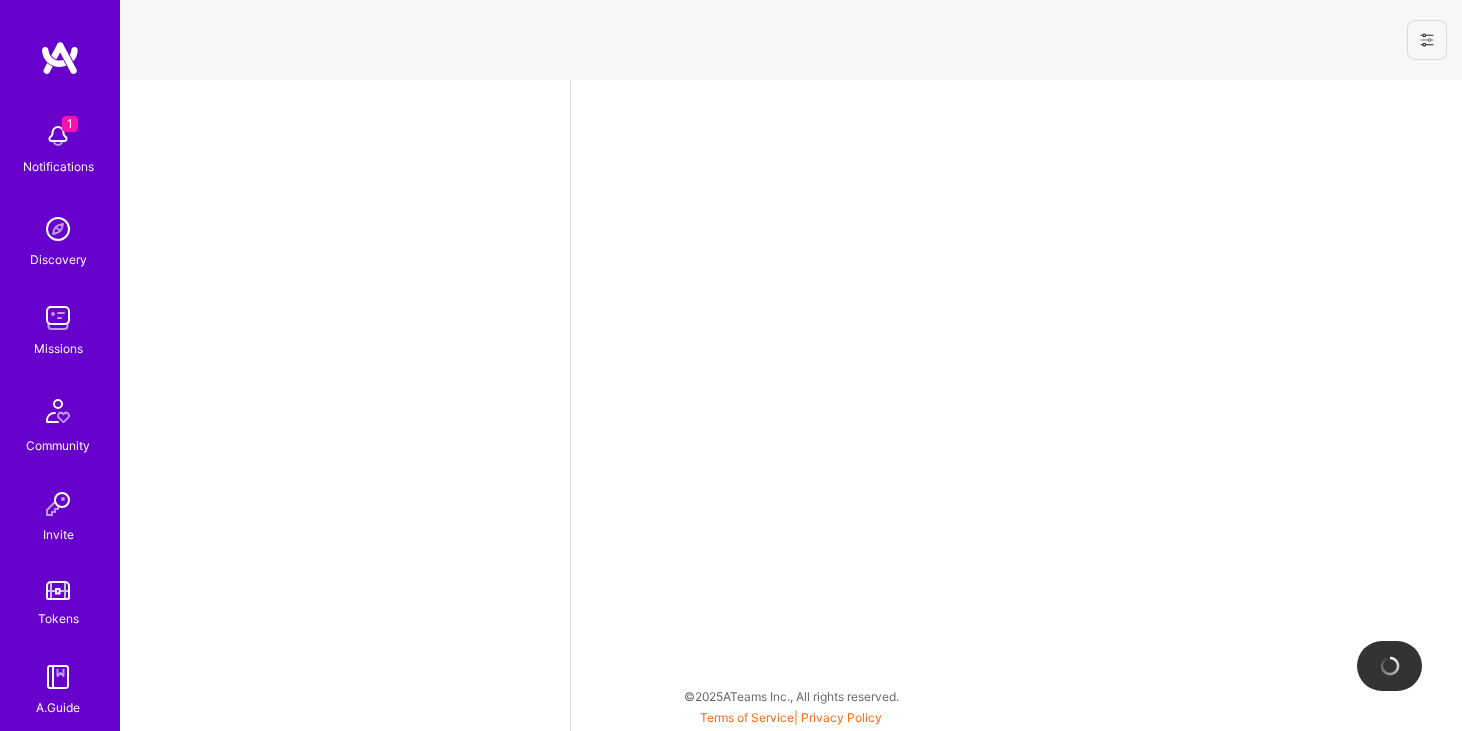 select on "US" 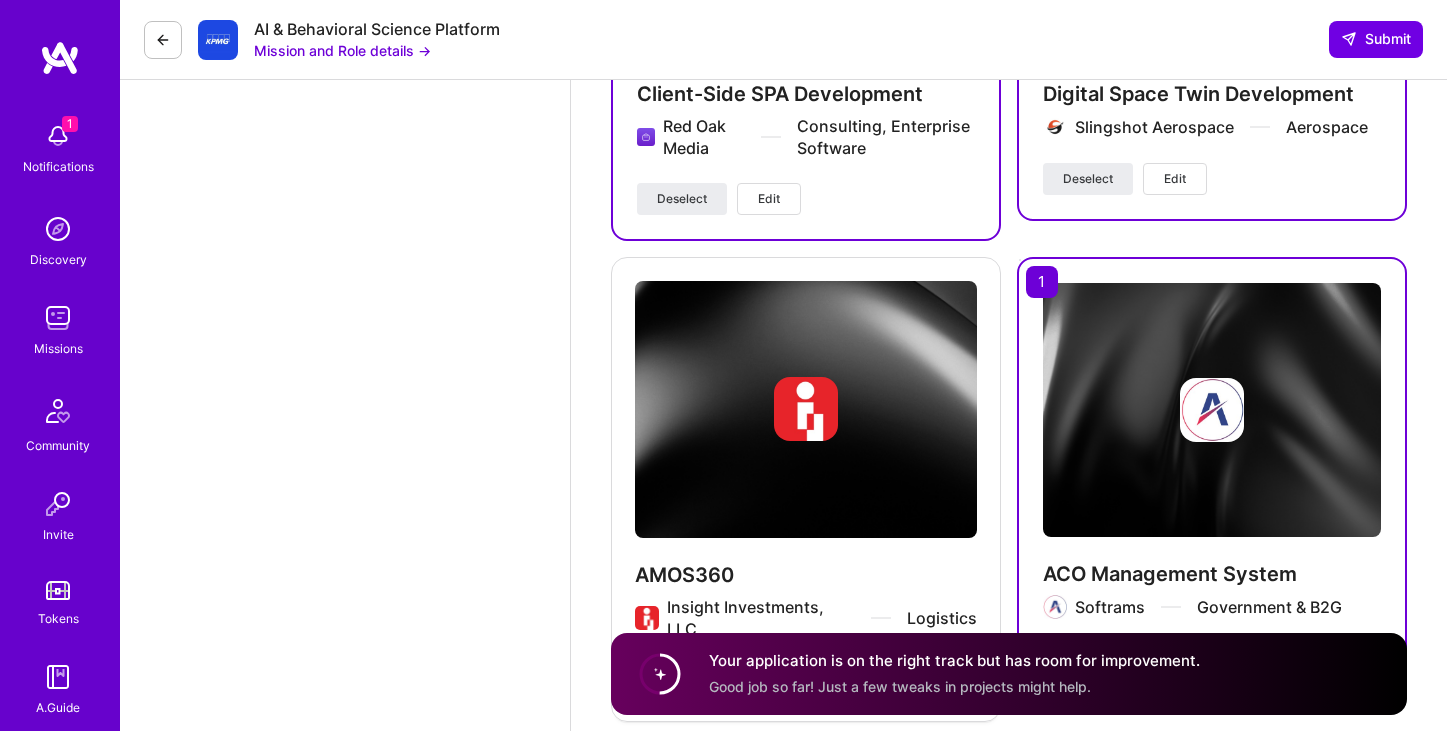 scroll, scrollTop: 3846, scrollLeft: 0, axis: vertical 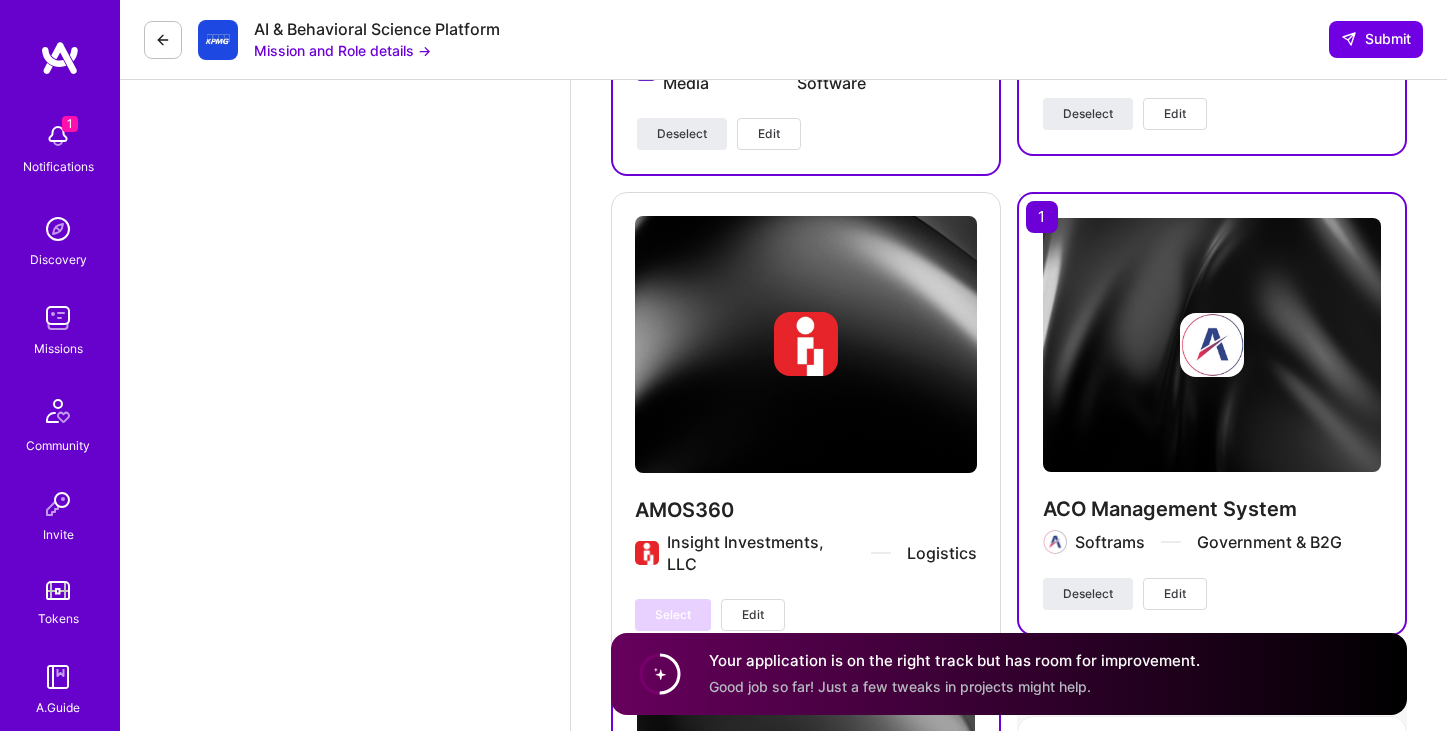 click on "Mission and Role details →" at bounding box center (342, 50) 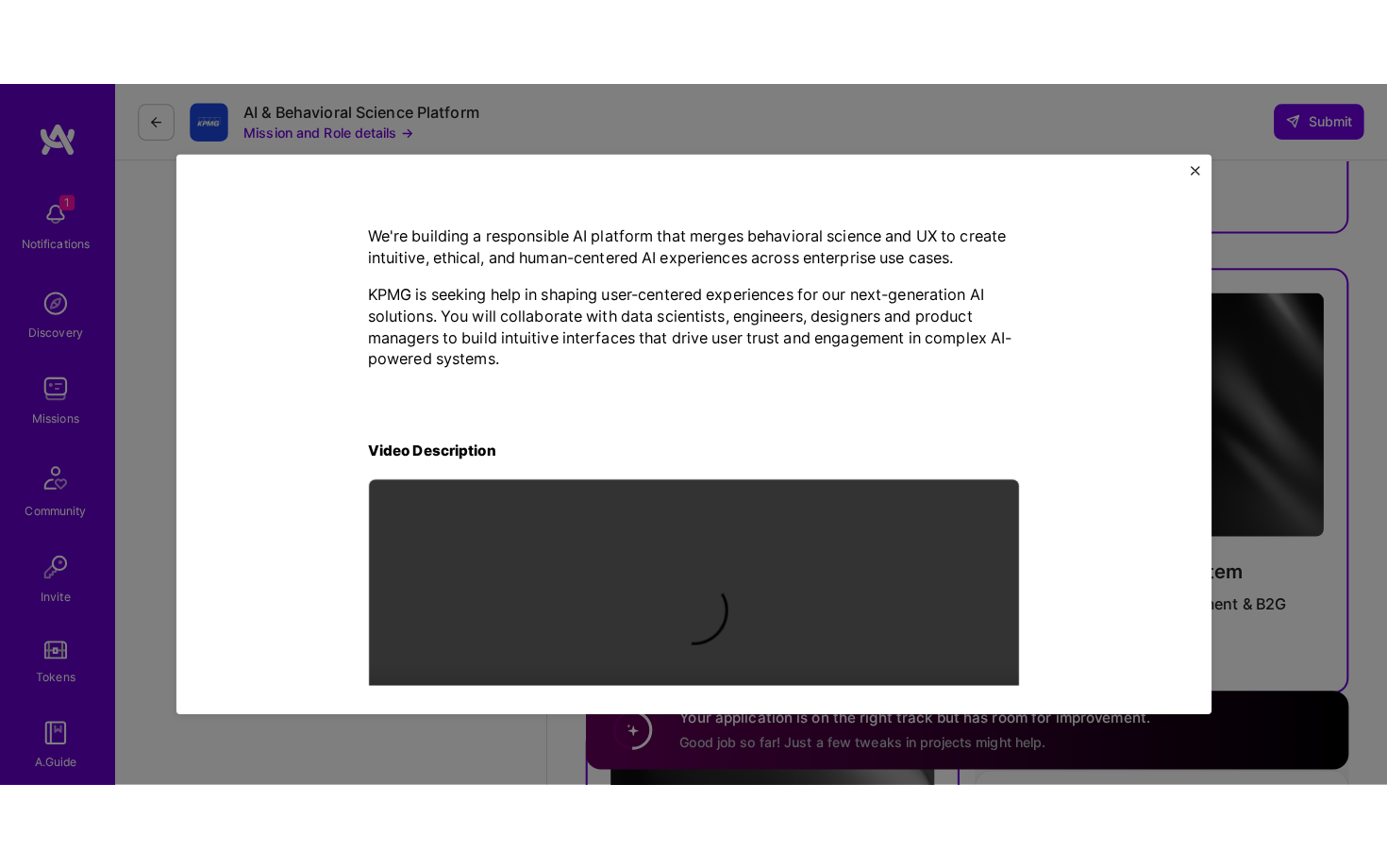 scroll, scrollTop: 460, scrollLeft: 0, axis: vertical 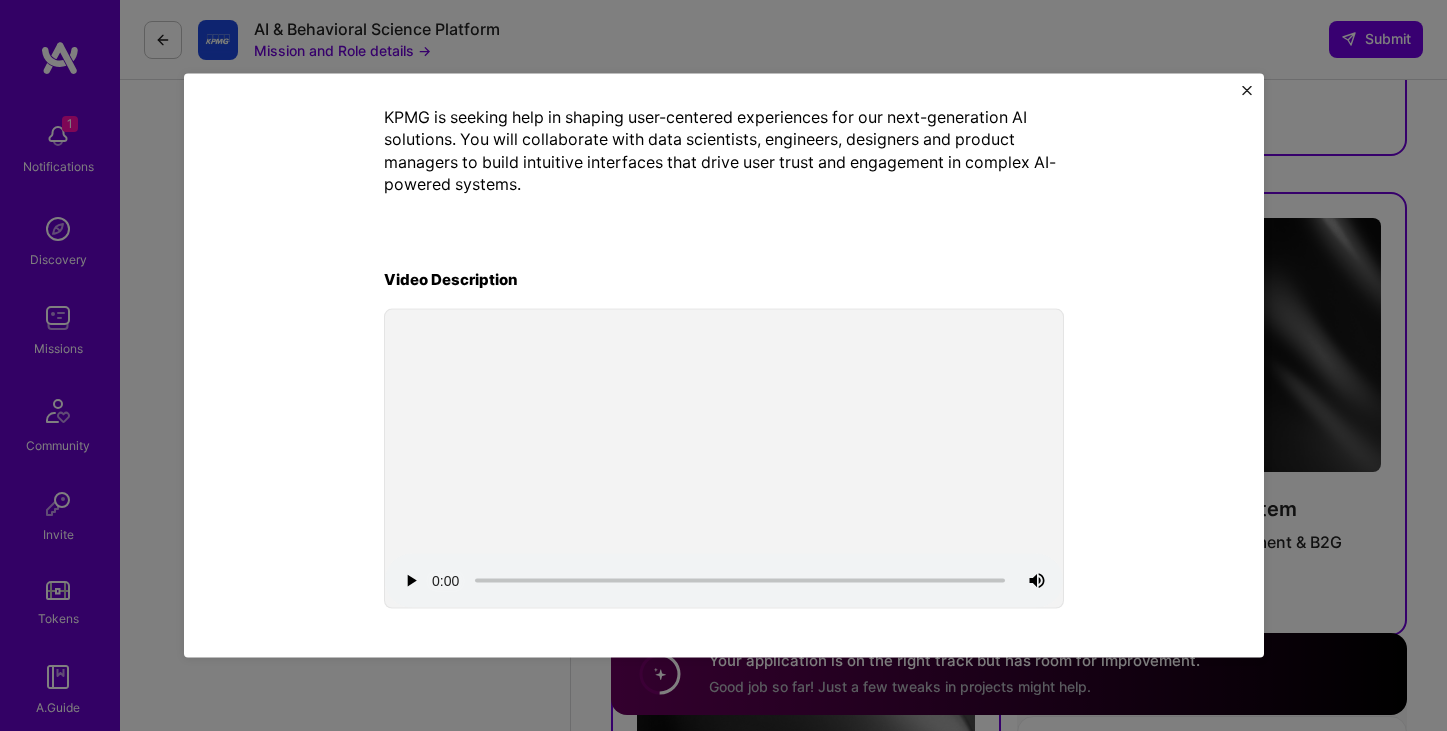 click at bounding box center (724, 459) 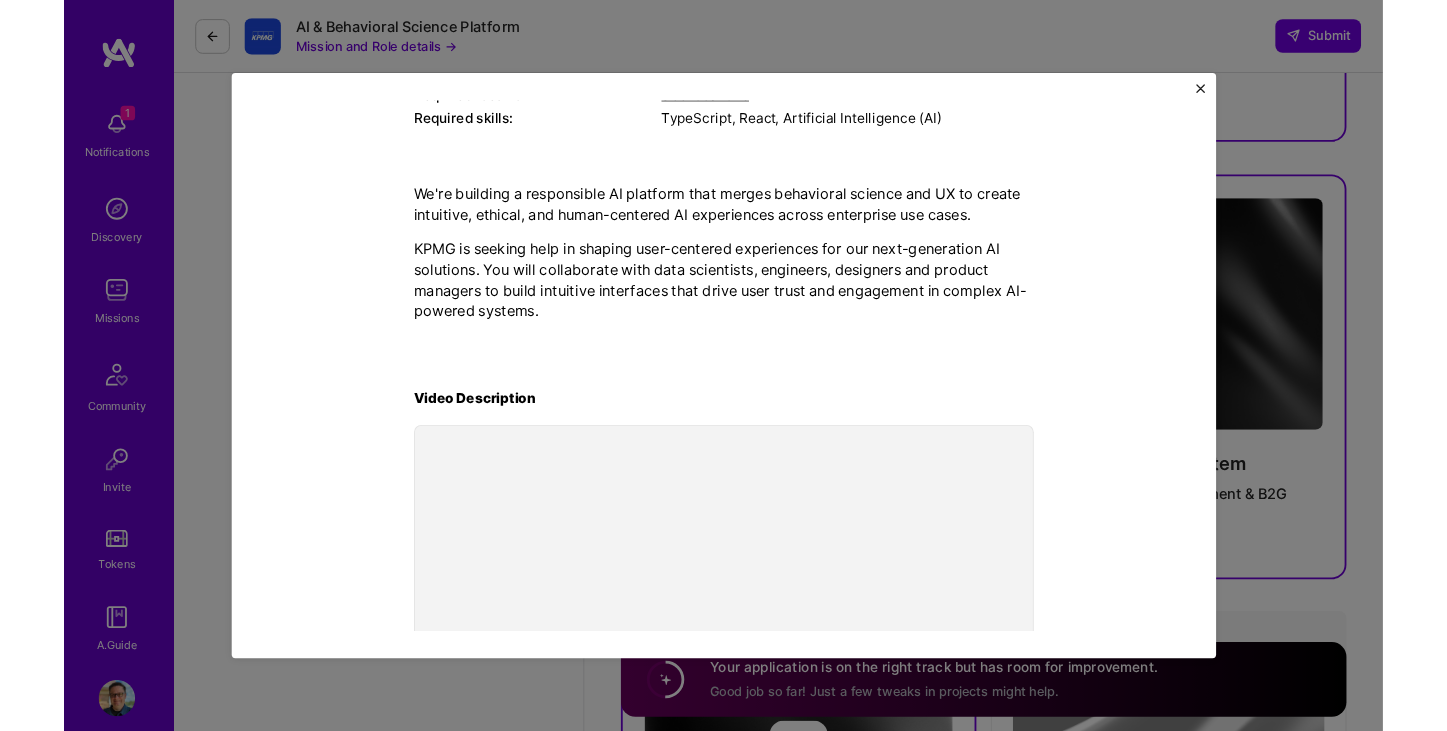 scroll, scrollTop: 488, scrollLeft: 0, axis: vertical 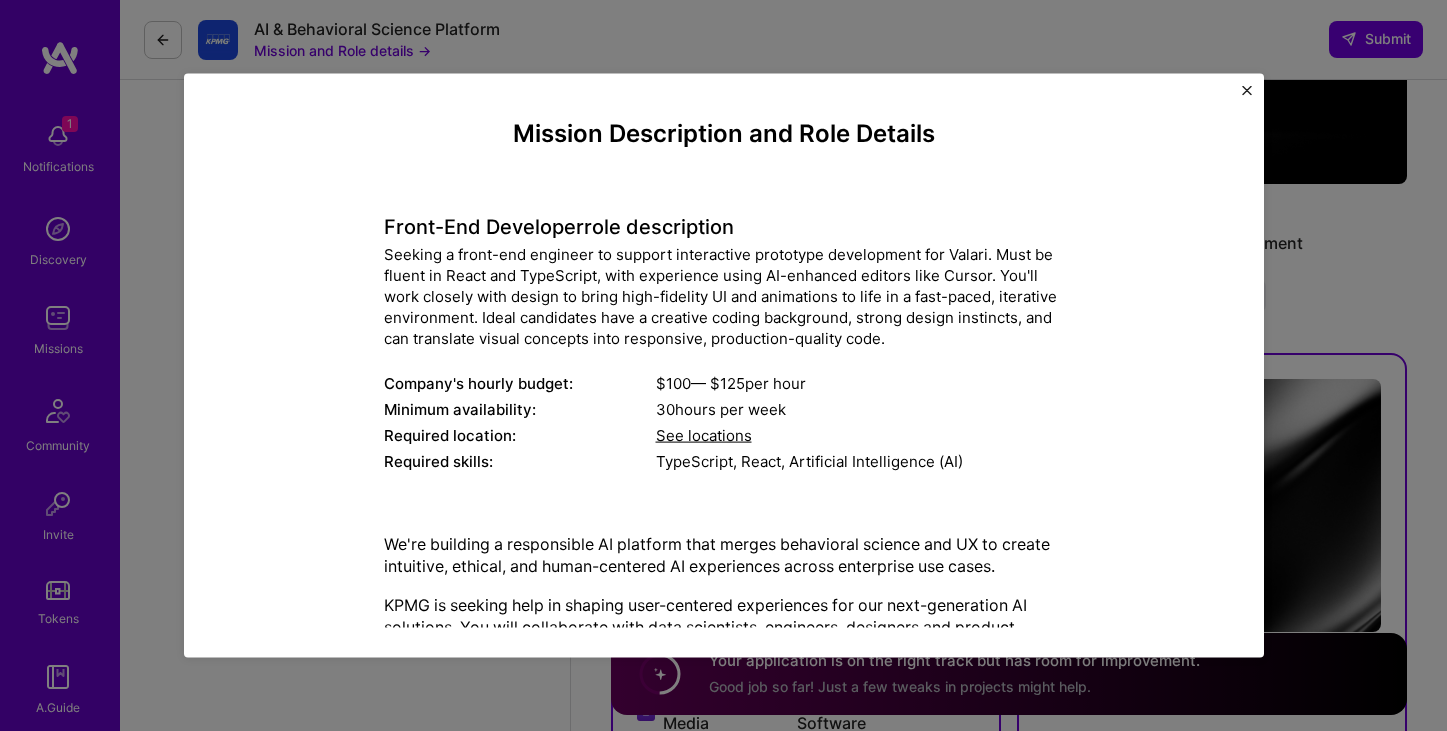 click at bounding box center (1247, 90) 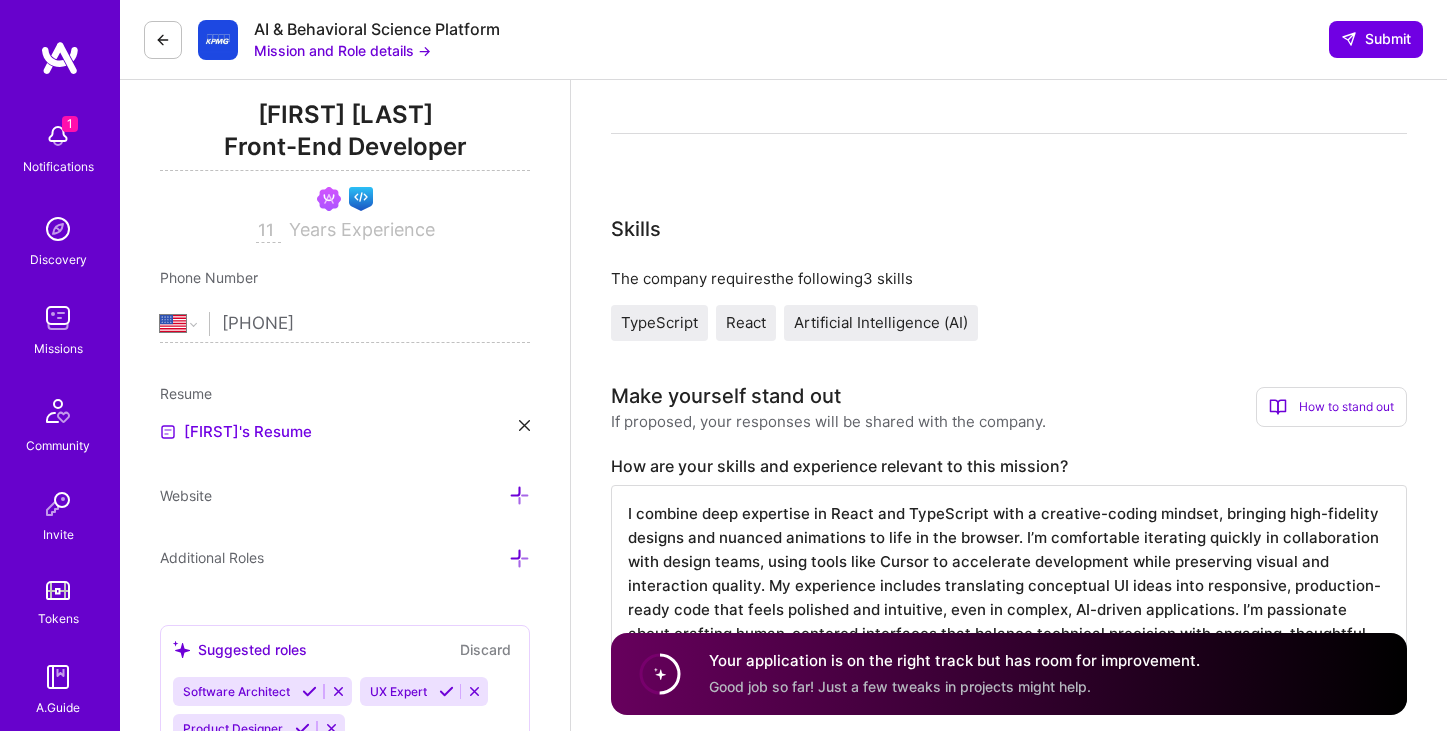 scroll, scrollTop: 456, scrollLeft: 0, axis: vertical 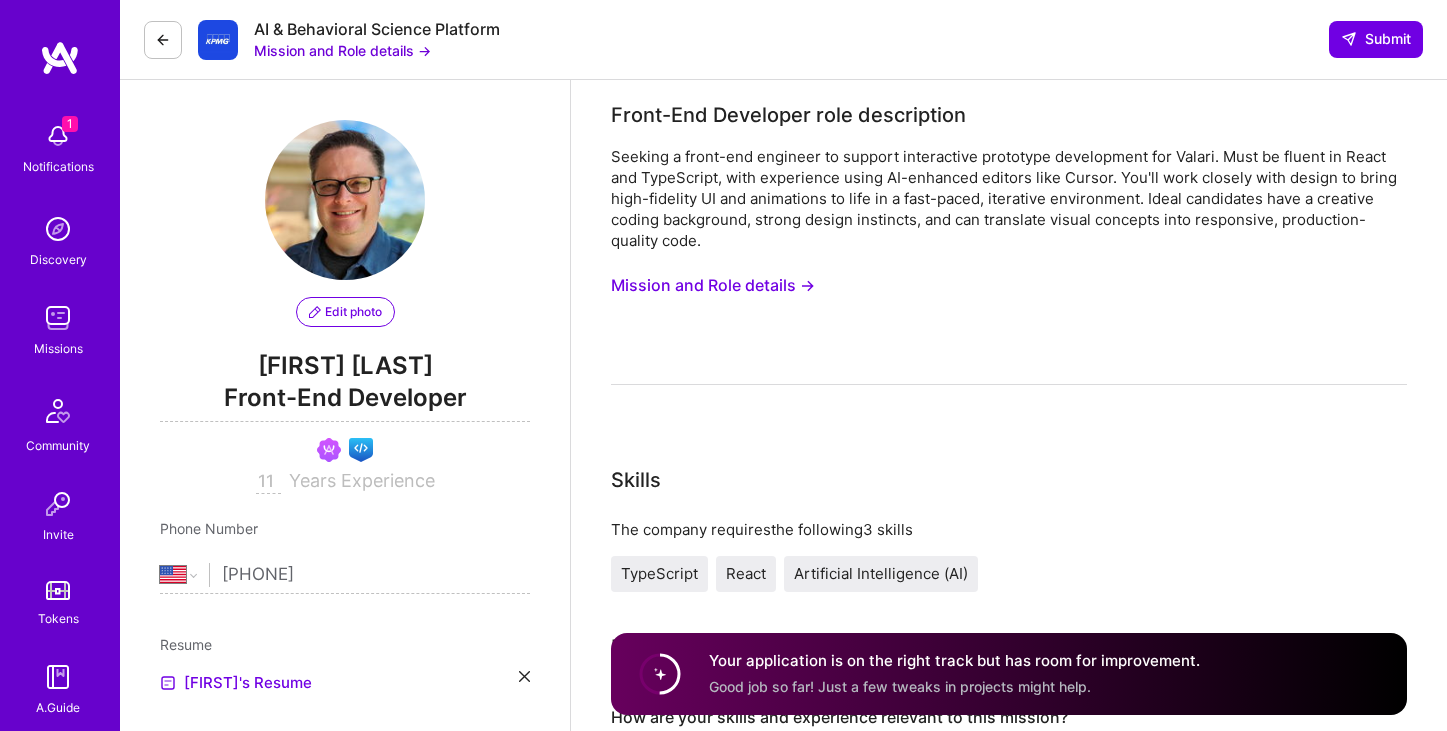 click at bounding box center [163, 40] 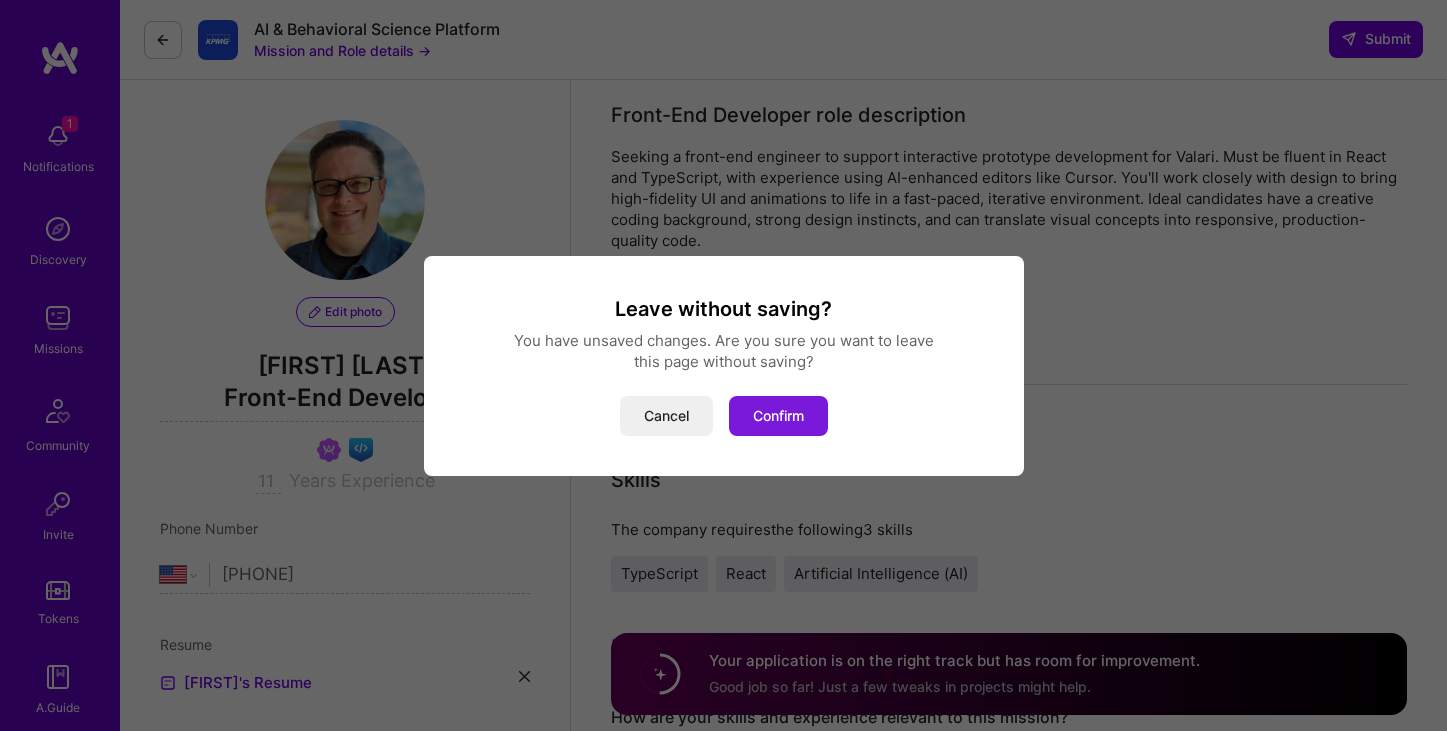 click on "Confirm" at bounding box center (778, 416) 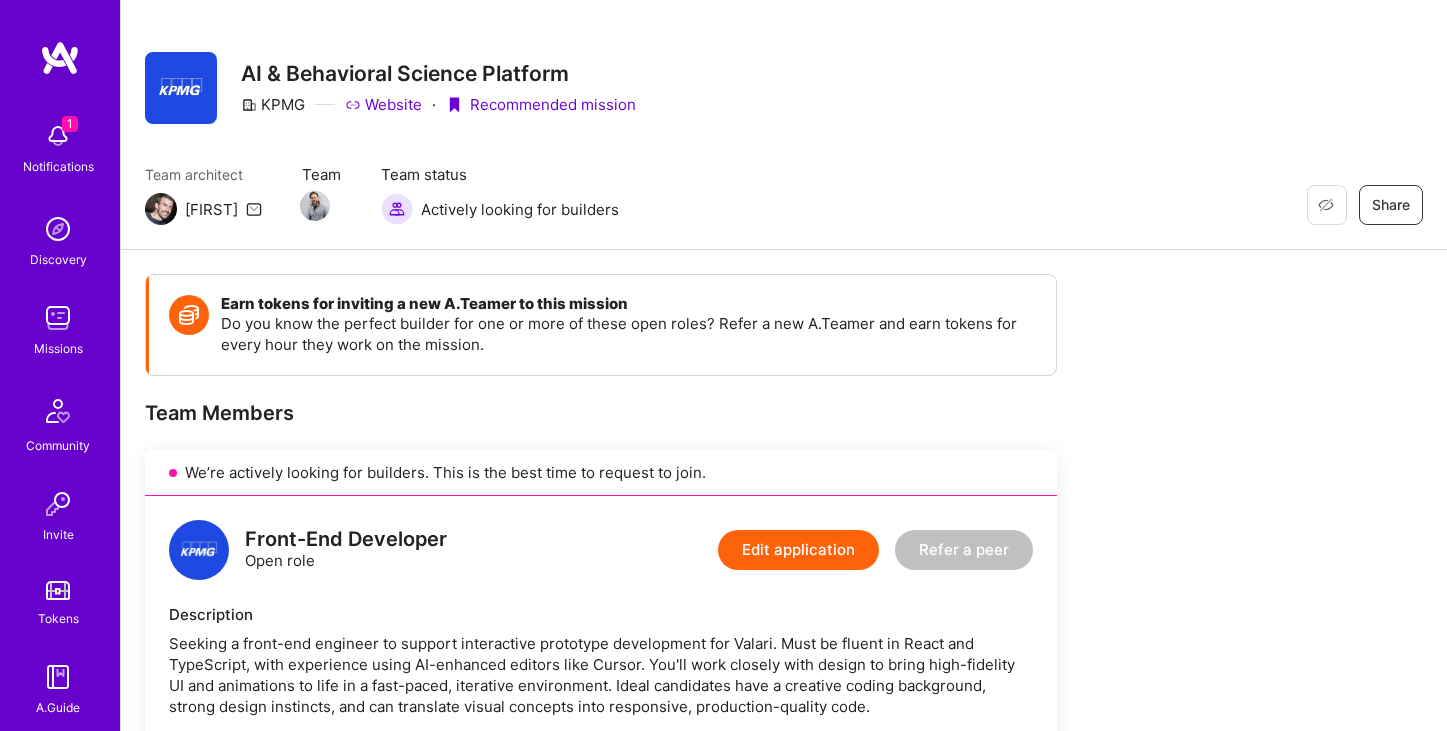 scroll, scrollTop: 4, scrollLeft: 0, axis: vertical 